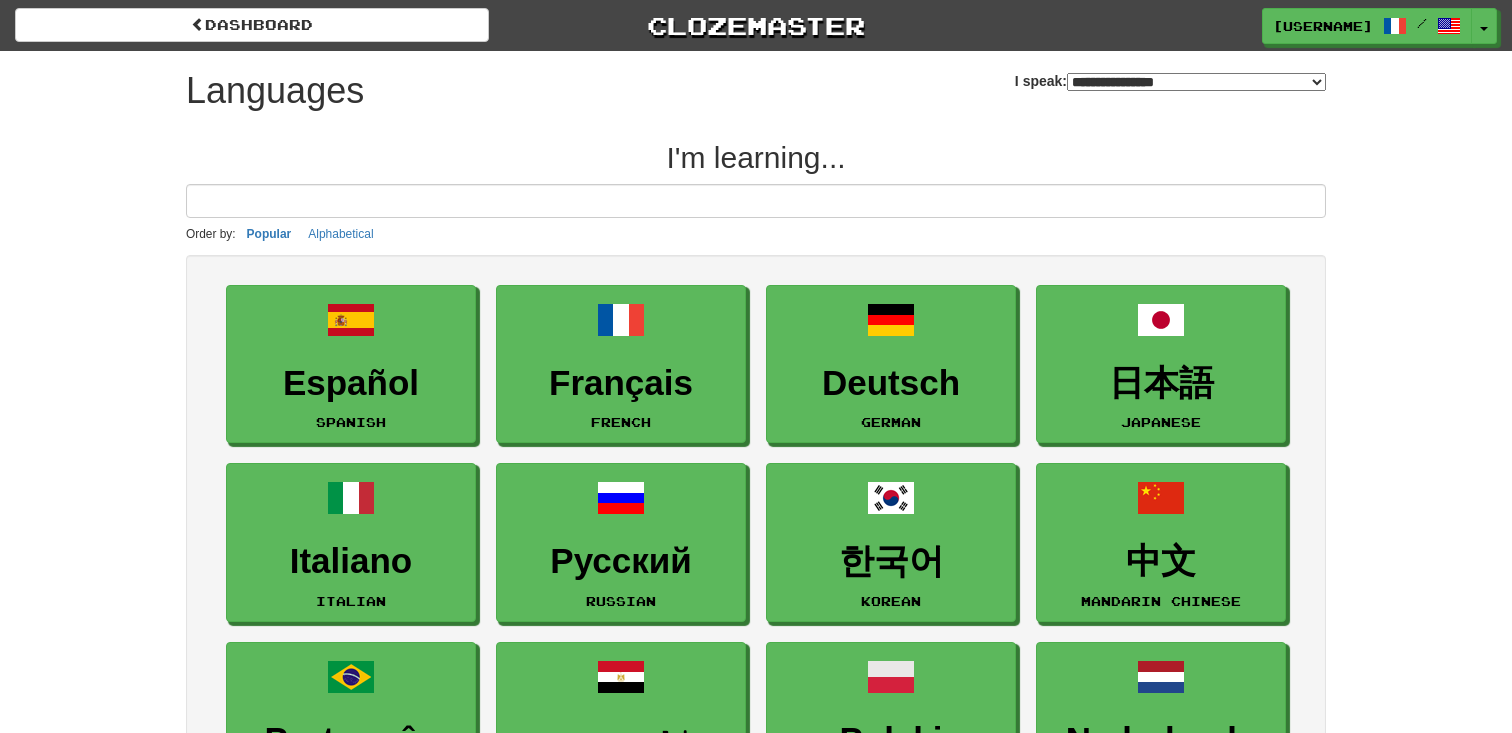 select on "*******" 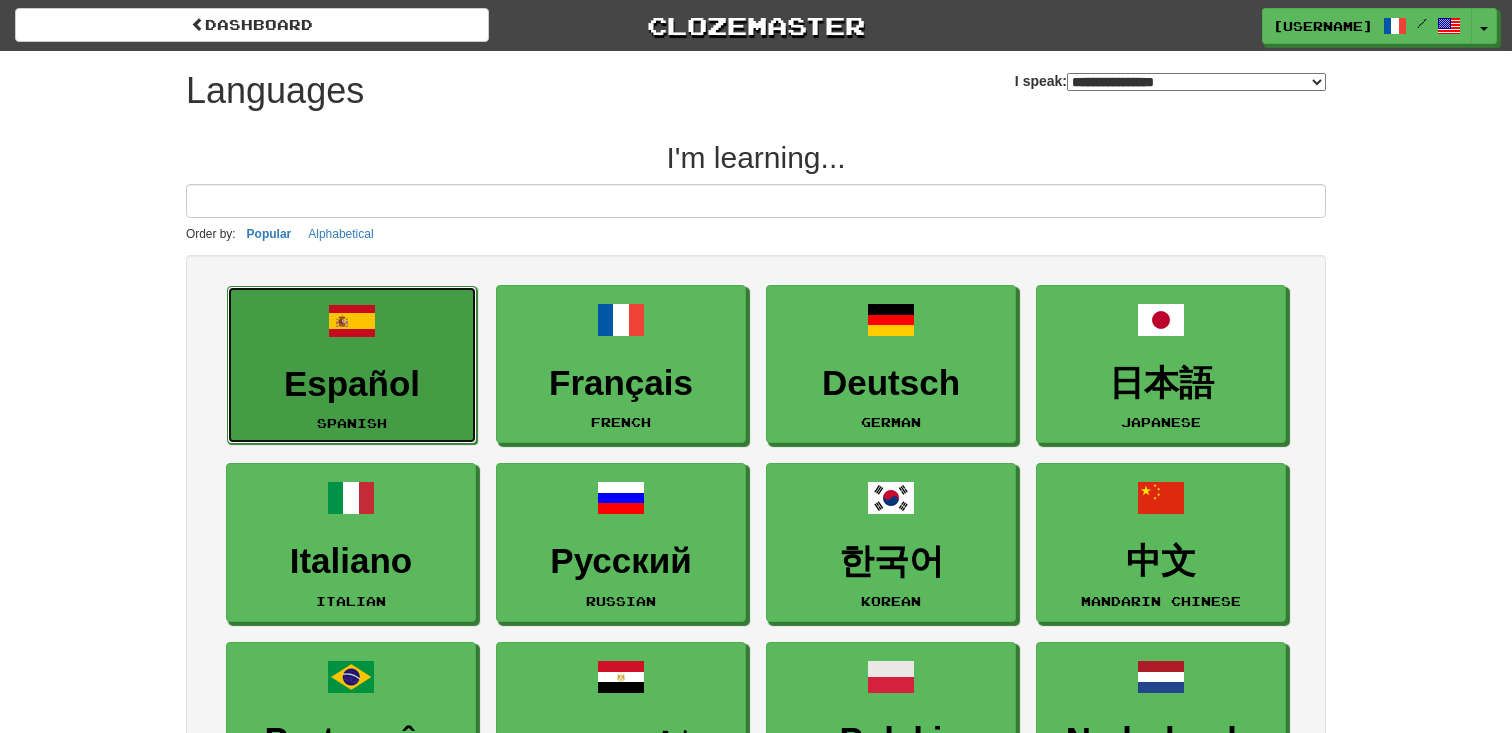click on "Español" at bounding box center [352, 384] 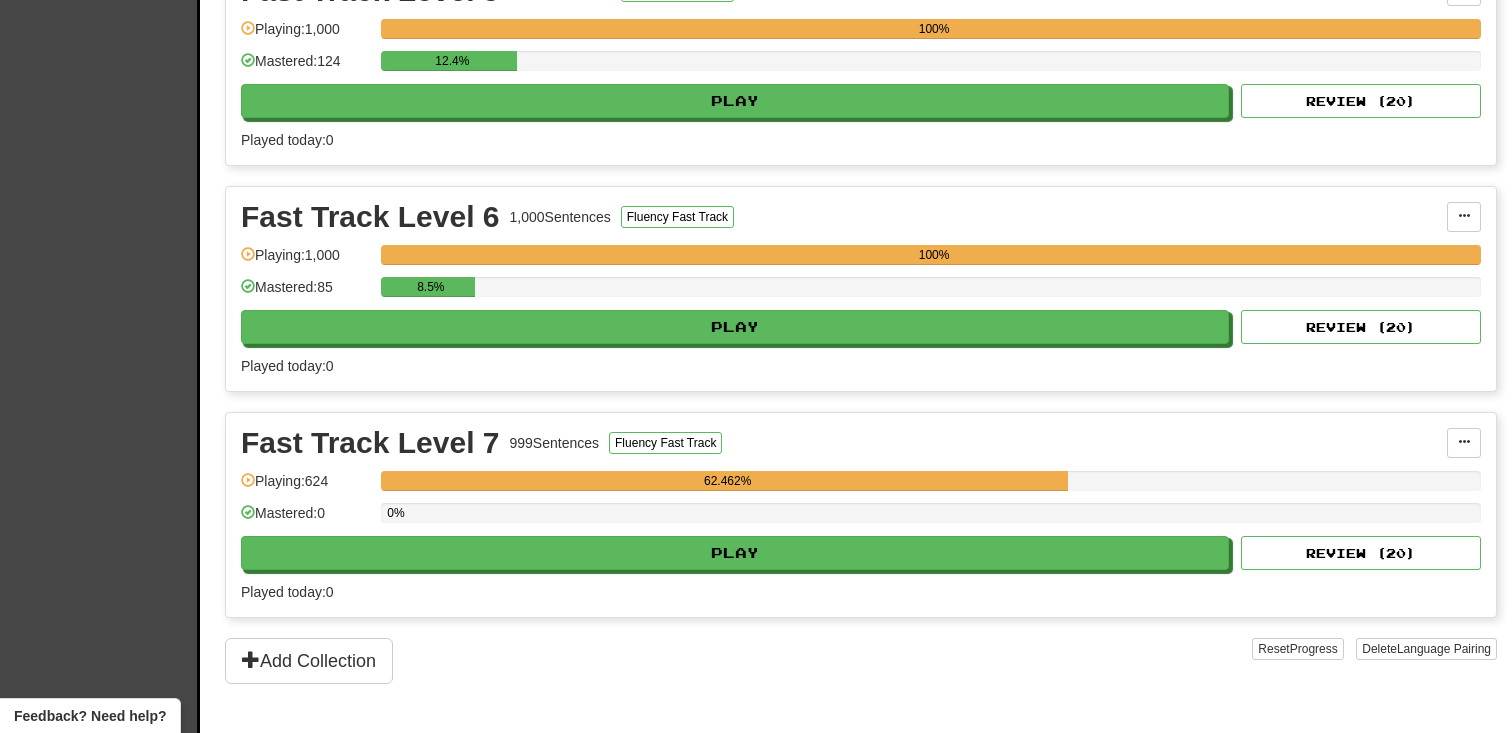 scroll, scrollTop: 1382, scrollLeft: 0, axis: vertical 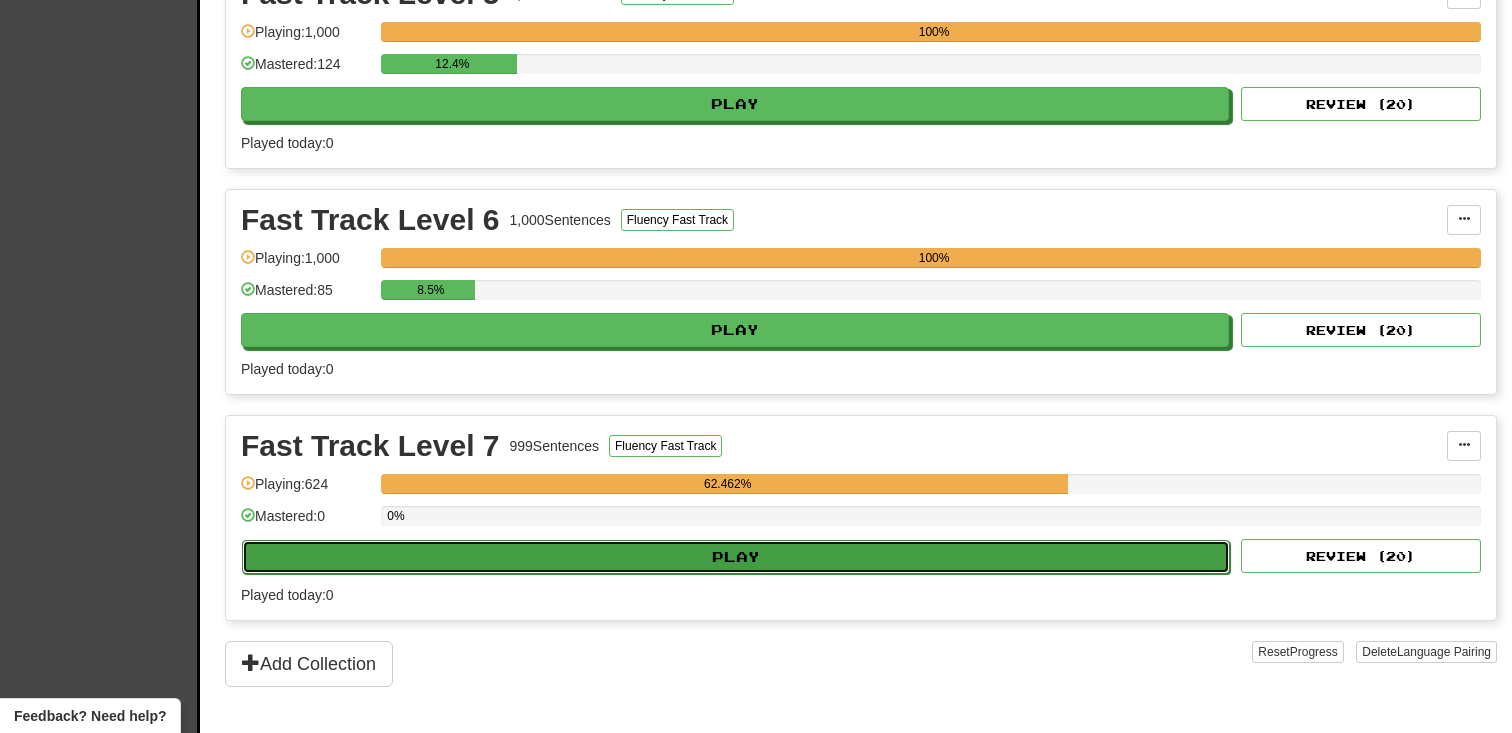 click on "Play" at bounding box center [736, 557] 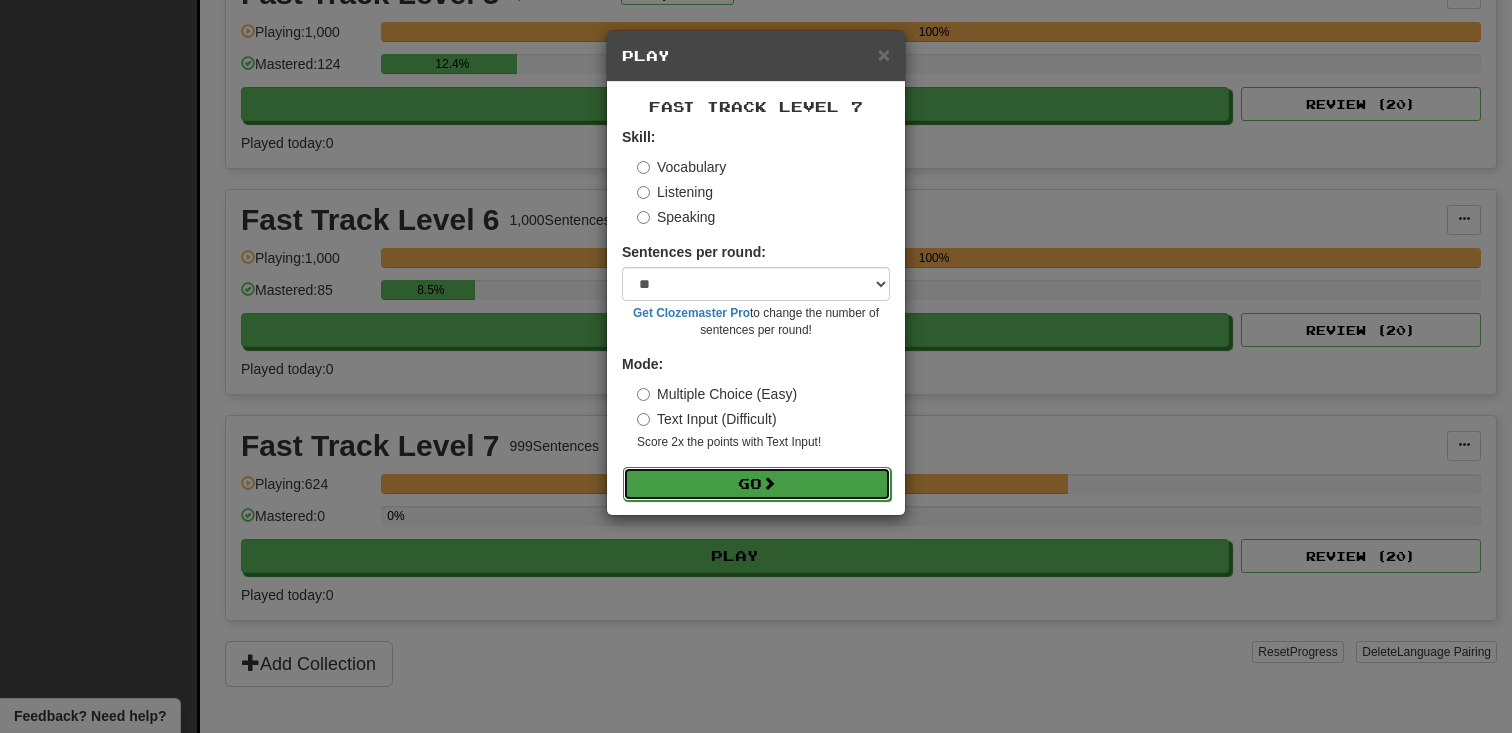 click on "Go" at bounding box center (757, 484) 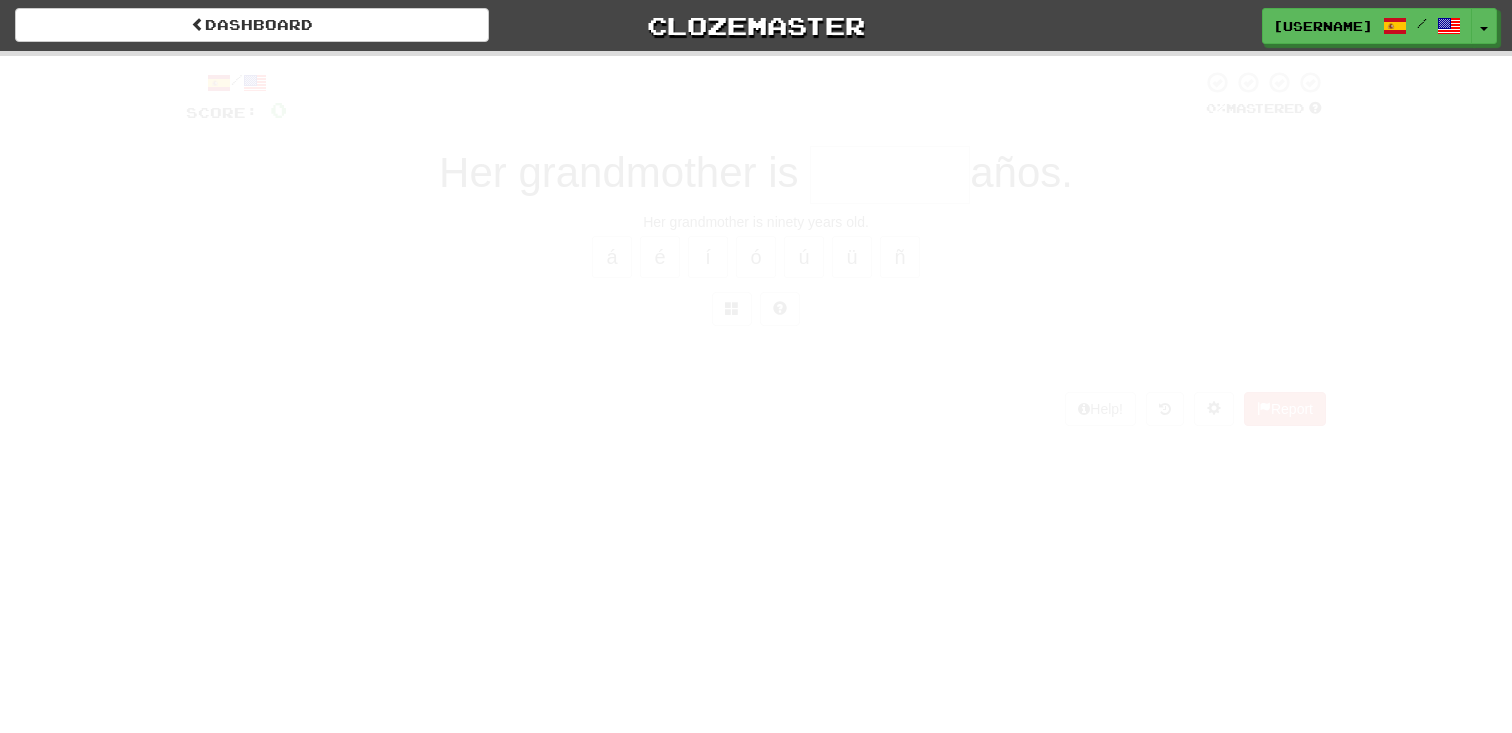 scroll, scrollTop: 0, scrollLeft: 0, axis: both 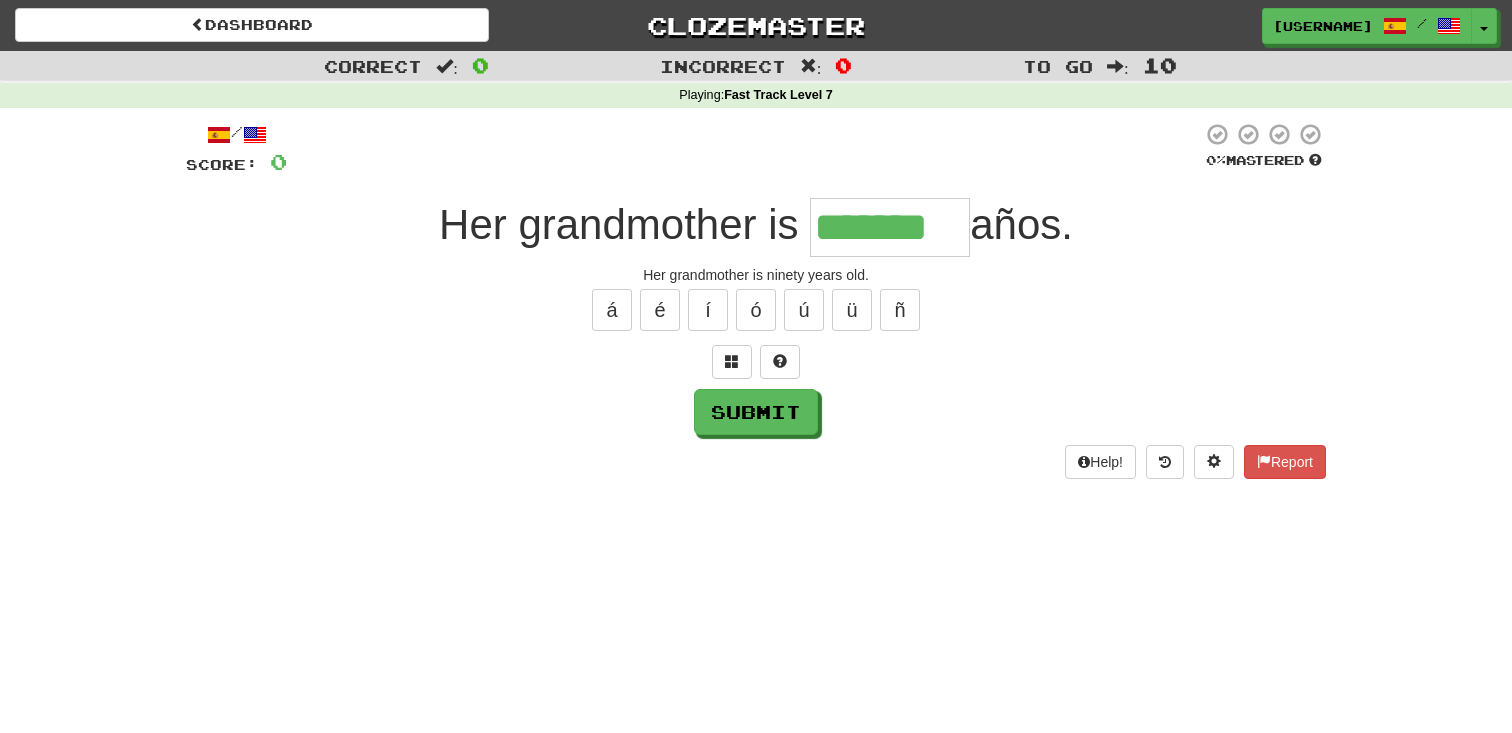 type on "*******" 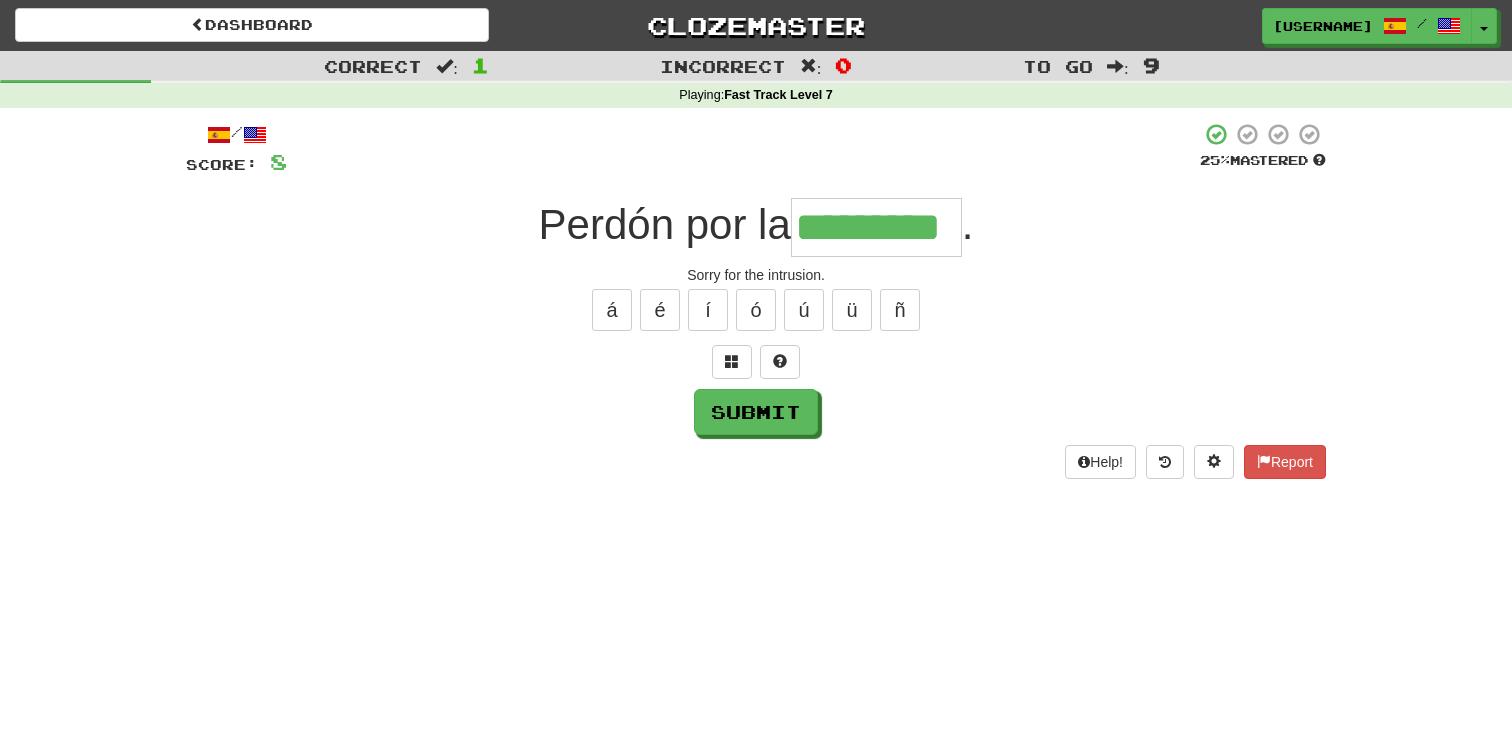 type on "*********" 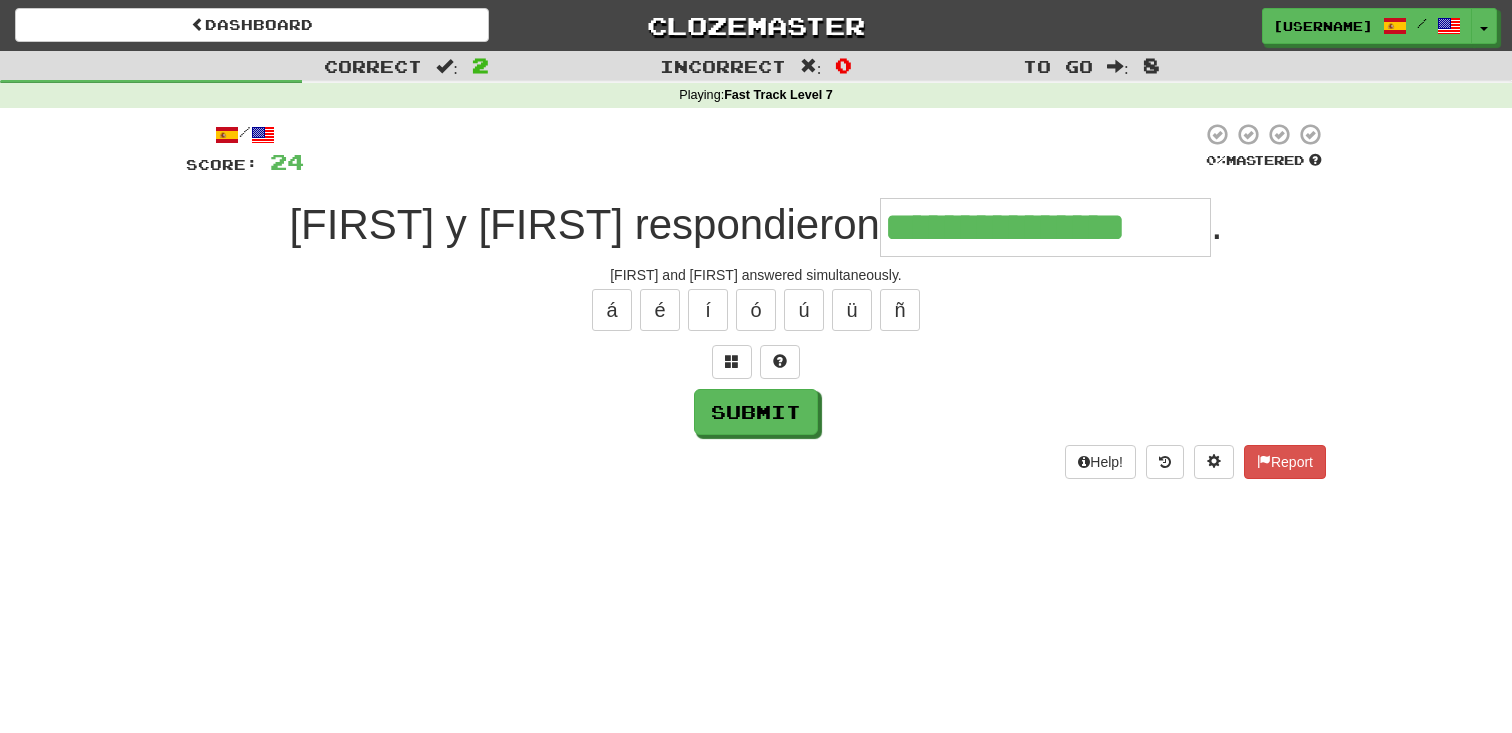 type on "**********" 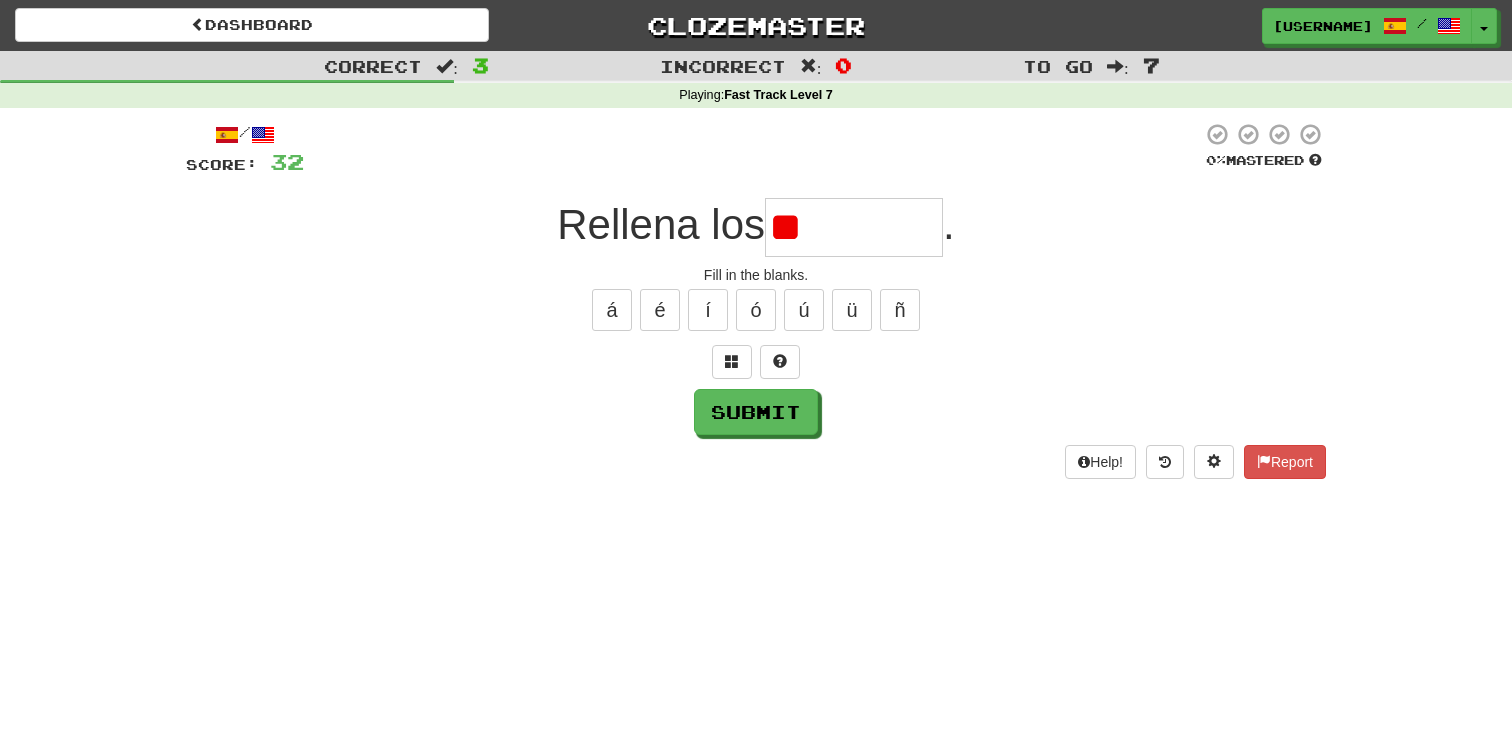 type on "*" 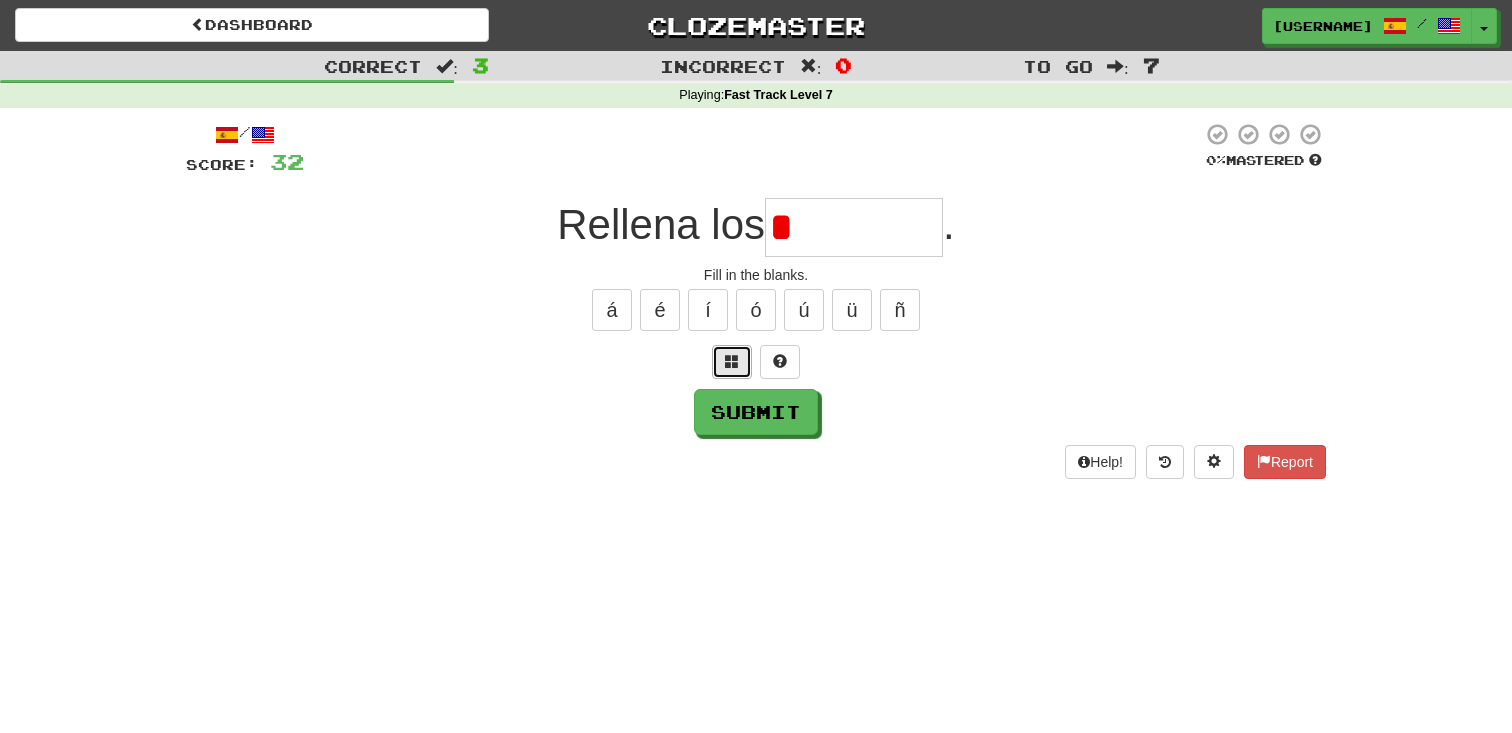 click at bounding box center (732, 362) 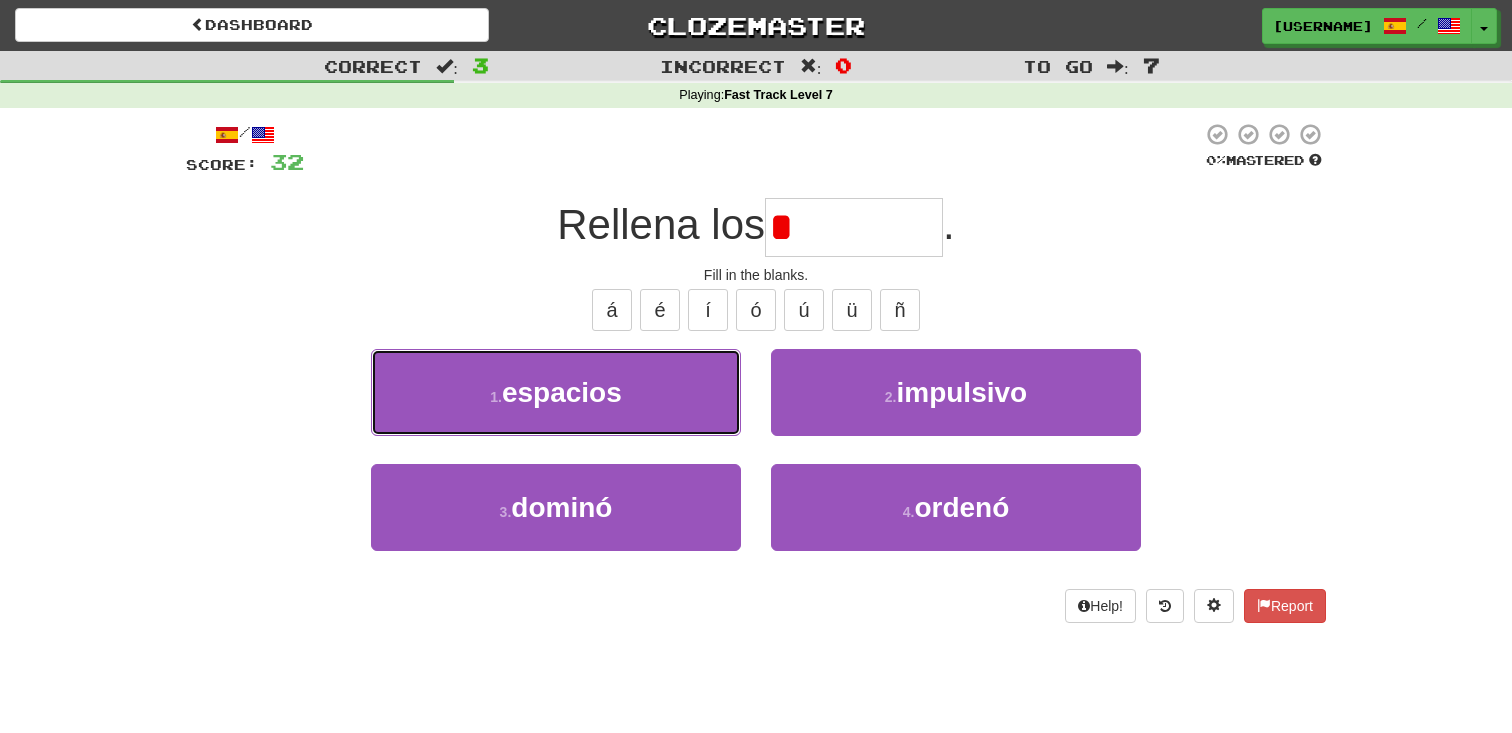click on "1 .  espacios" at bounding box center (556, 392) 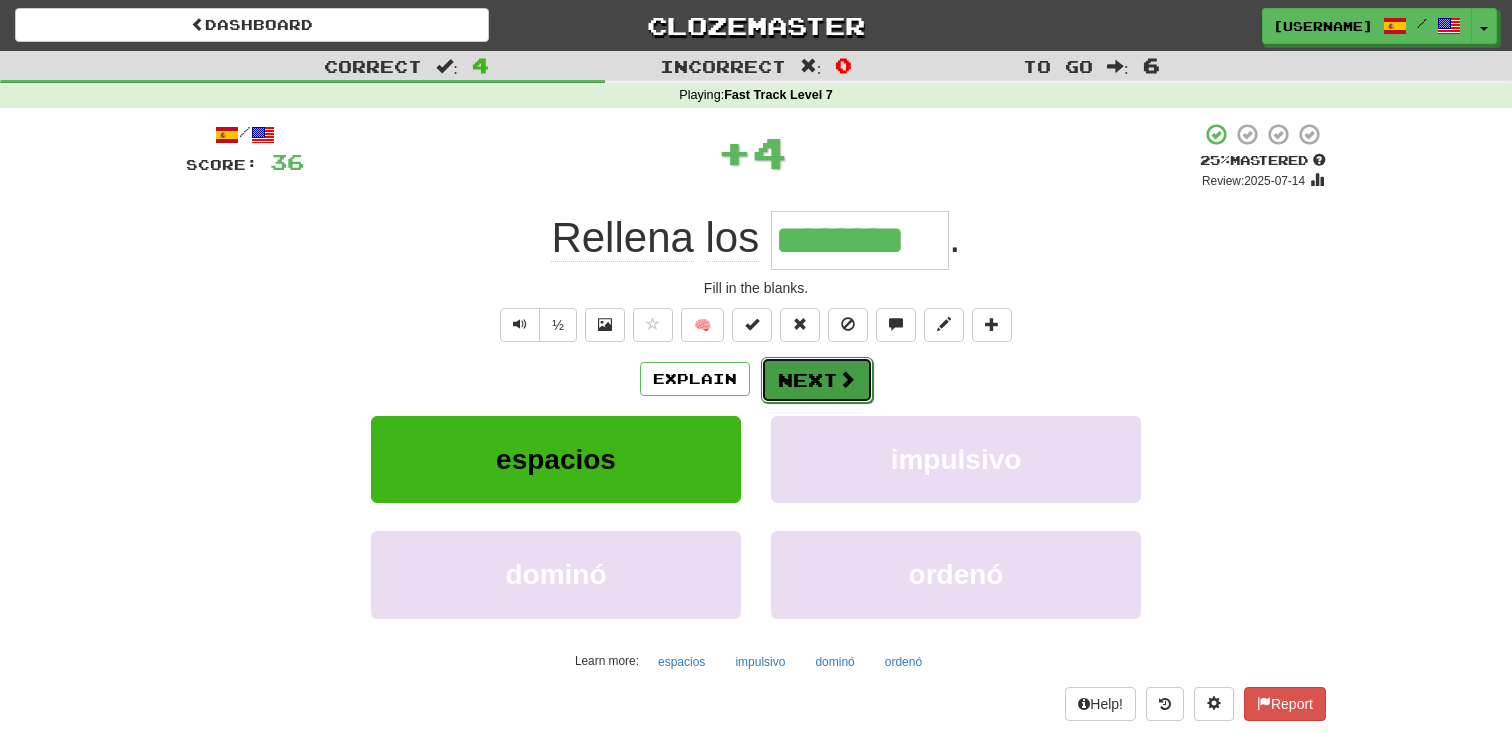 click on "Next" at bounding box center (817, 380) 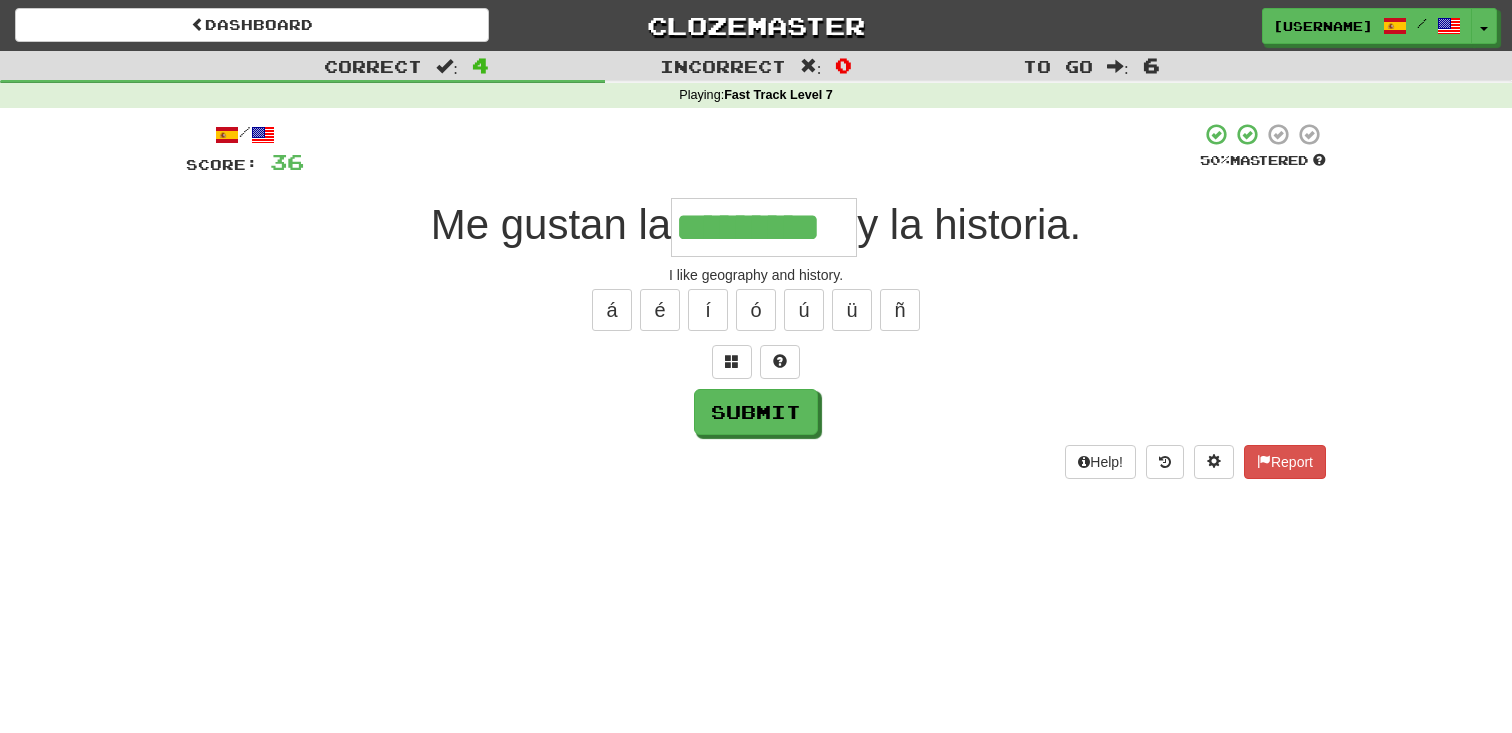 type on "*********" 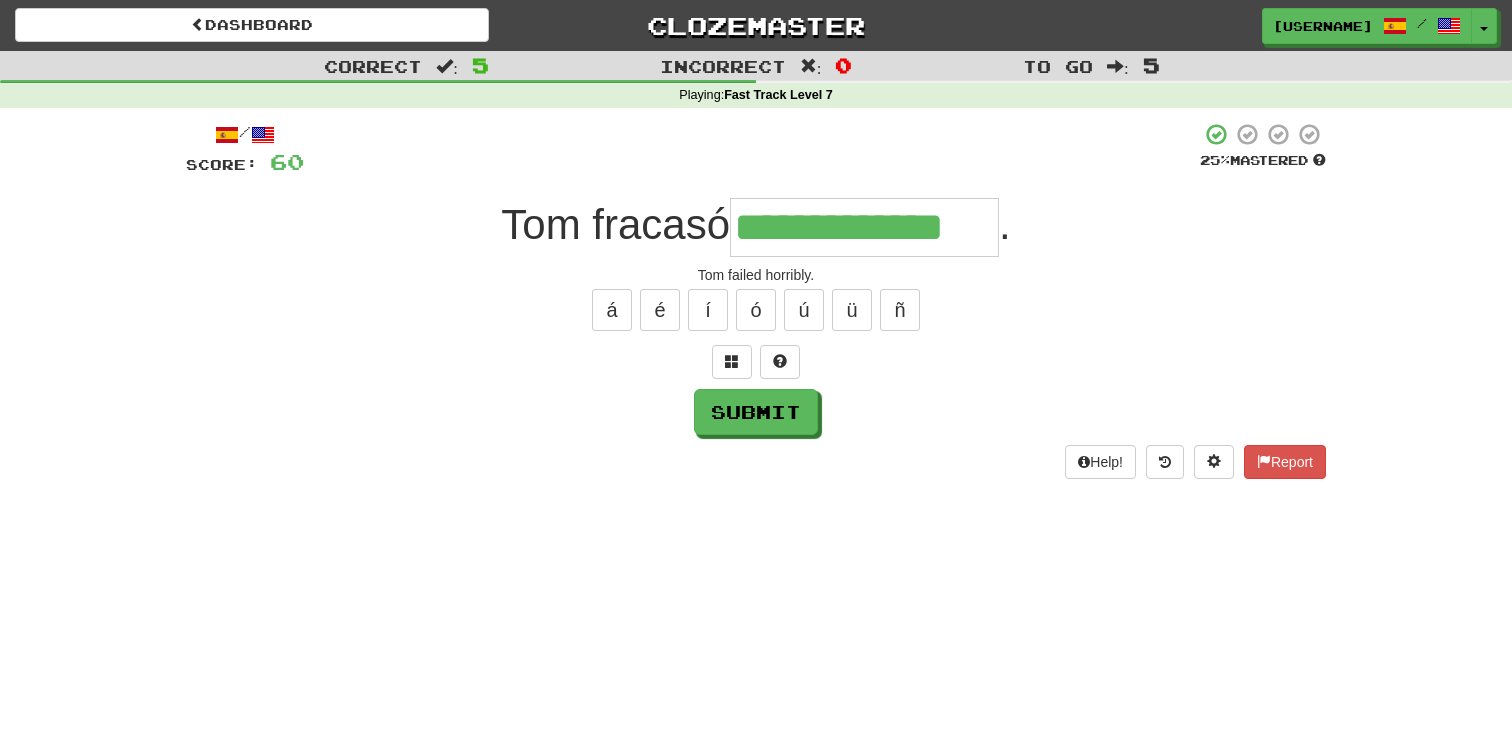 type on "**********" 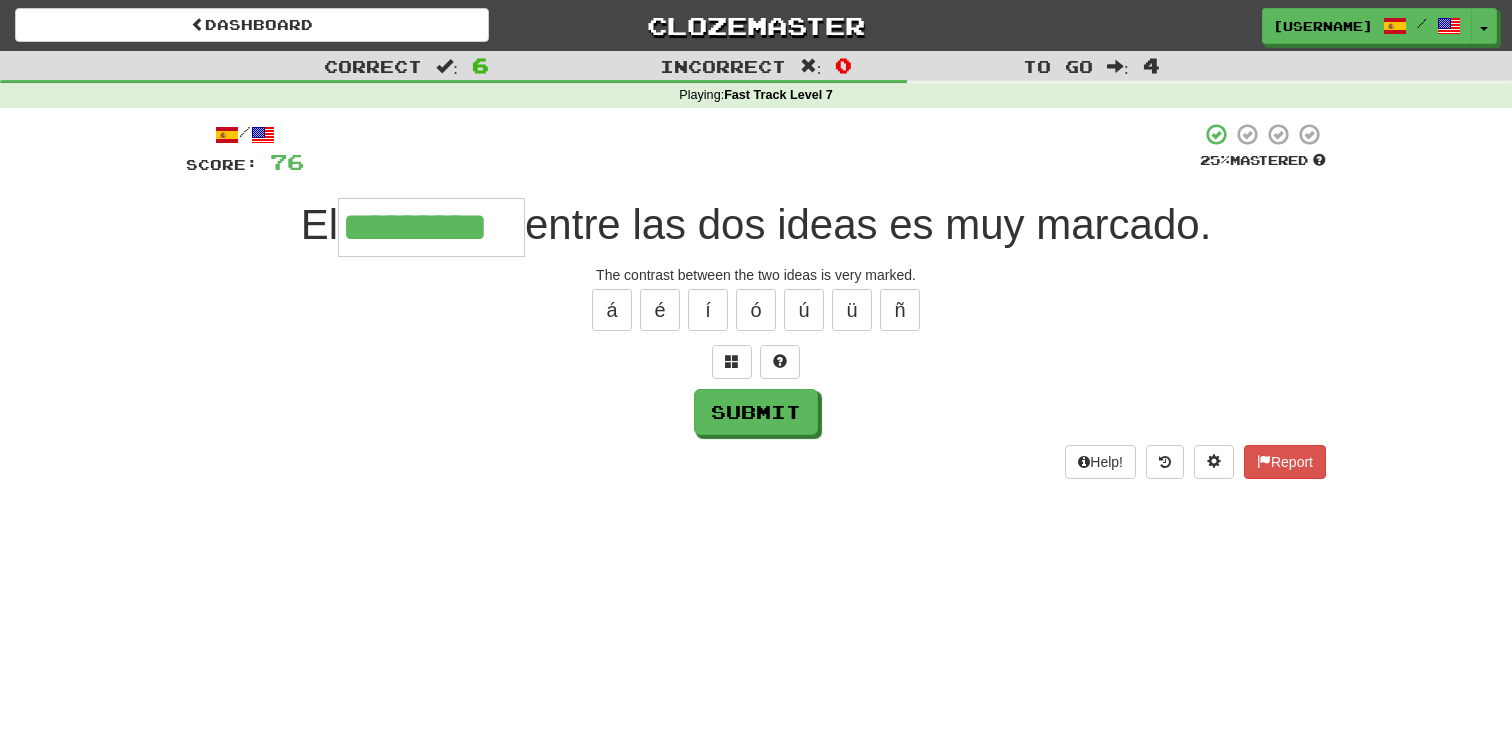 type on "*********" 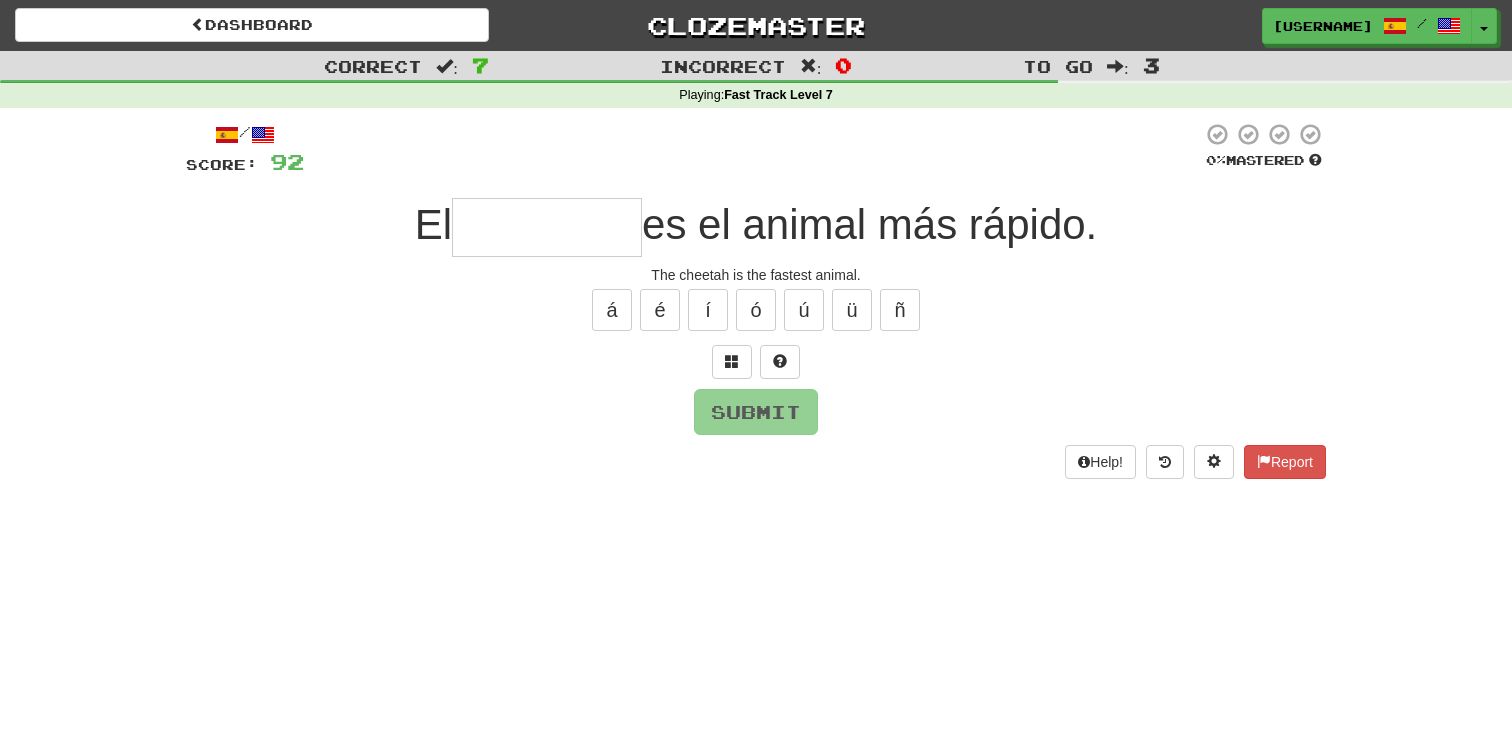 type on "*" 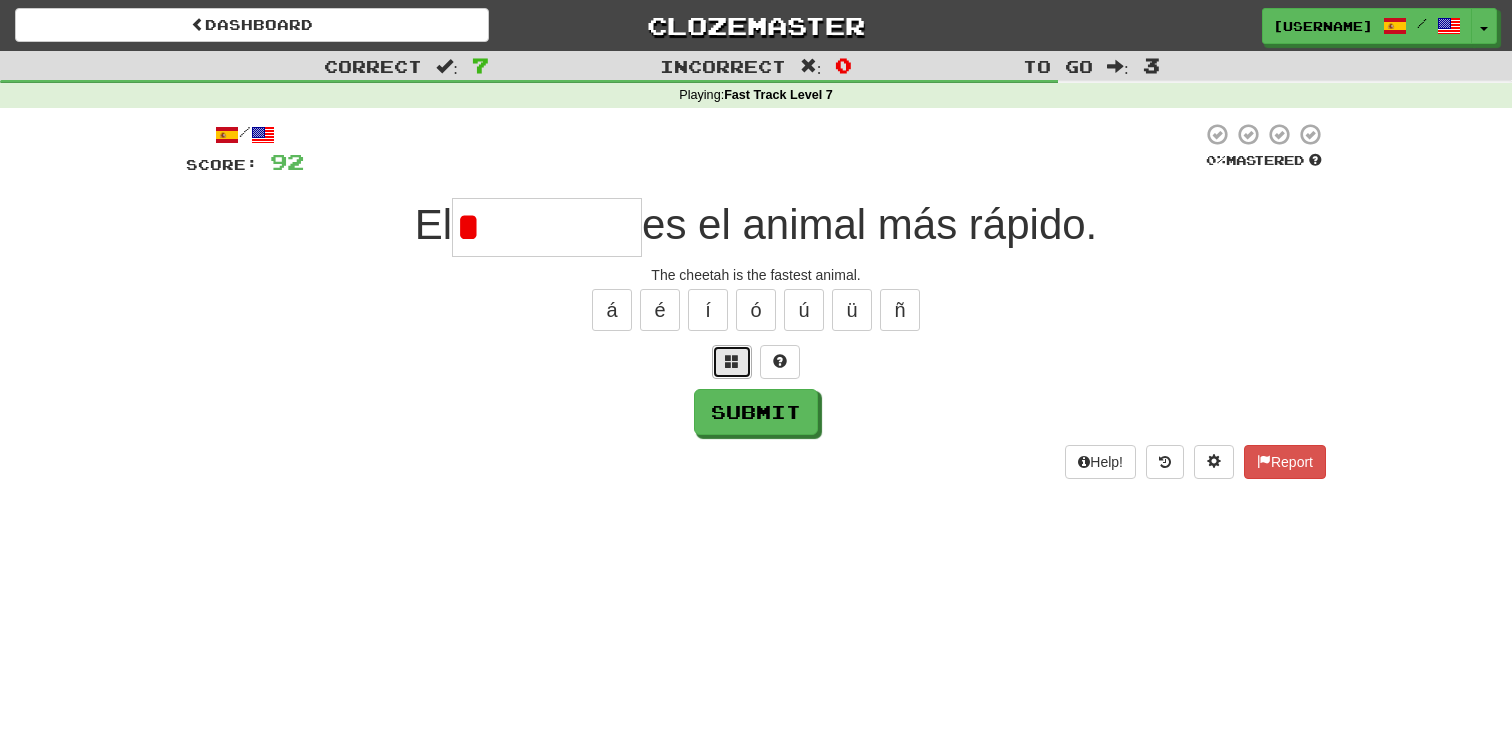 click at bounding box center (732, 362) 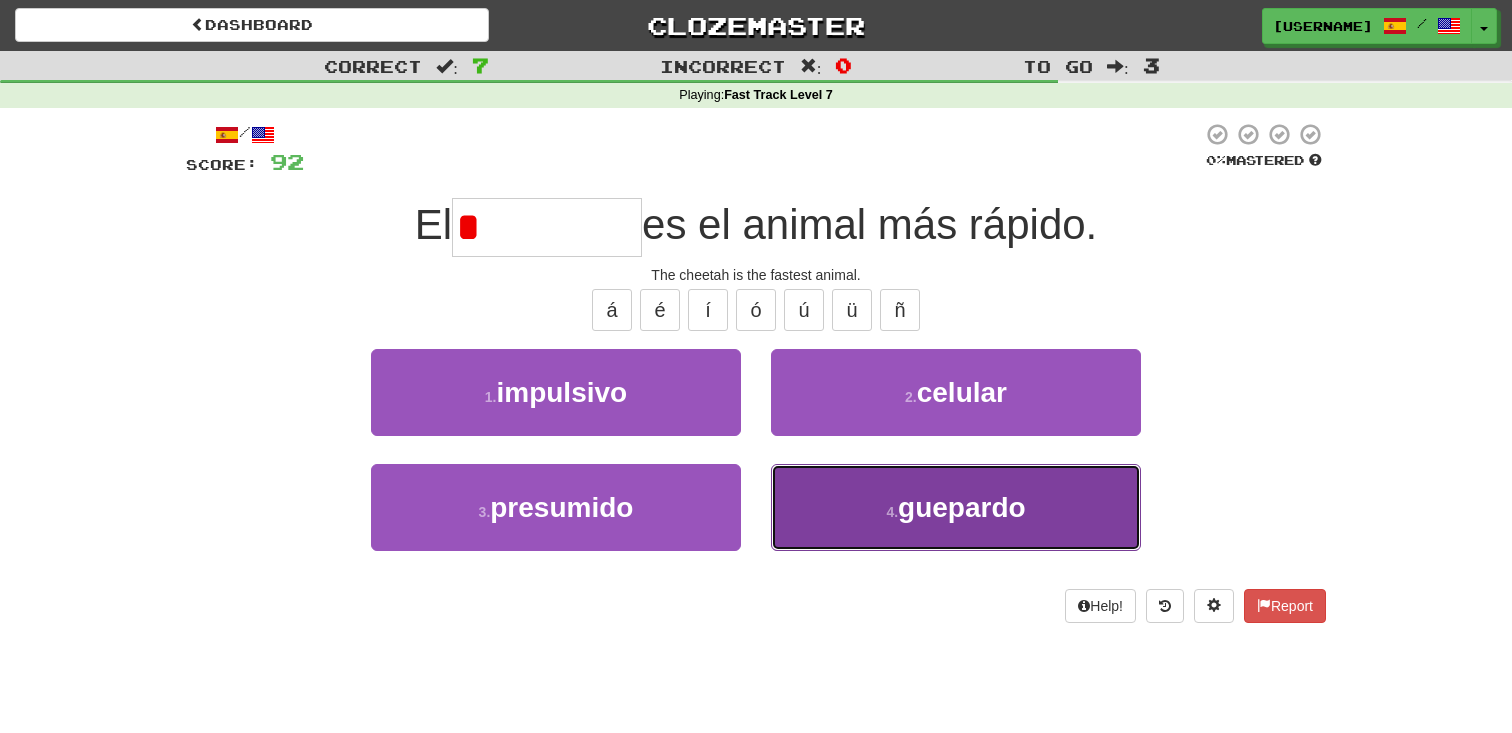 click on "4 .  guepardo" at bounding box center [956, 507] 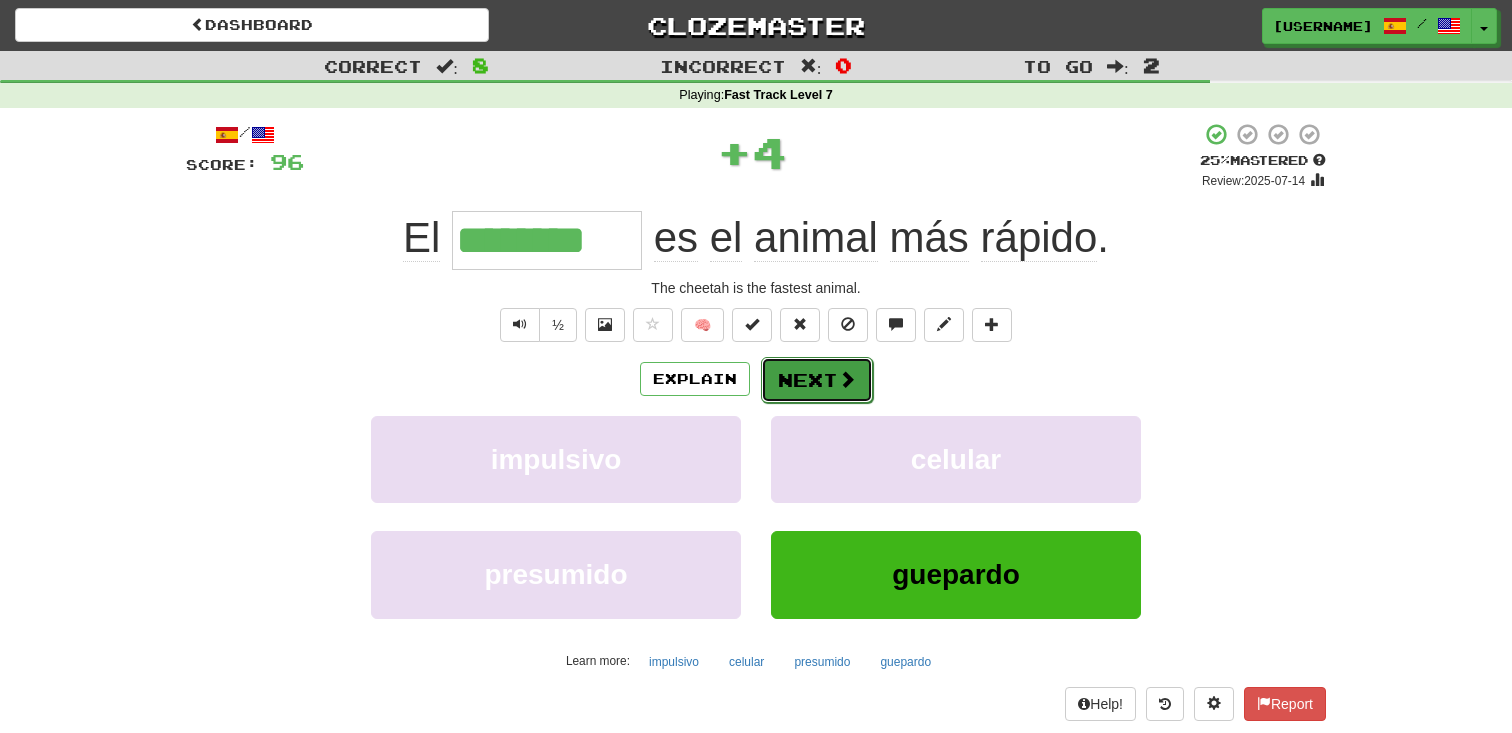 click on "Next" at bounding box center [817, 380] 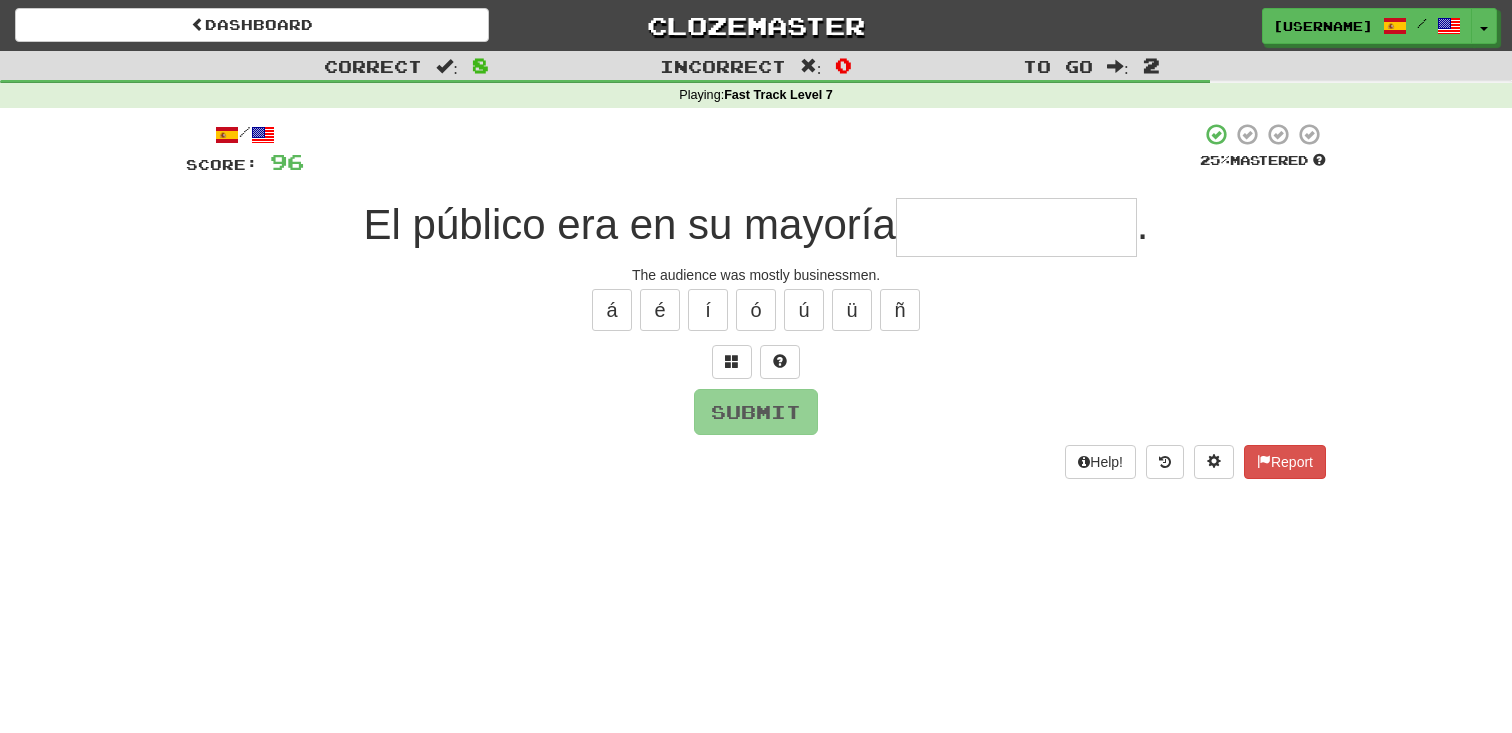 type on "*" 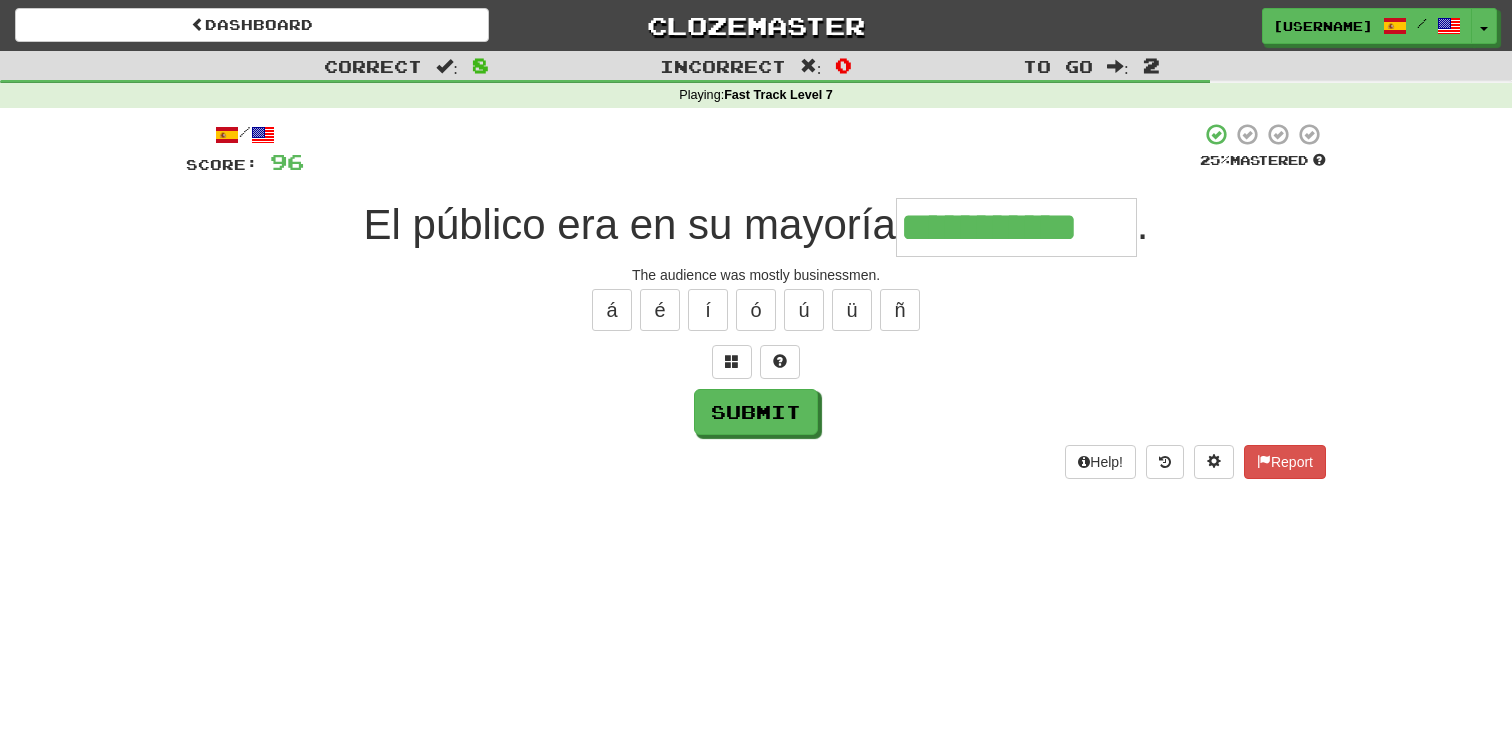 type on "**********" 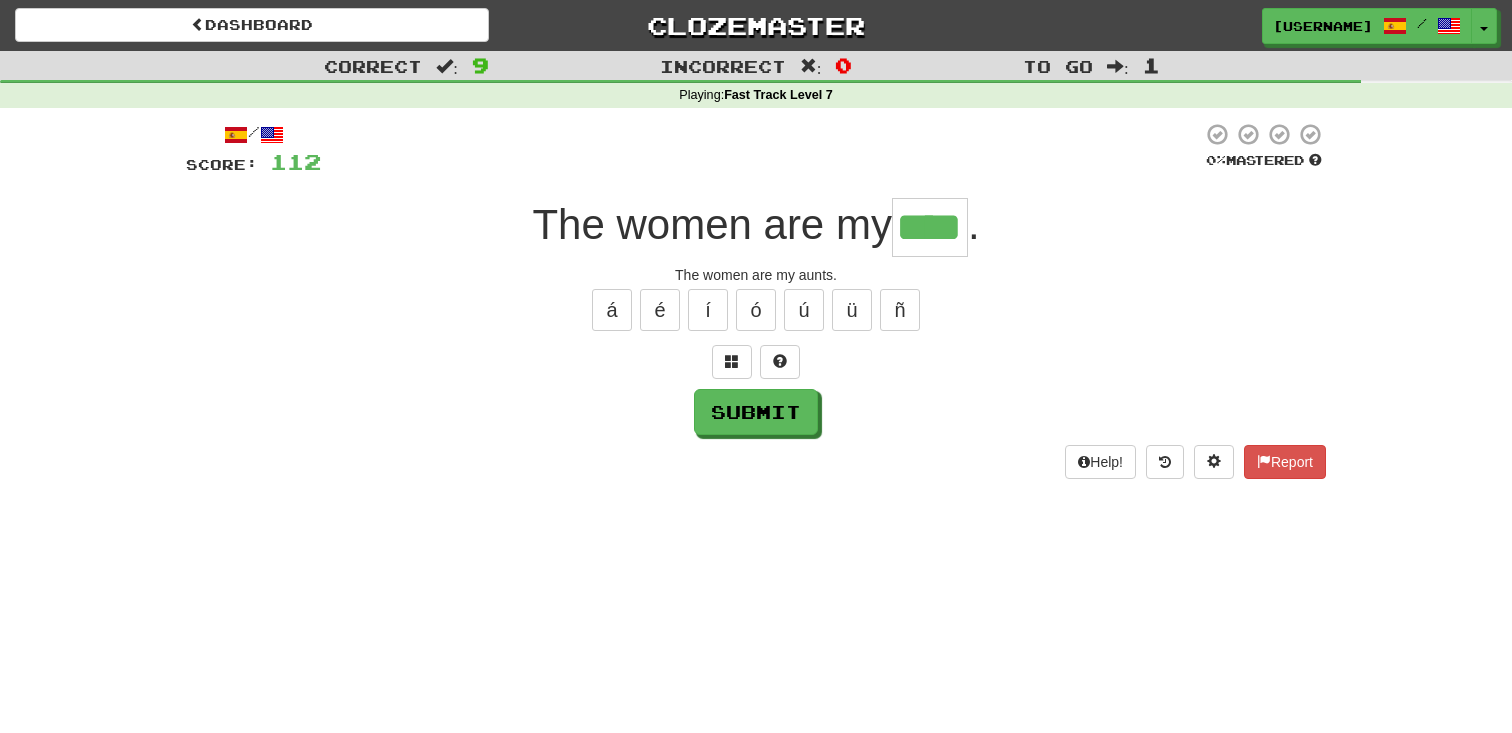 type on "****" 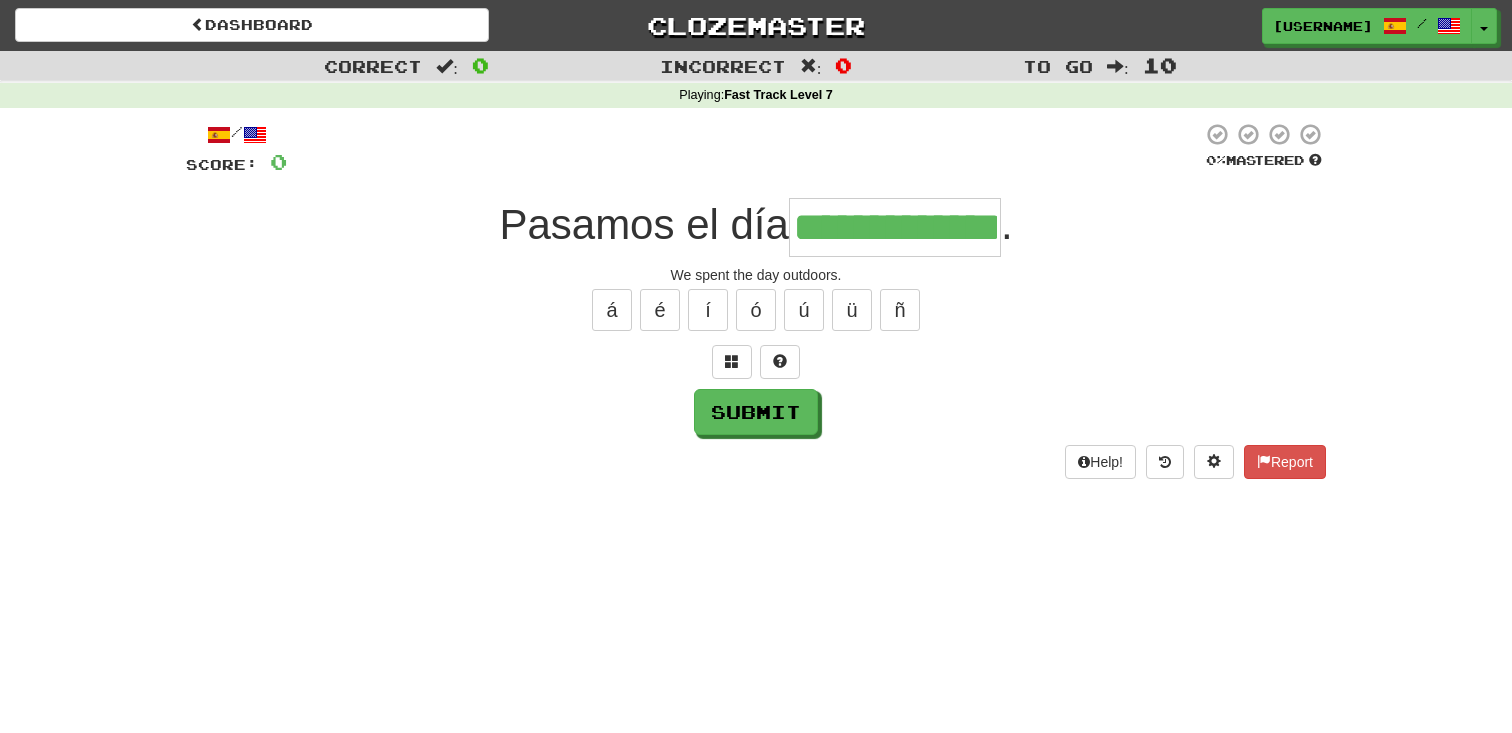 type on "**********" 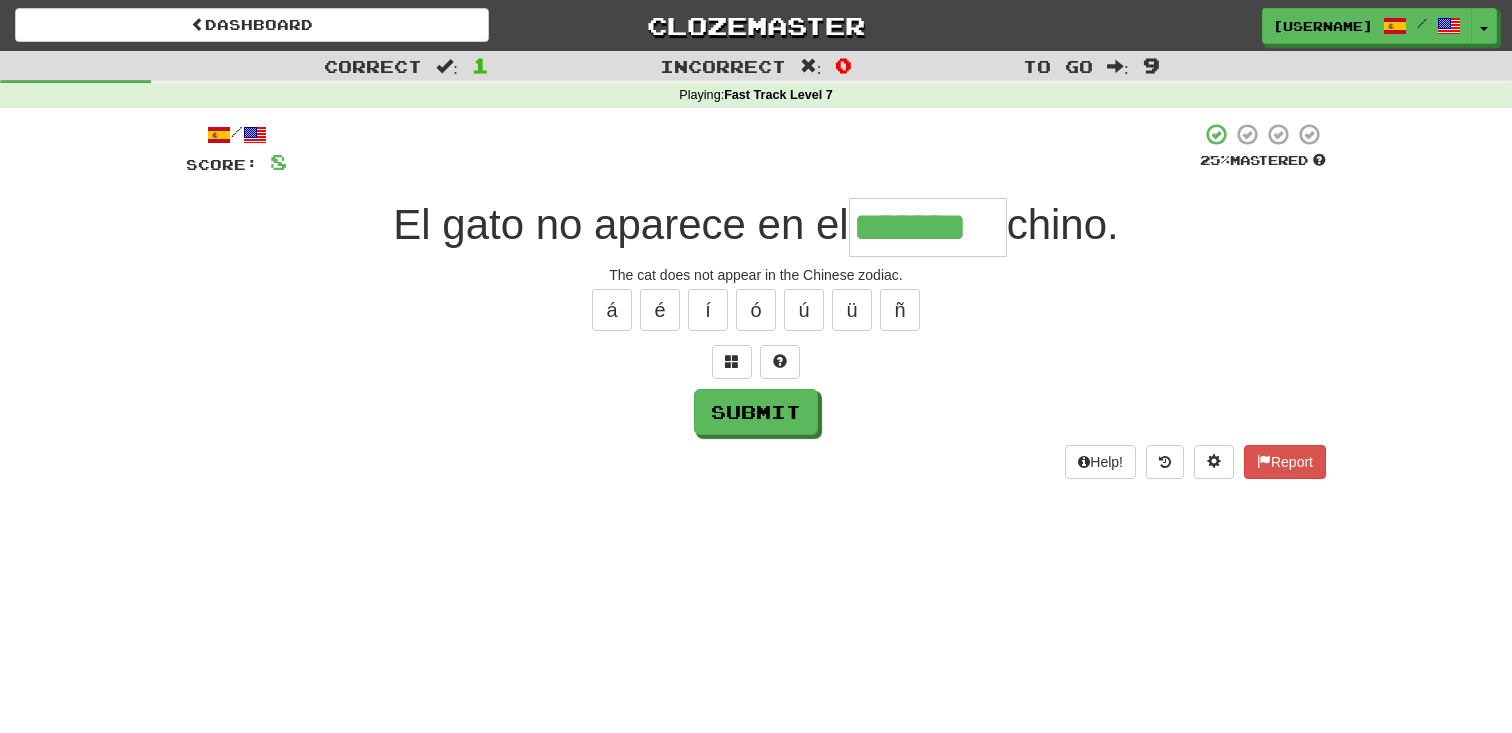 type on "*******" 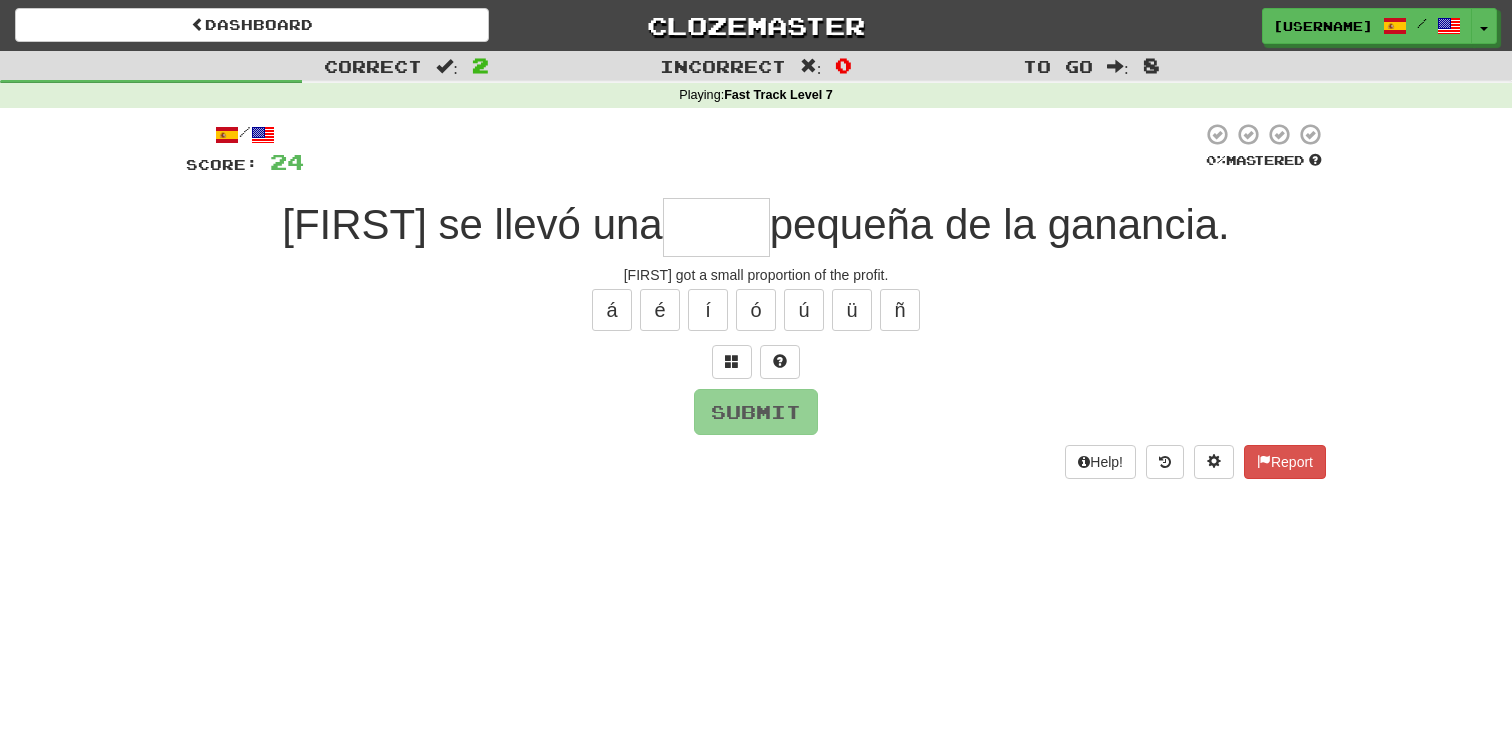 type on "*" 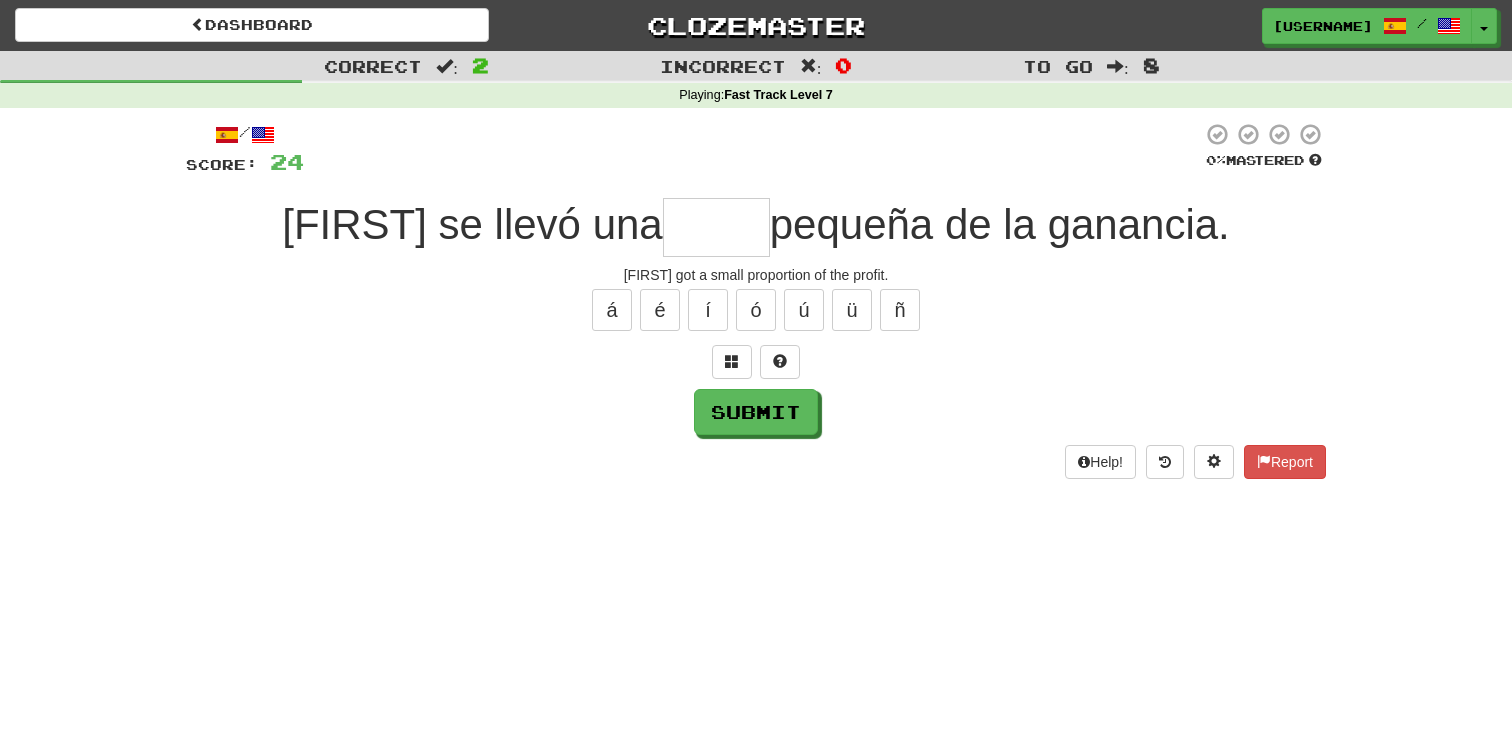 type on "*" 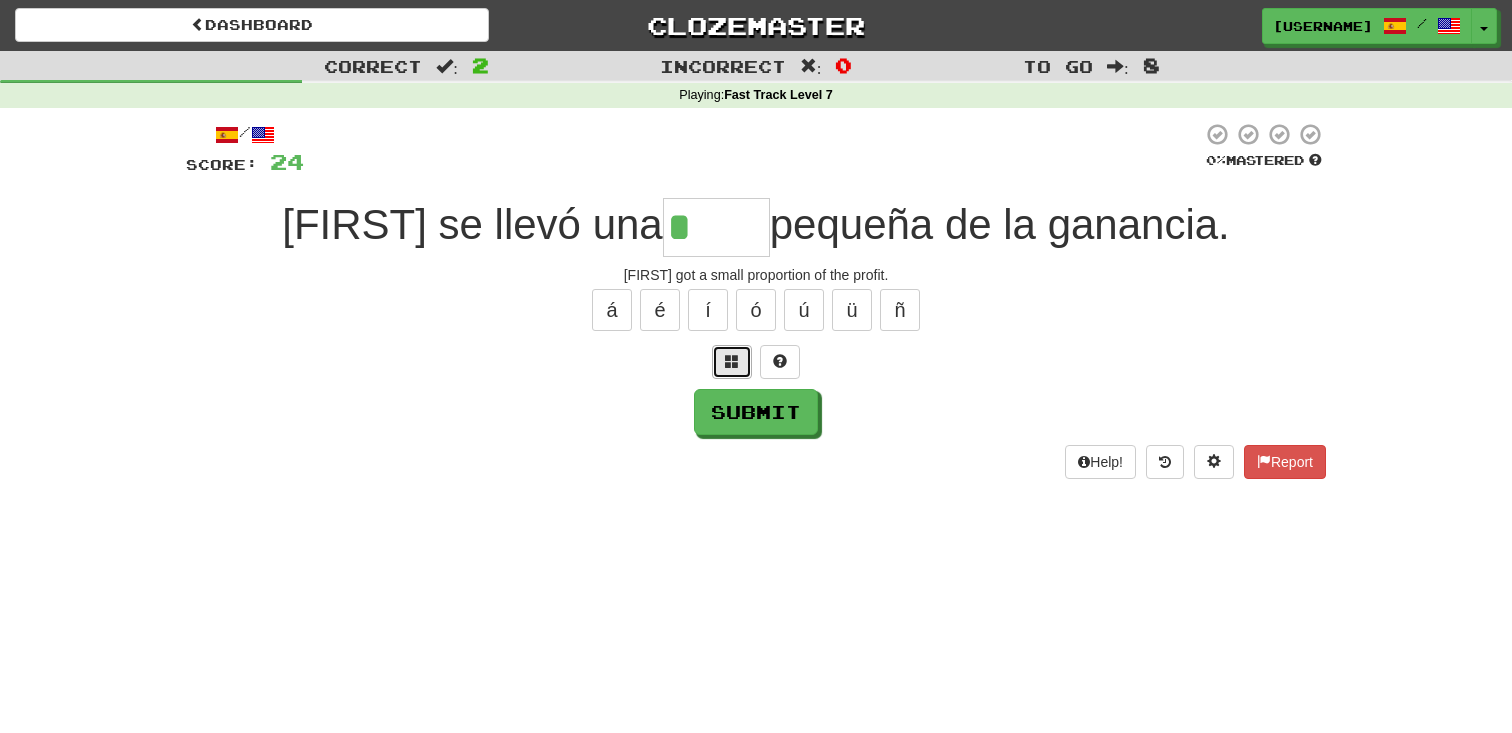 click at bounding box center (732, 362) 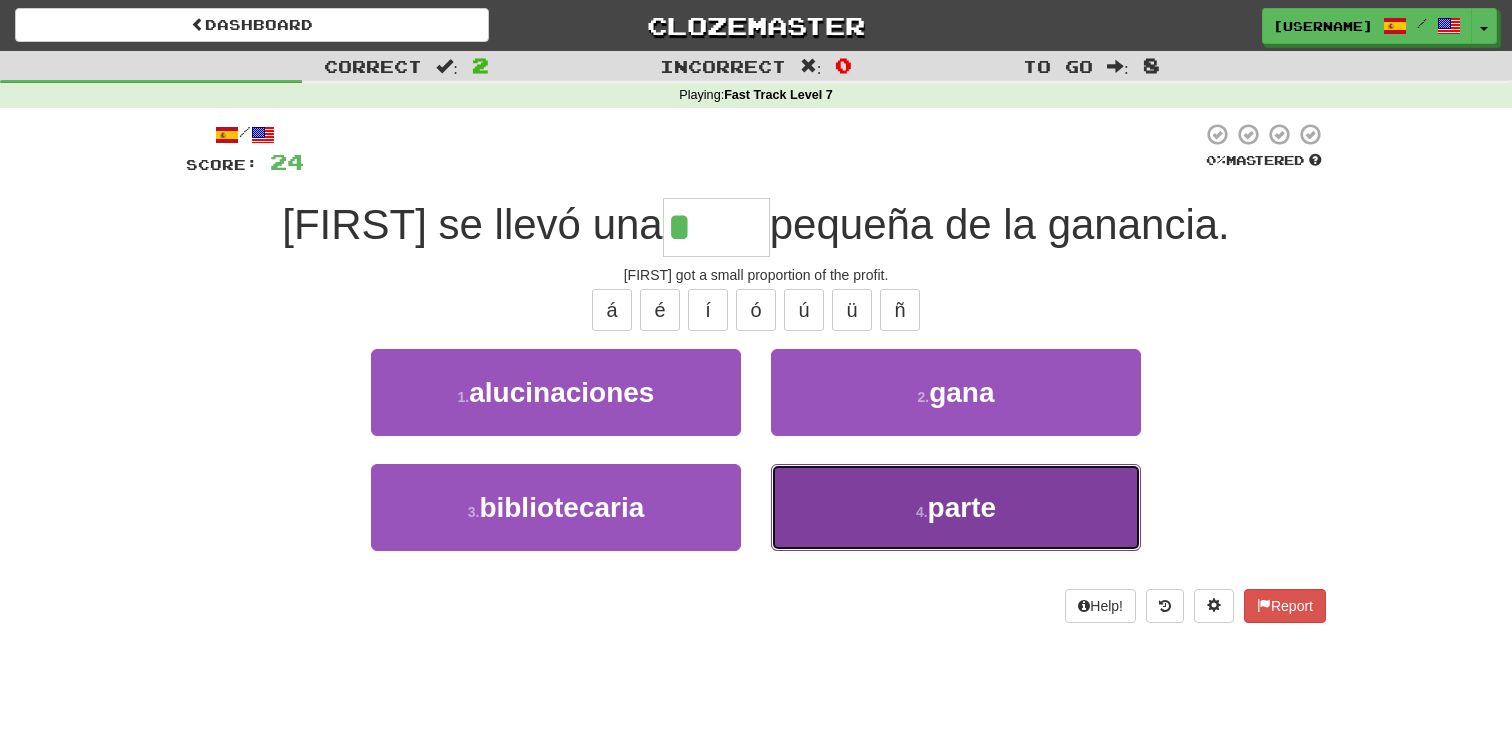 click on "4 .  parte" at bounding box center [956, 507] 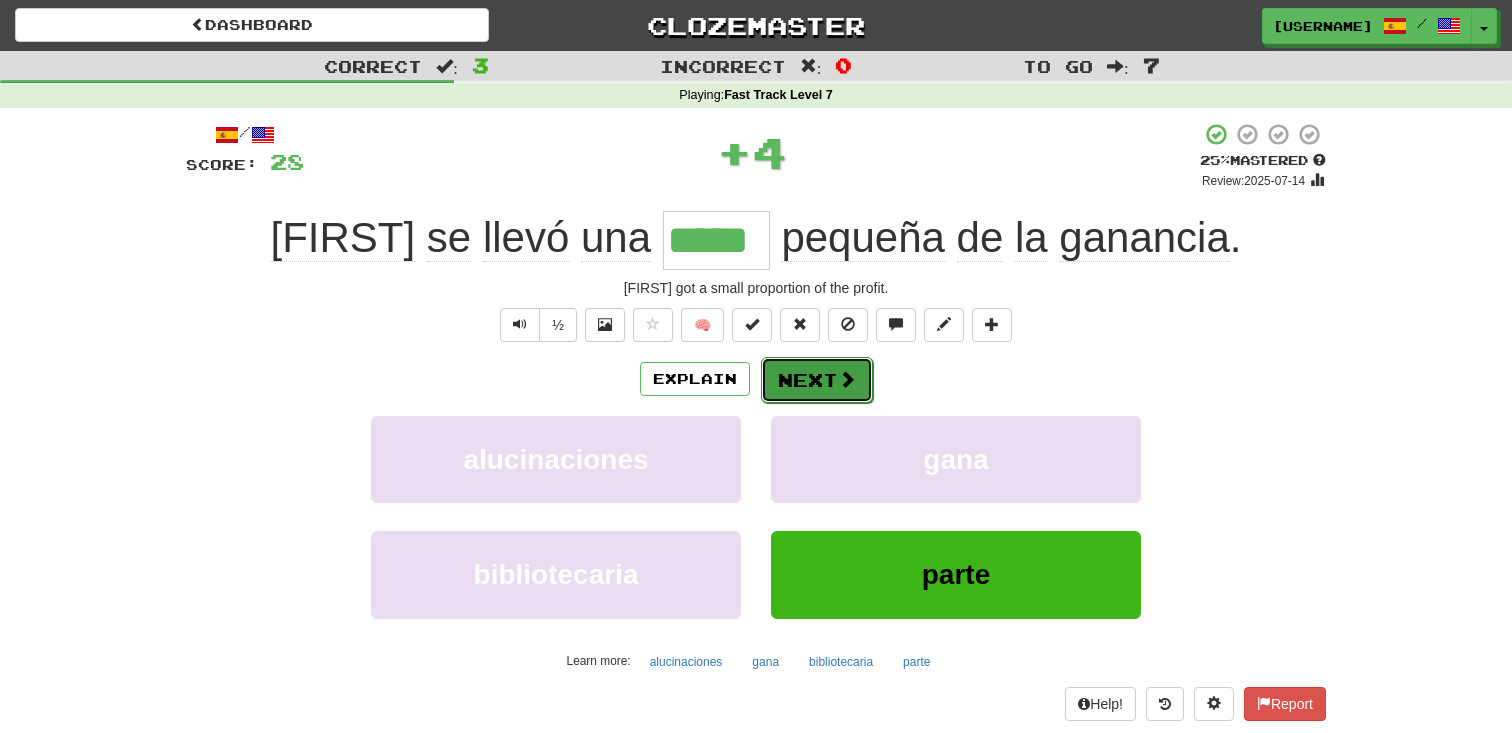 click at bounding box center [847, 379] 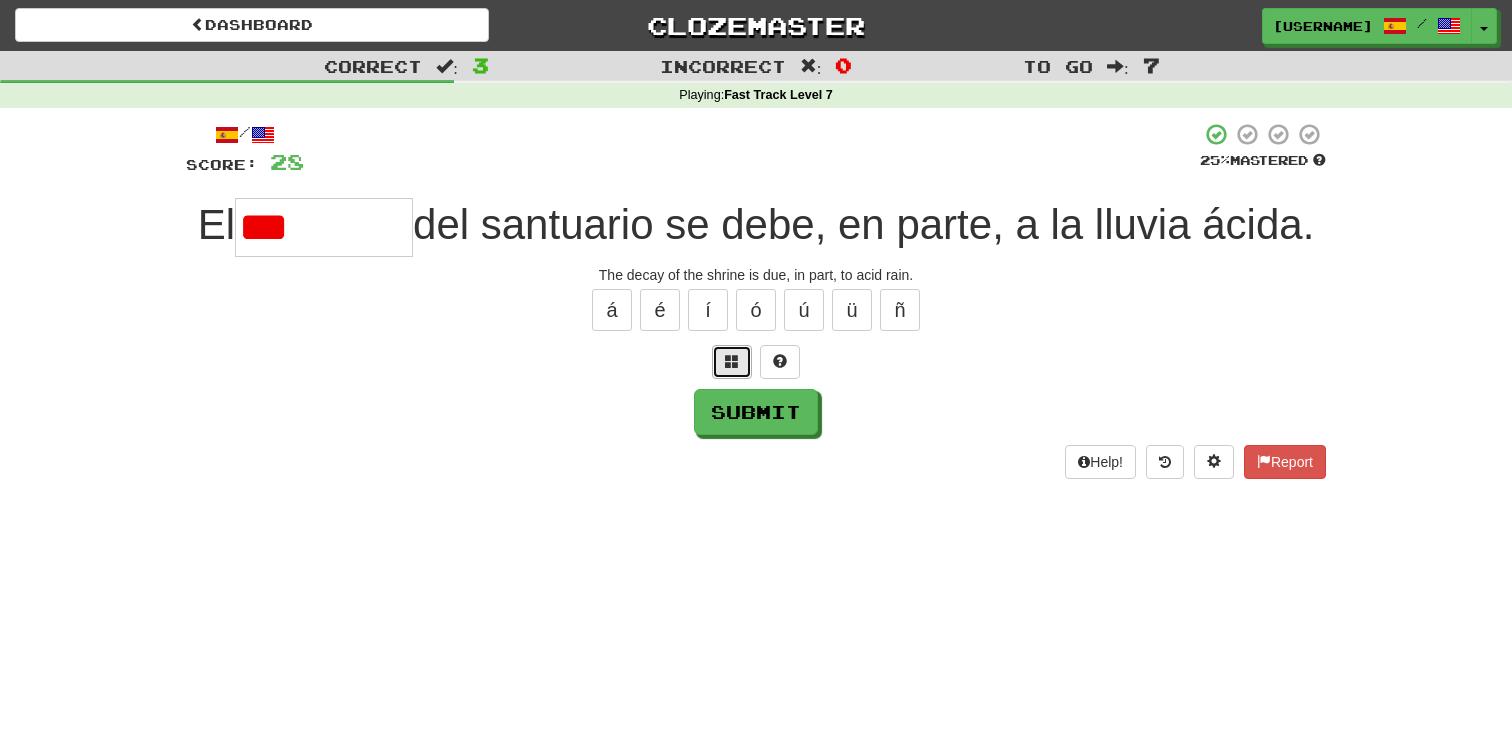 click at bounding box center [732, 361] 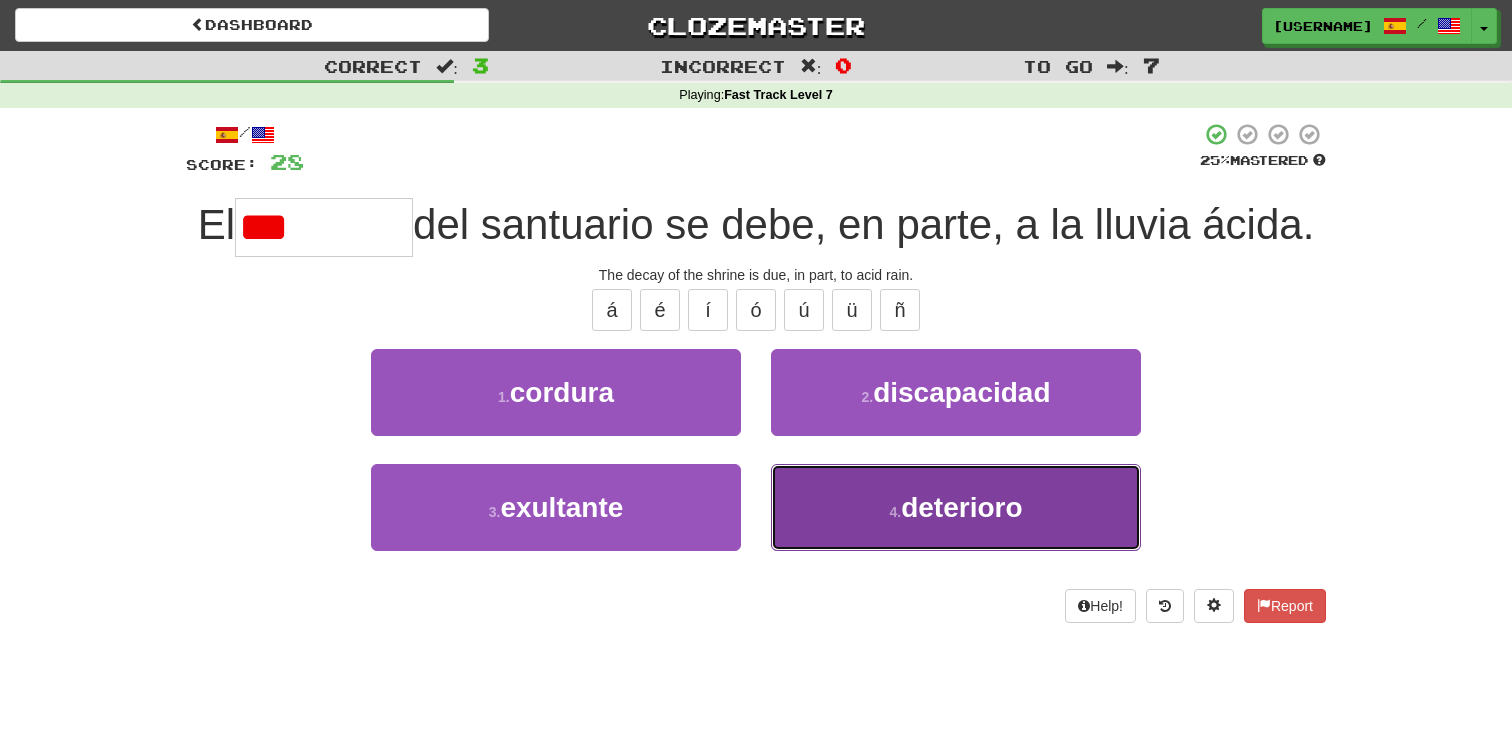 click on "4 .  deterioro" at bounding box center [956, 507] 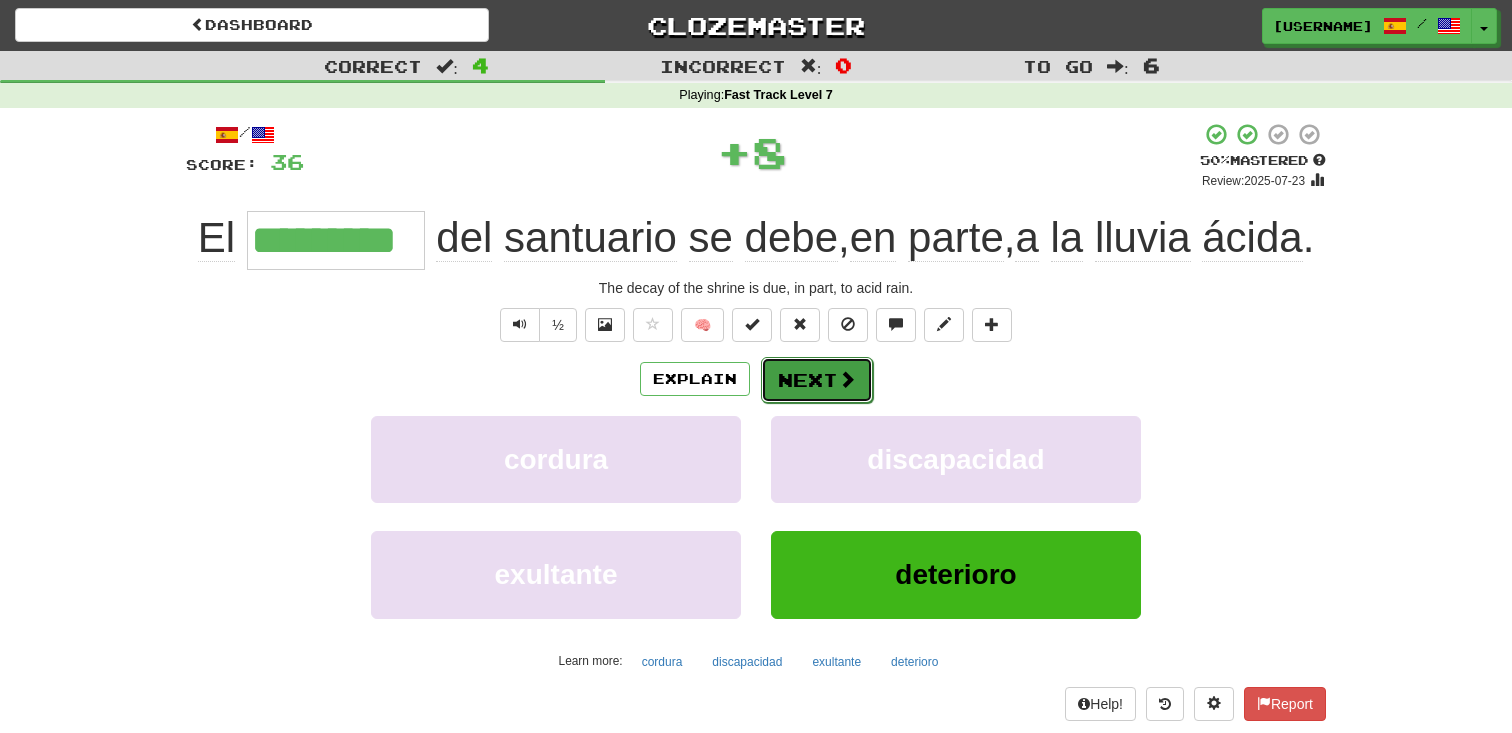 click on "Next" at bounding box center [817, 380] 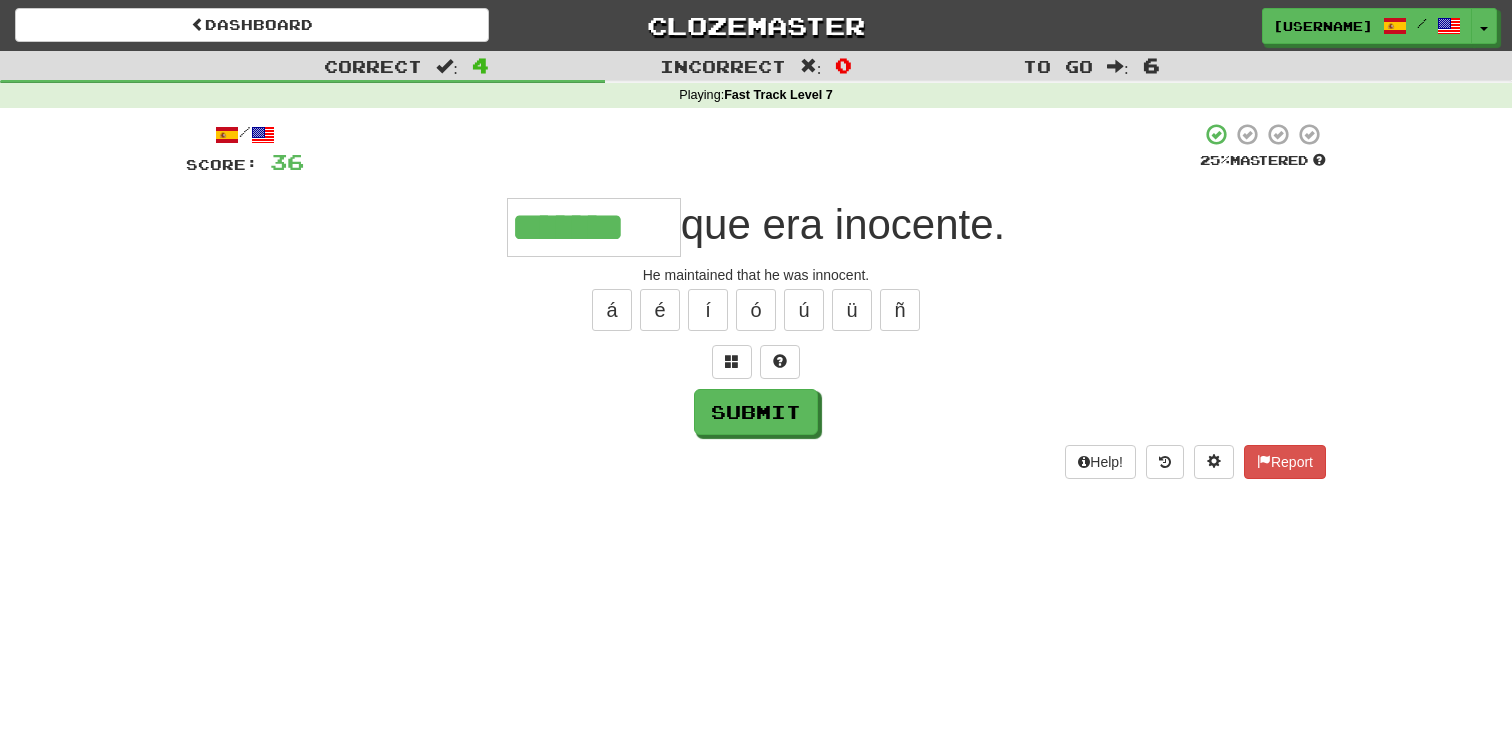 type on "*******" 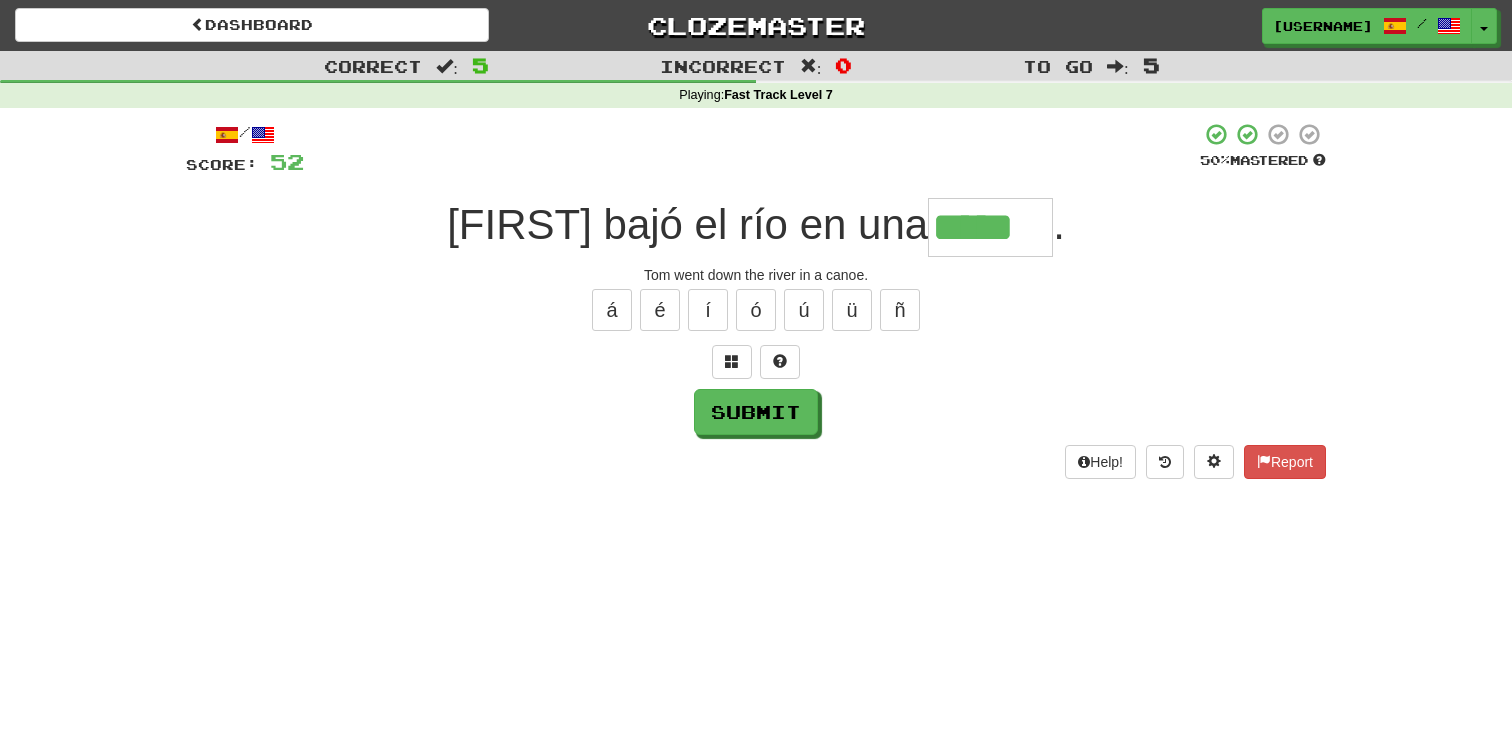 type on "*****" 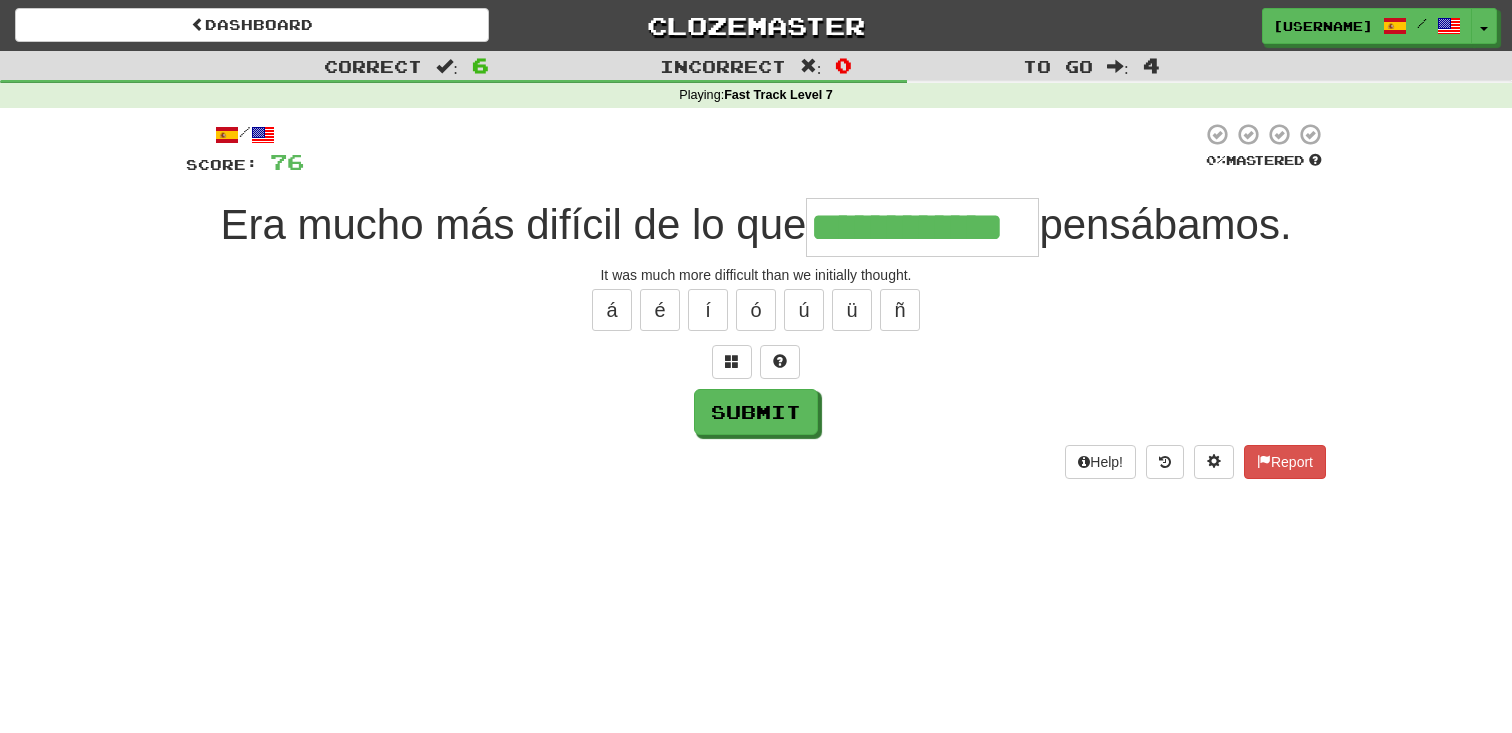 type on "**********" 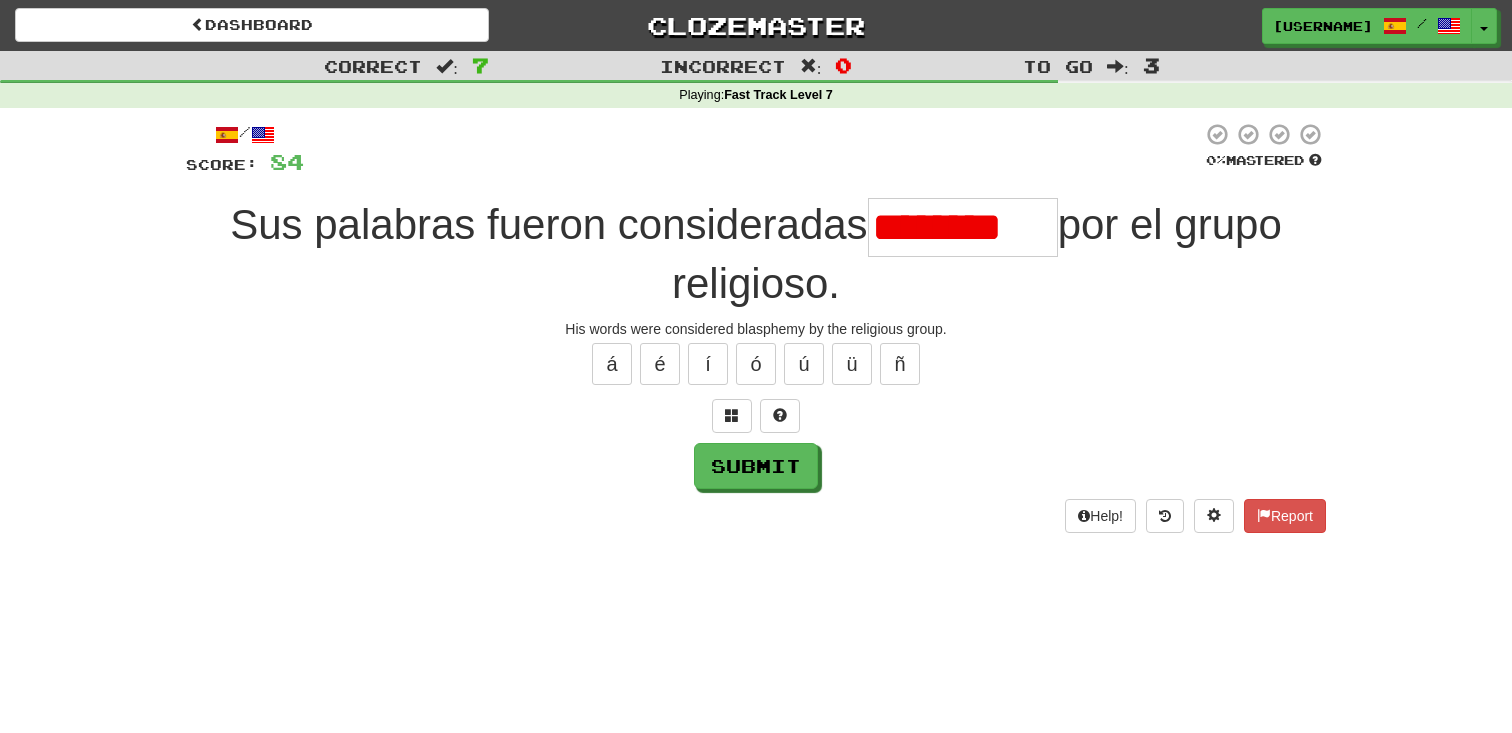 scroll, scrollTop: 0, scrollLeft: 0, axis: both 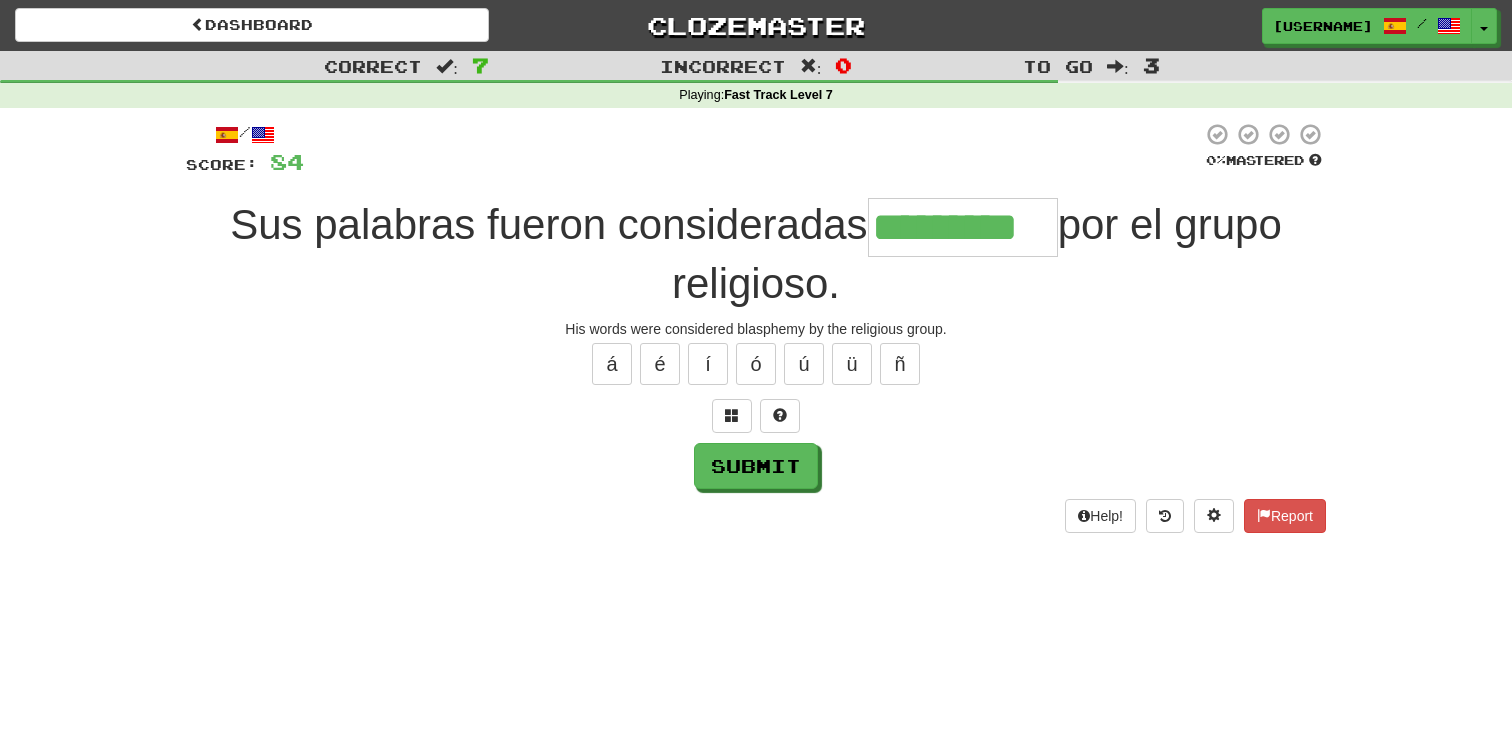 type on "*********" 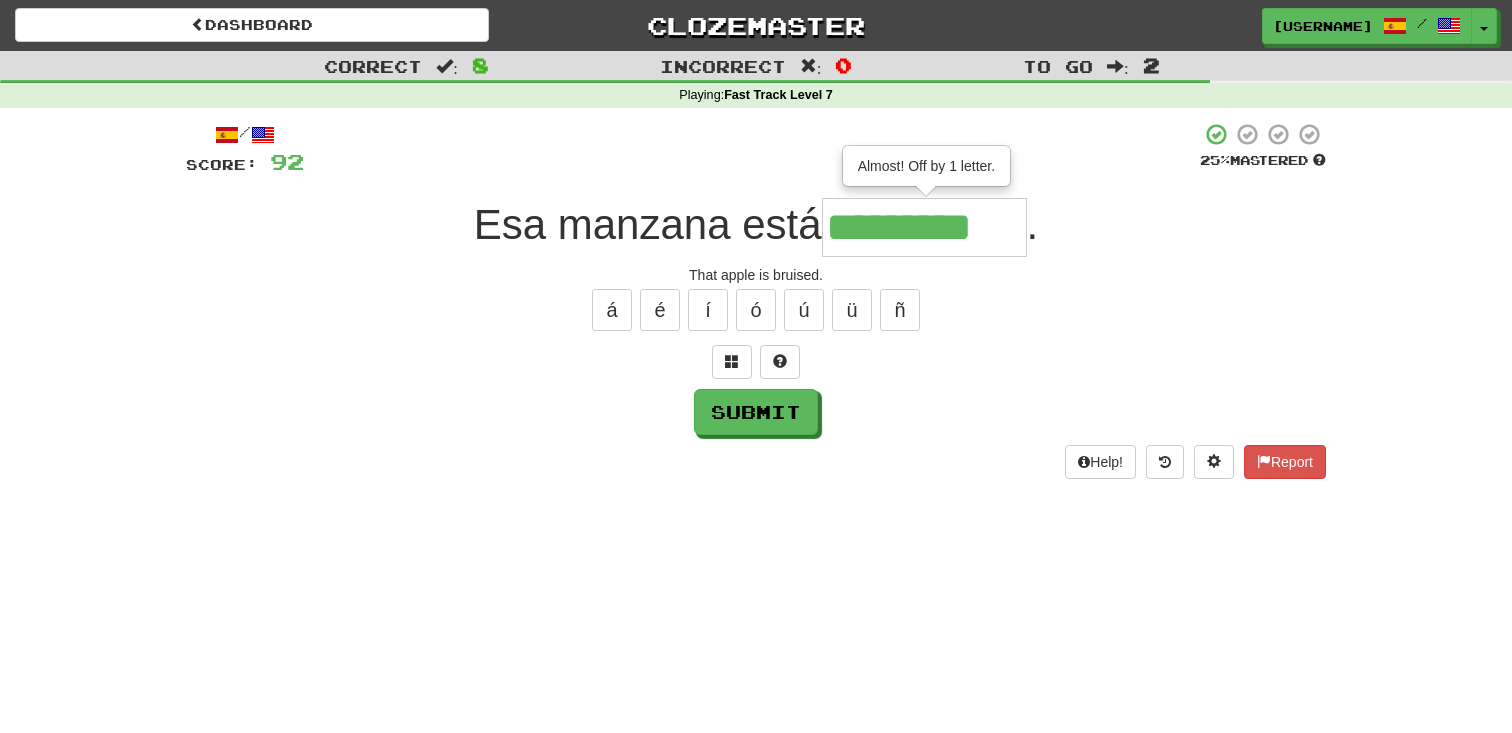 type on "*********" 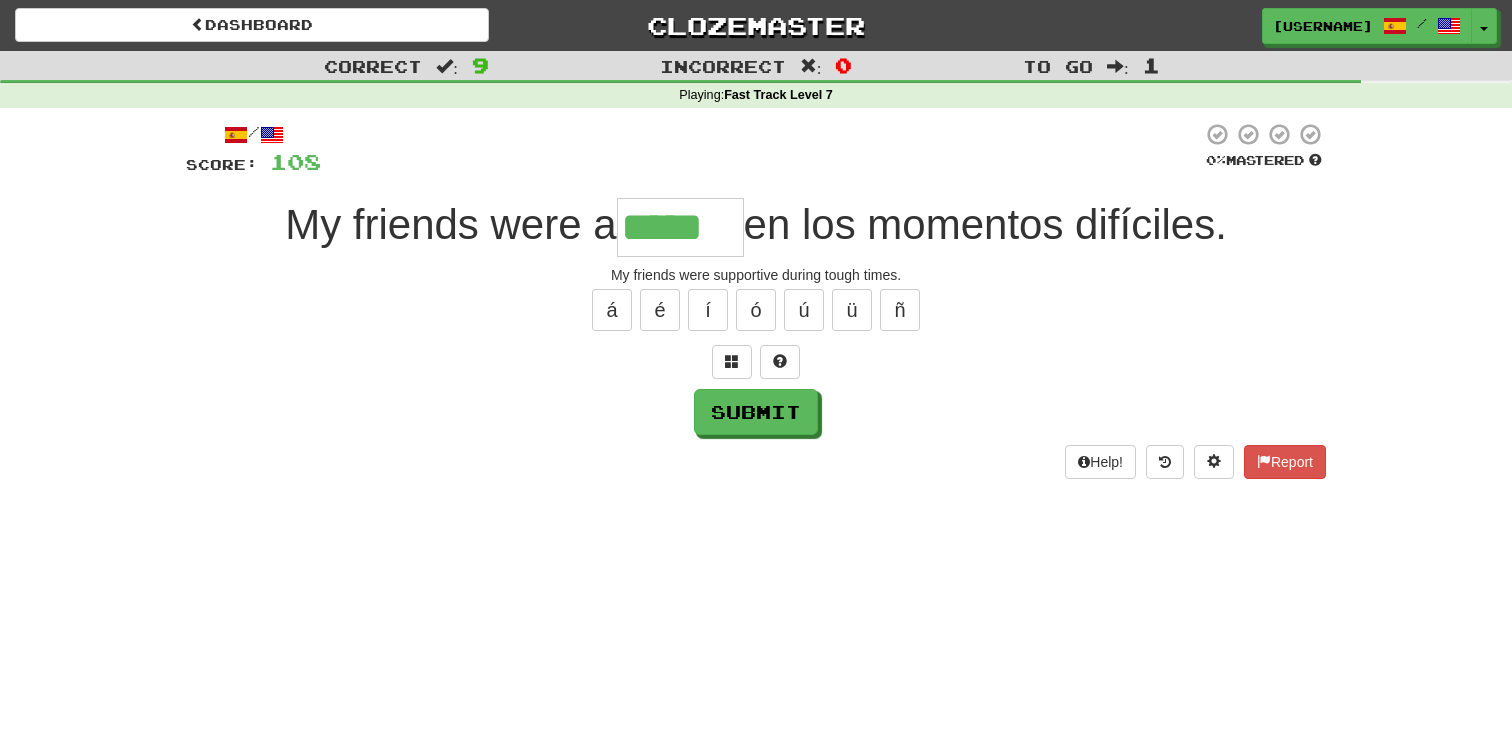 type on "*****" 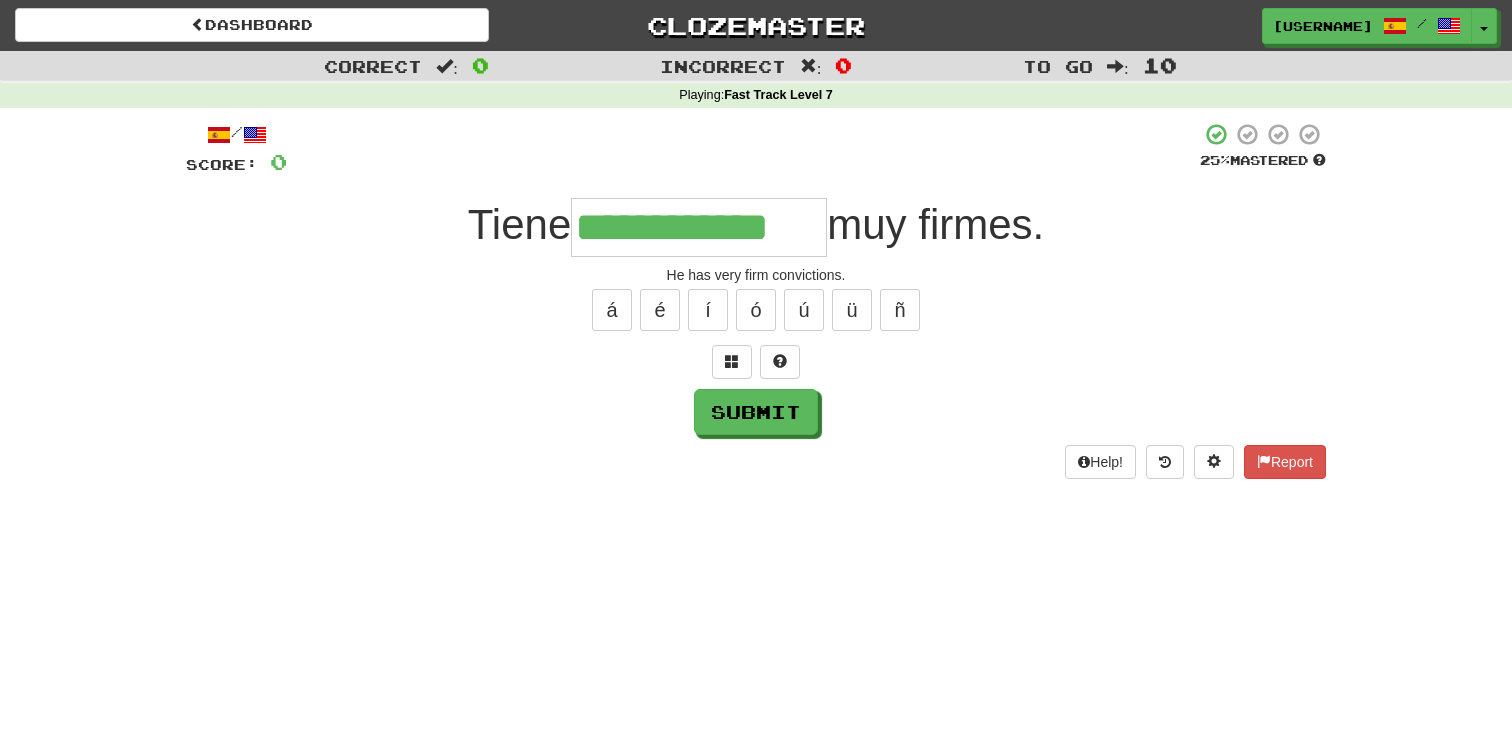 type on "**********" 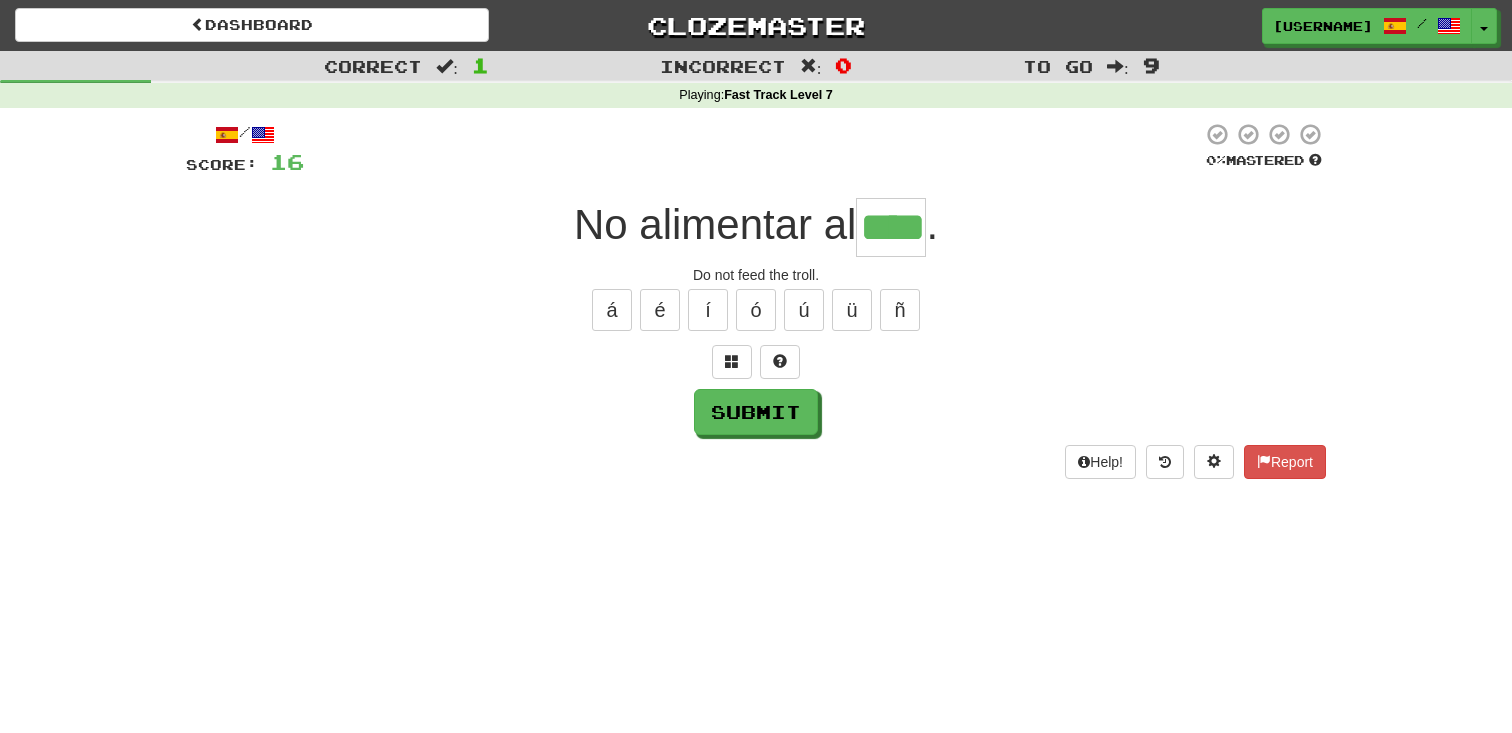 type on "****" 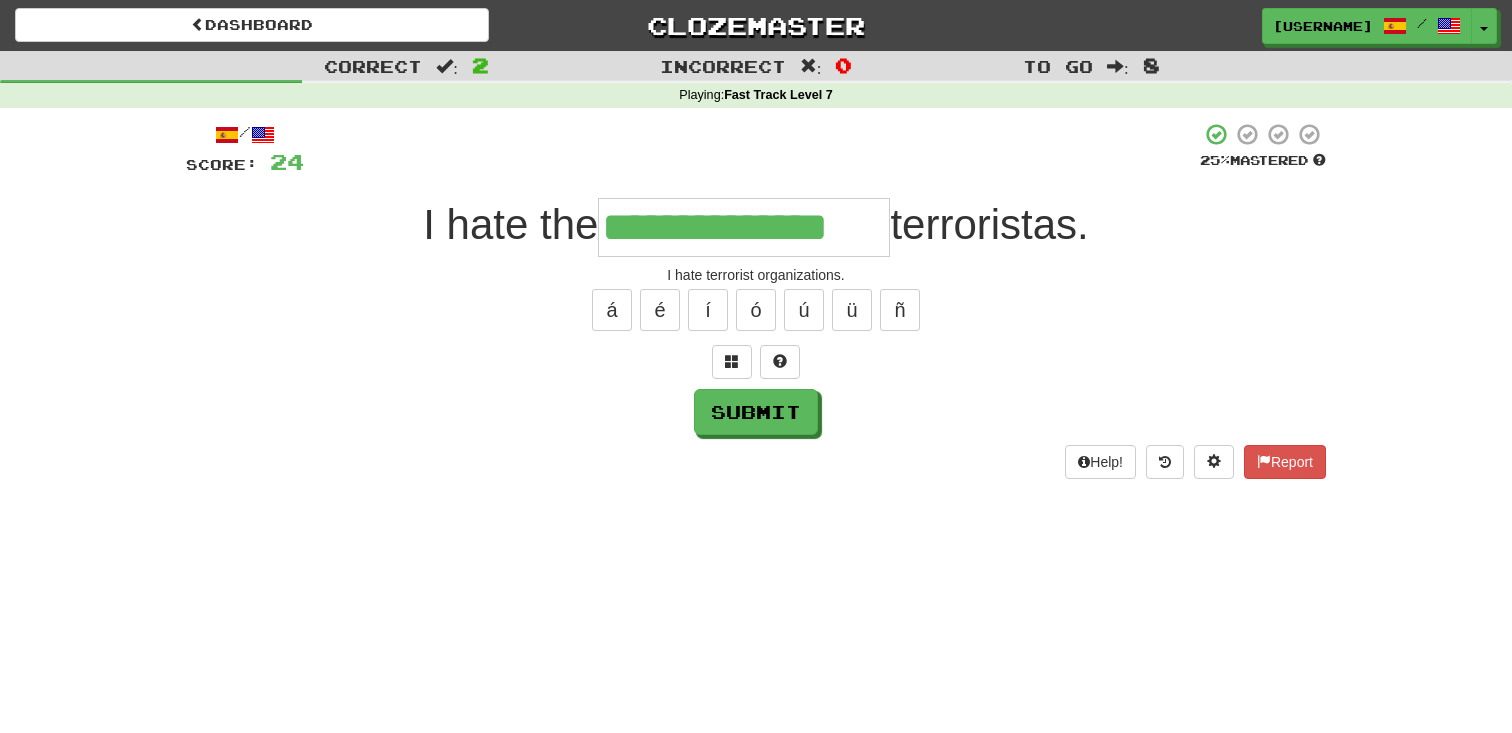 type on "**********" 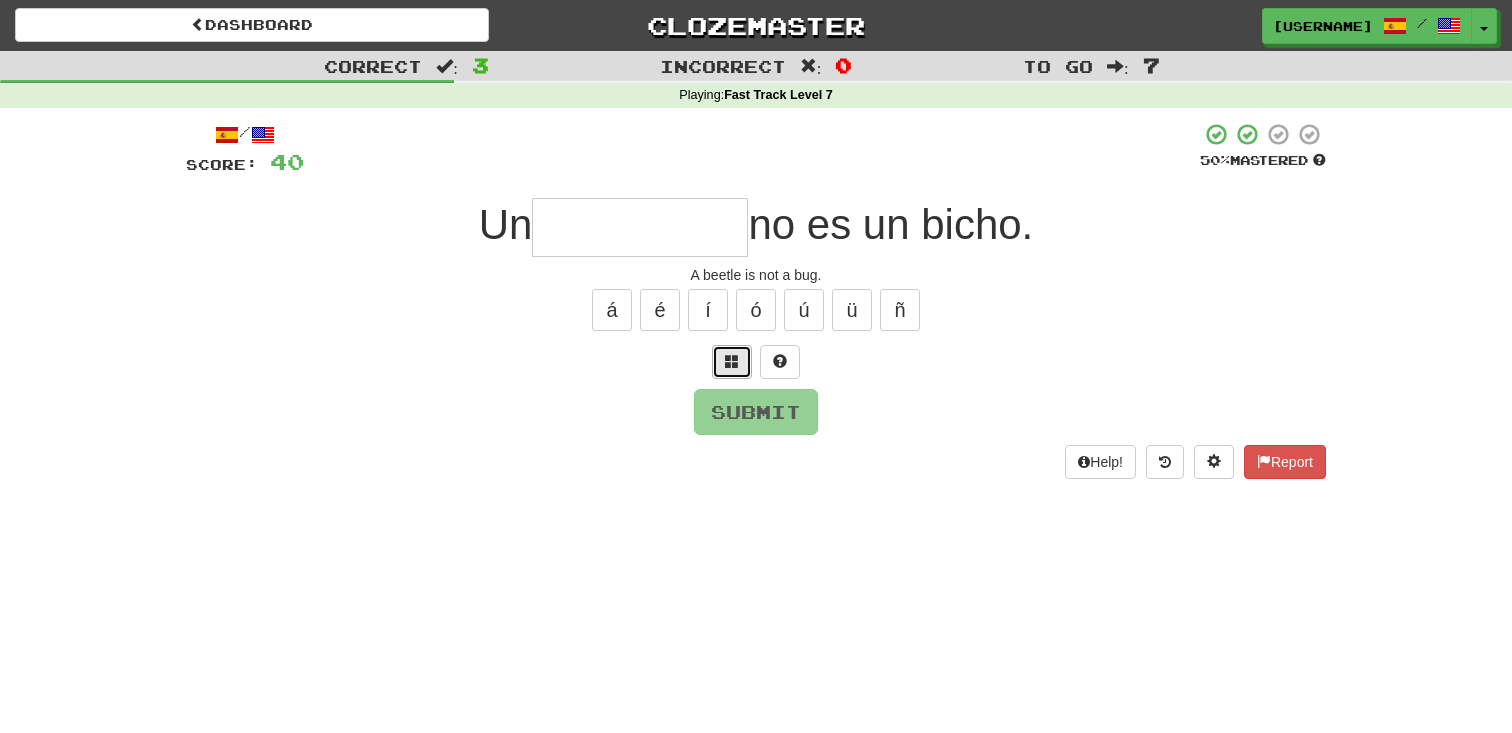 click at bounding box center (732, 361) 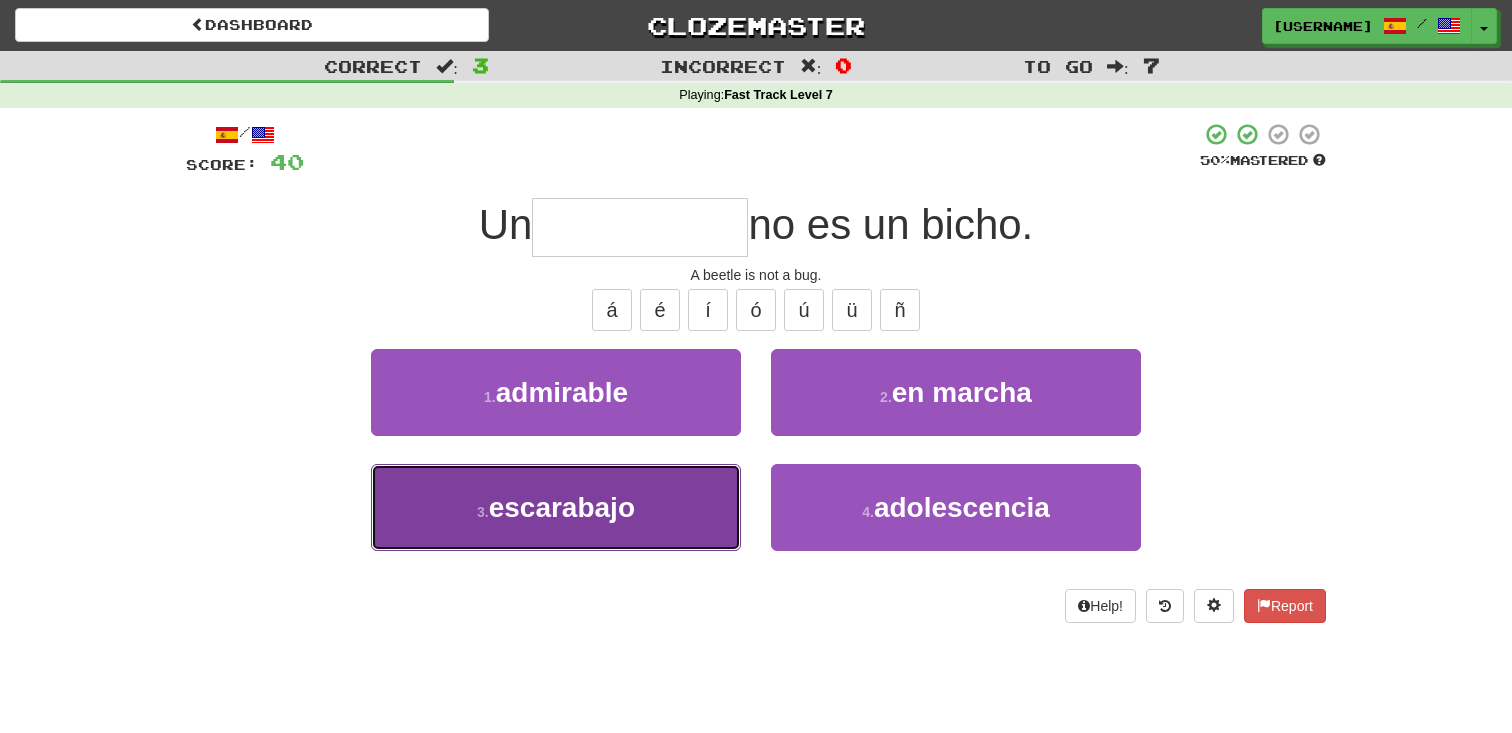 click on "3 .  escarabajo" at bounding box center (556, 507) 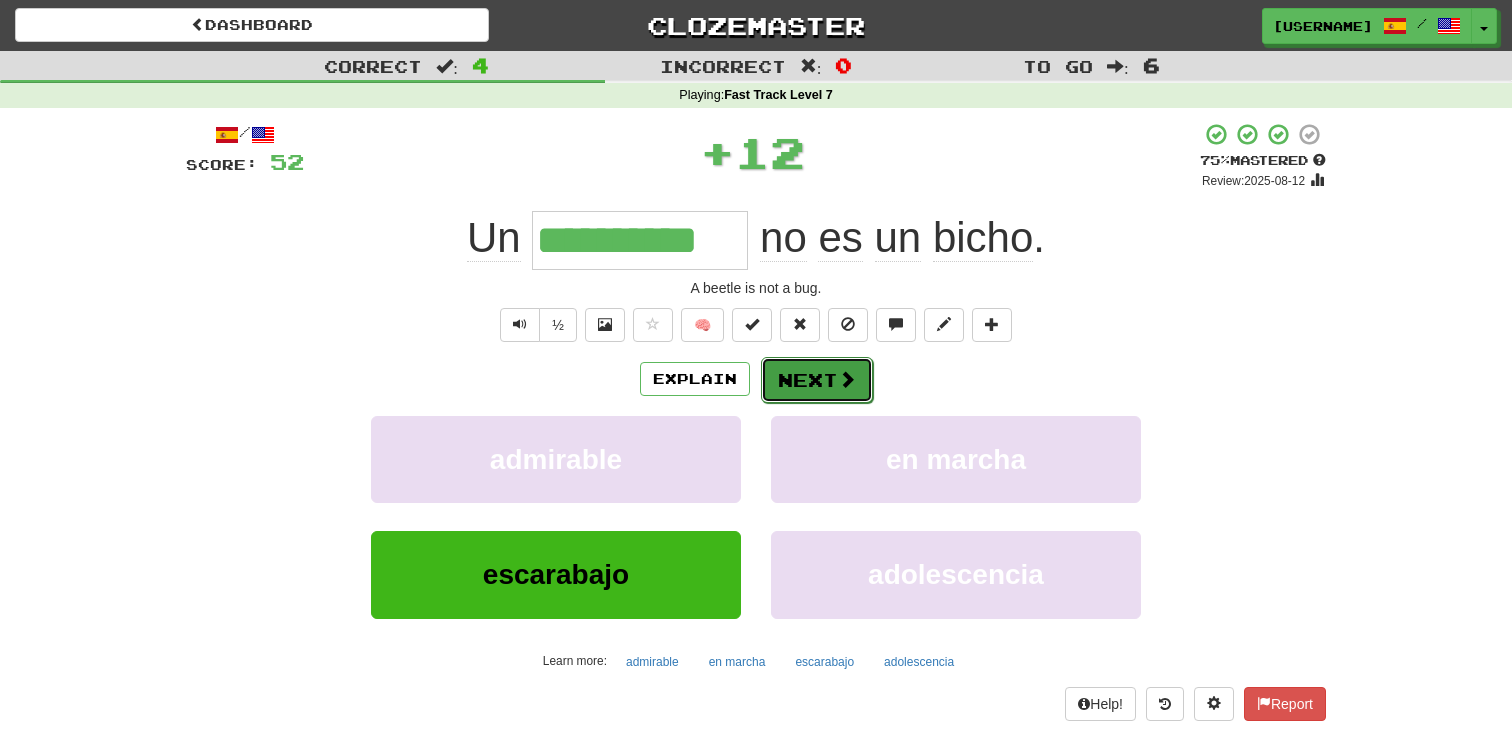 click on "Next" at bounding box center [817, 380] 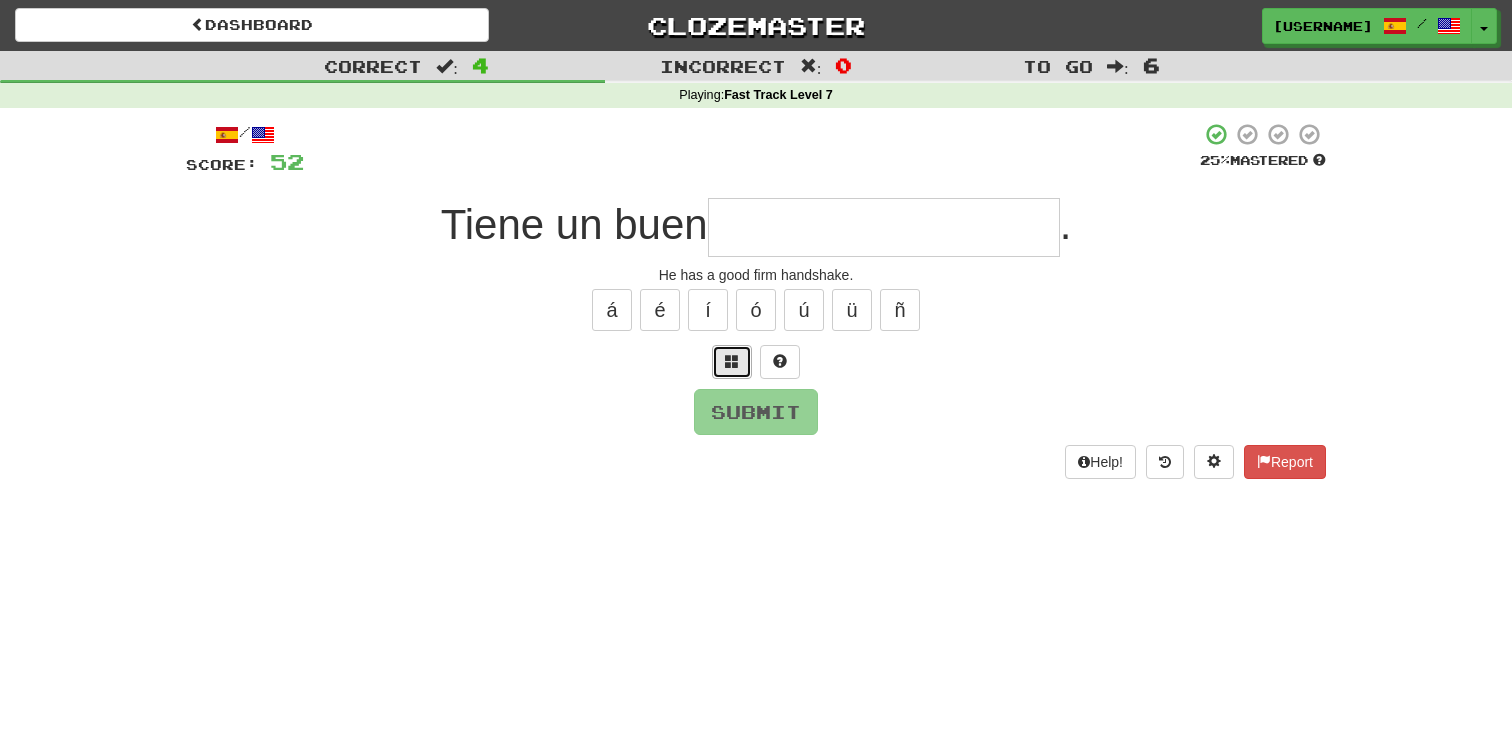 click at bounding box center (732, 361) 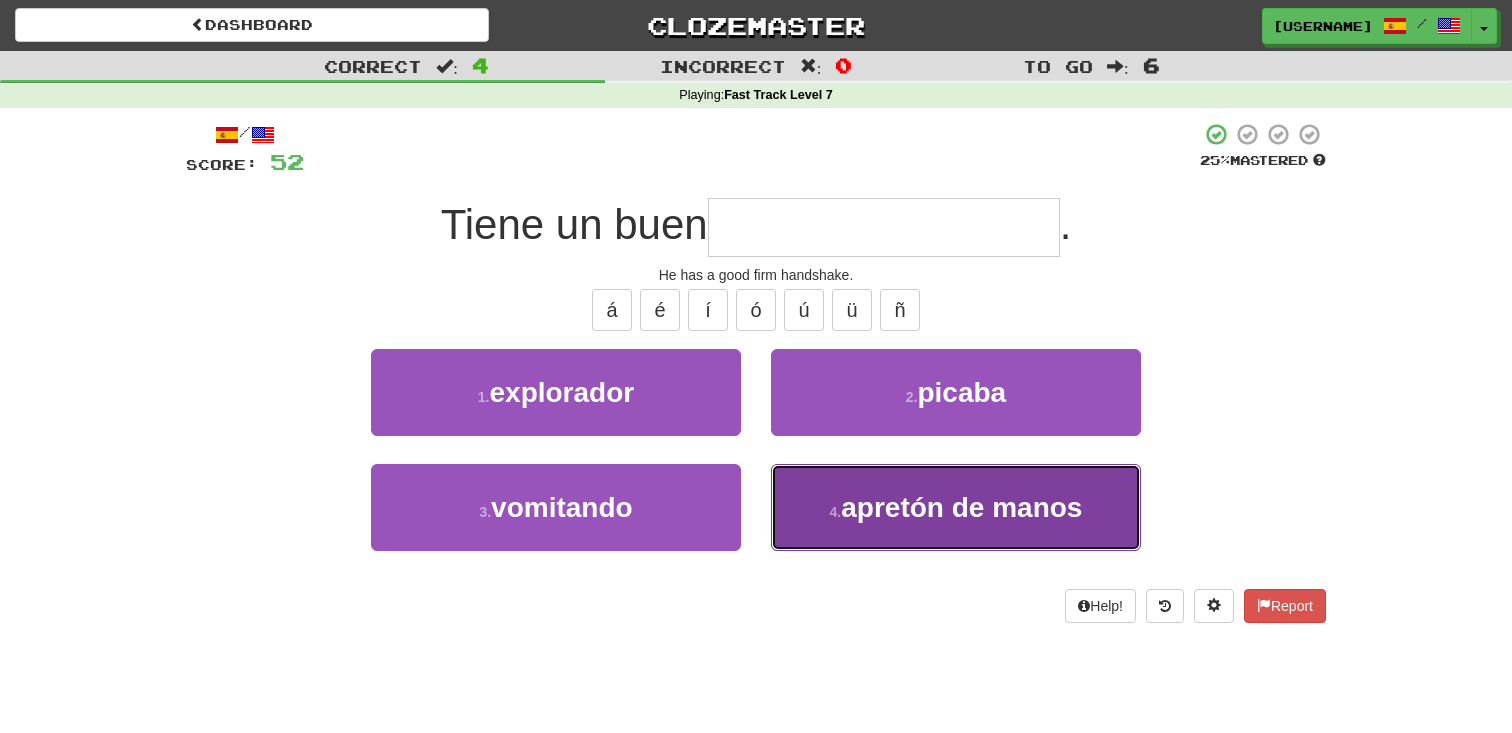 click on "4 .  apretón de manos" at bounding box center (956, 507) 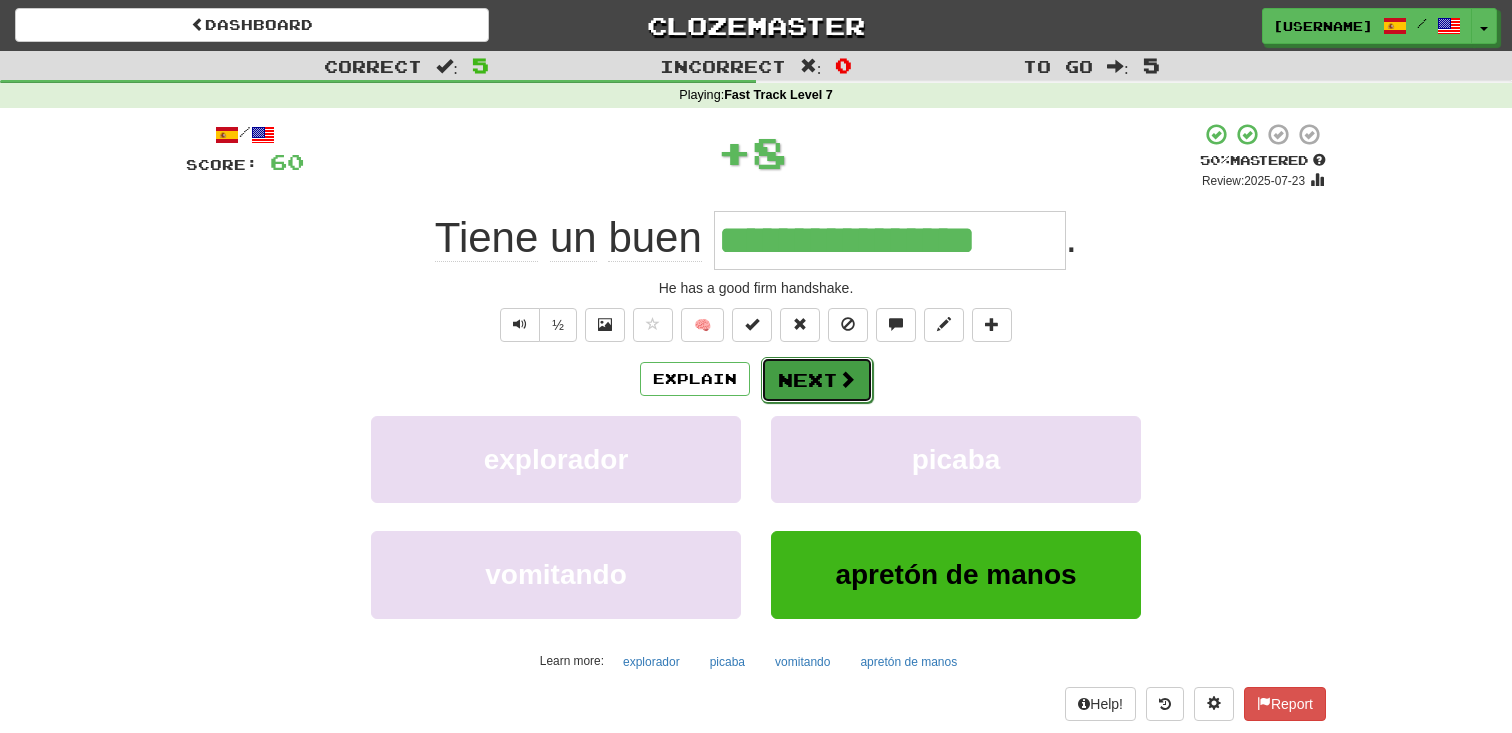 click at bounding box center [847, 379] 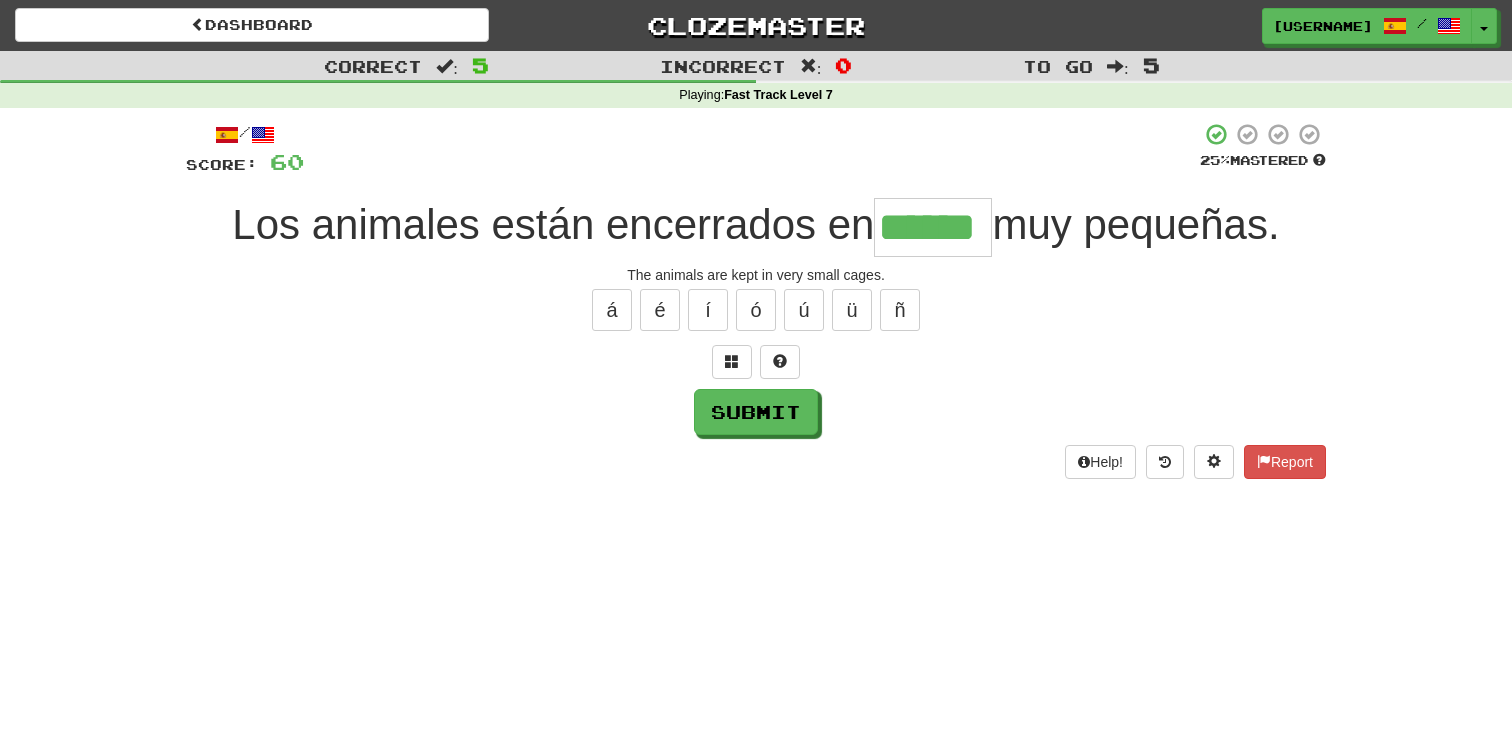 type on "******" 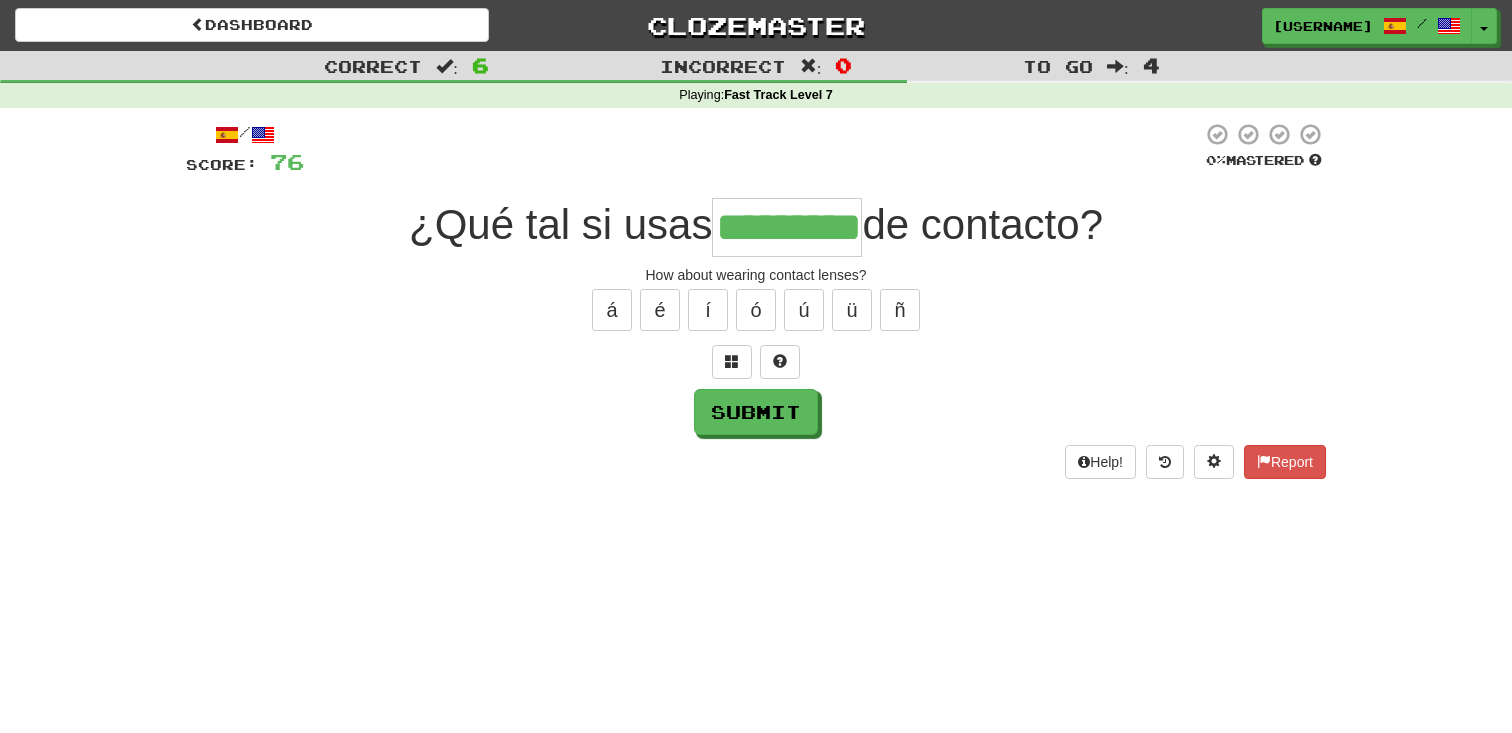 type on "*********" 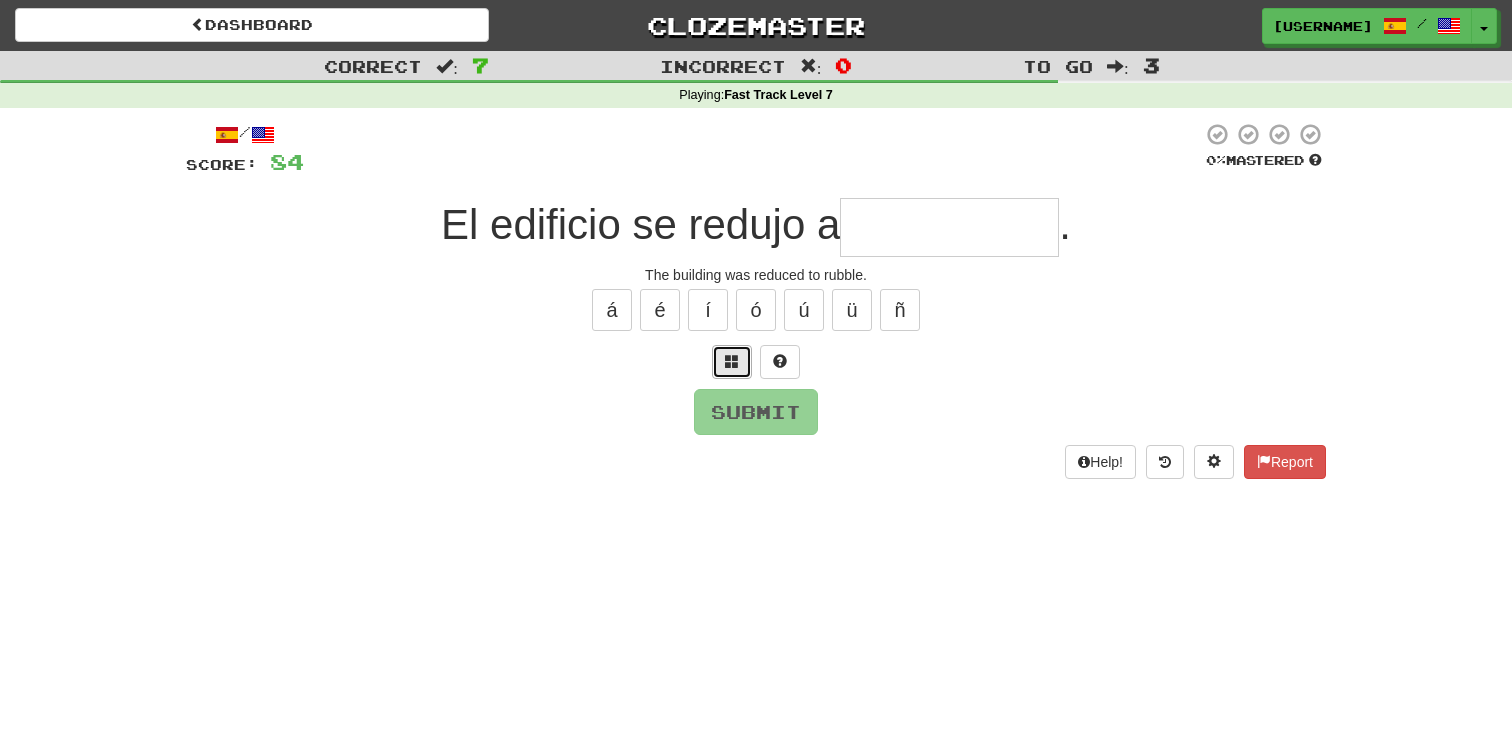 click at bounding box center (732, 362) 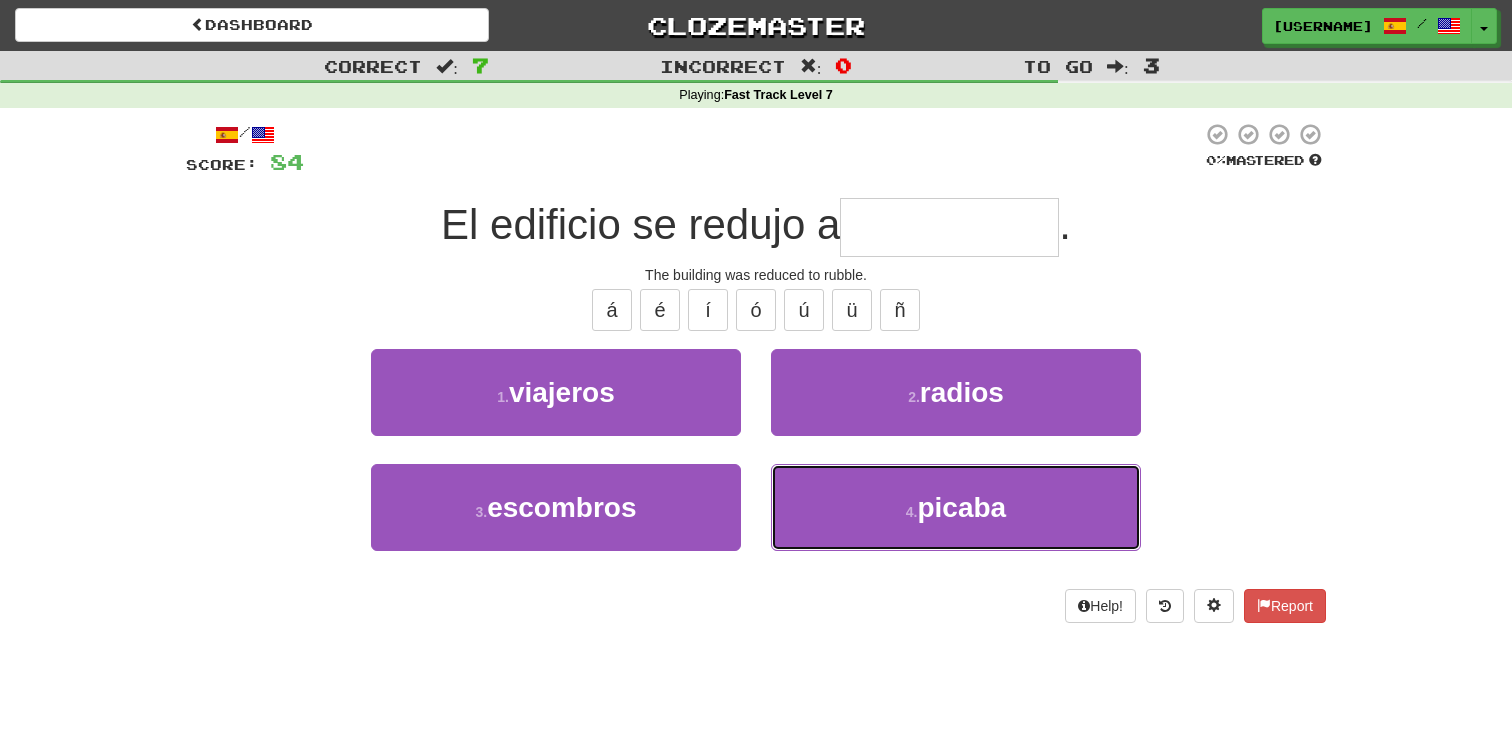 drag, startPoint x: 854, startPoint y: 513, endPoint x: 644, endPoint y: 581, distance: 220.73514 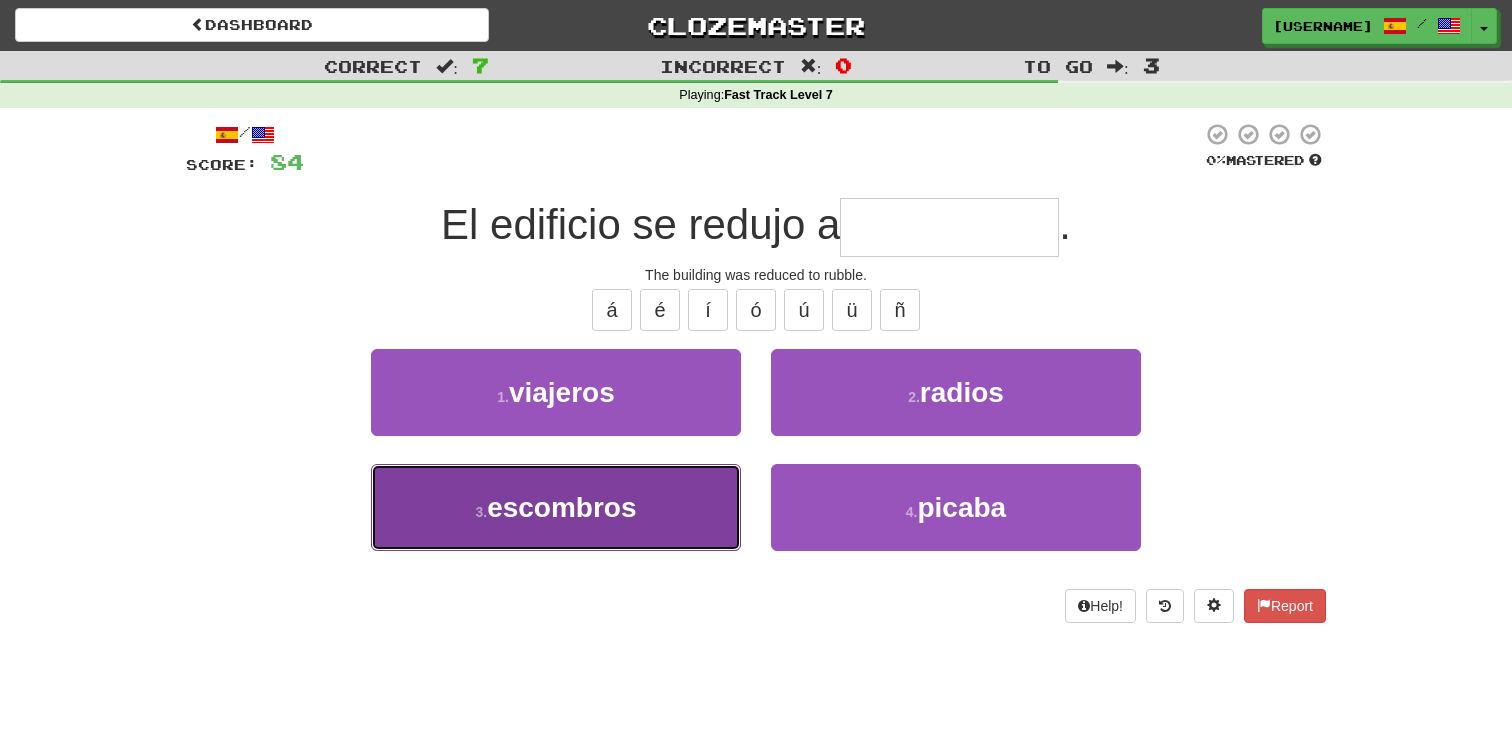 click on "3 .  escombros" at bounding box center [556, 507] 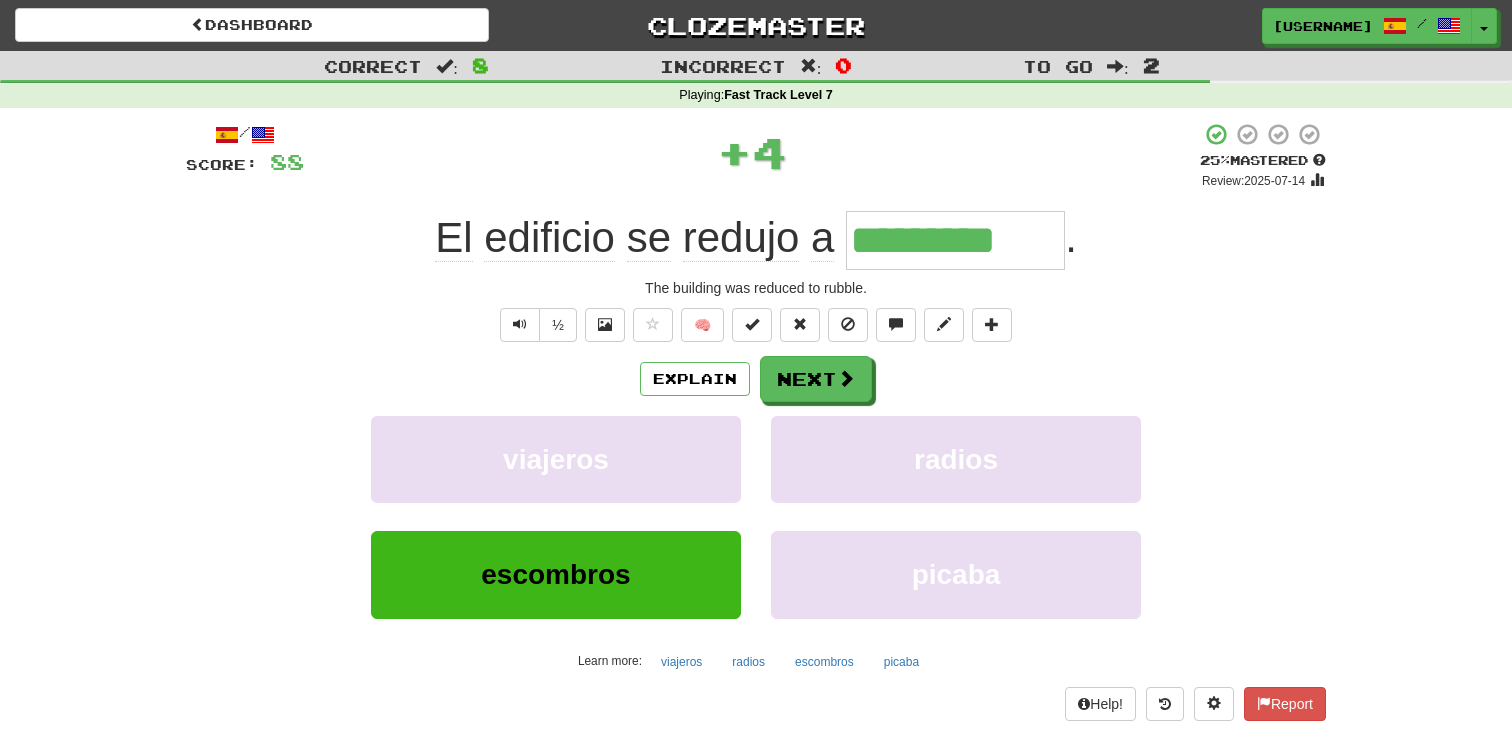 click on "radios" at bounding box center [956, 473] 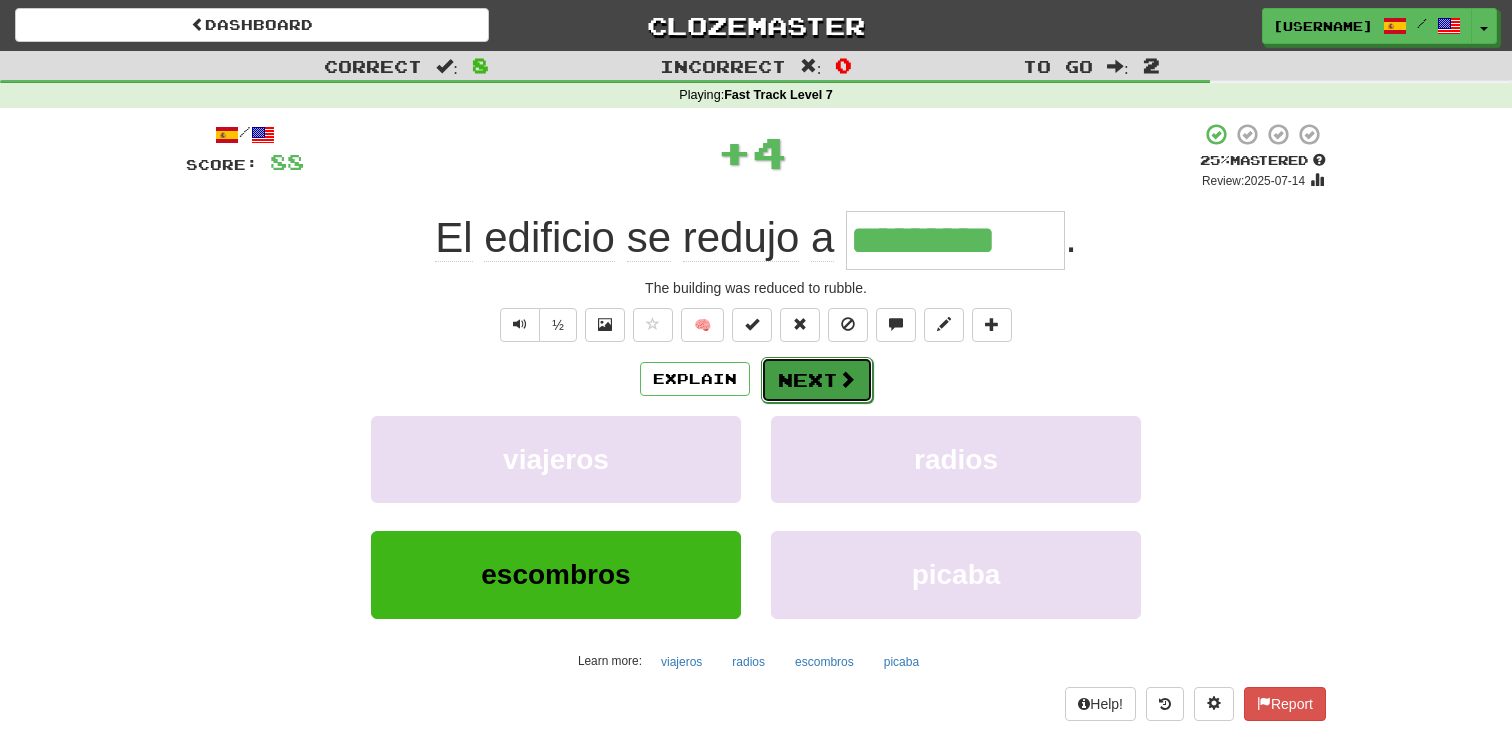 click on "Next" at bounding box center (817, 380) 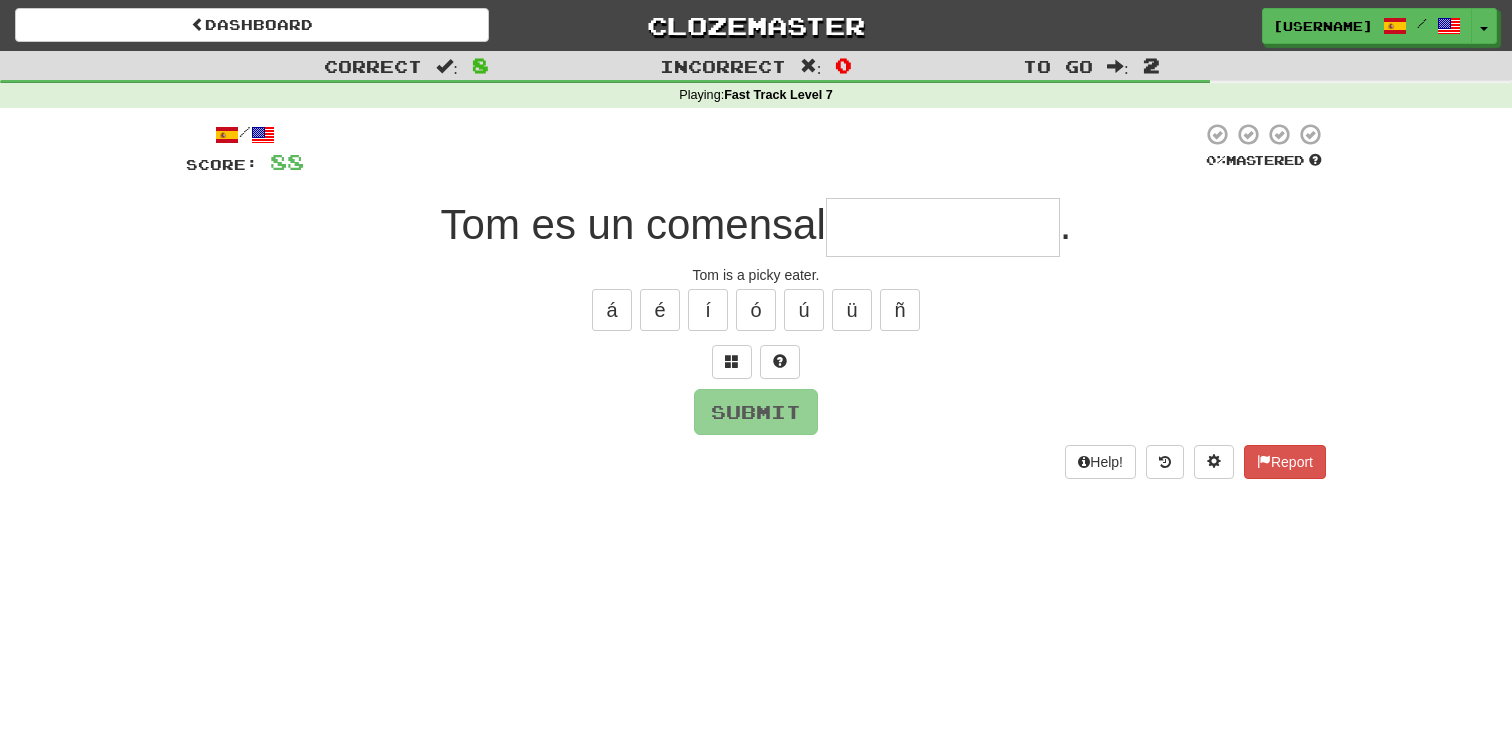 click at bounding box center [756, 362] 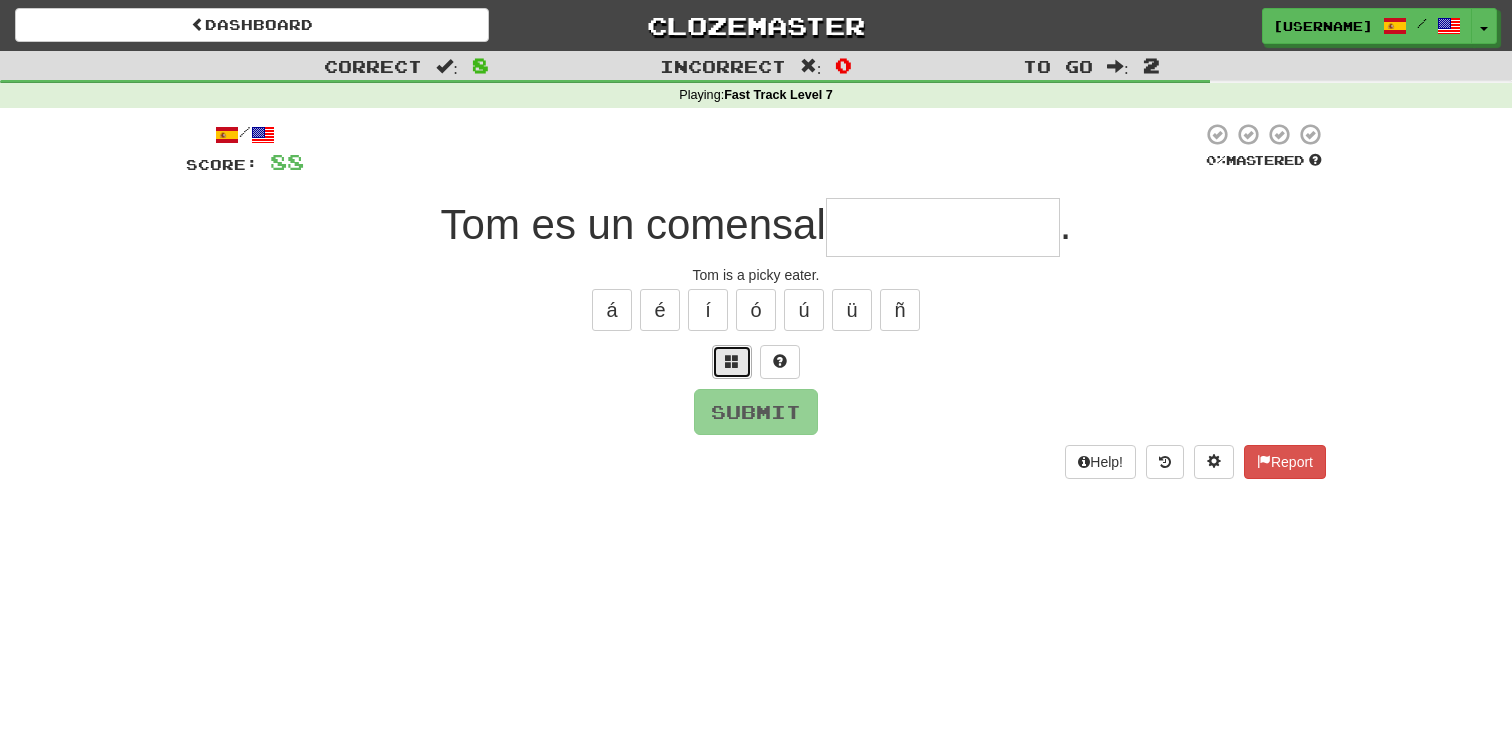 click at bounding box center (732, 362) 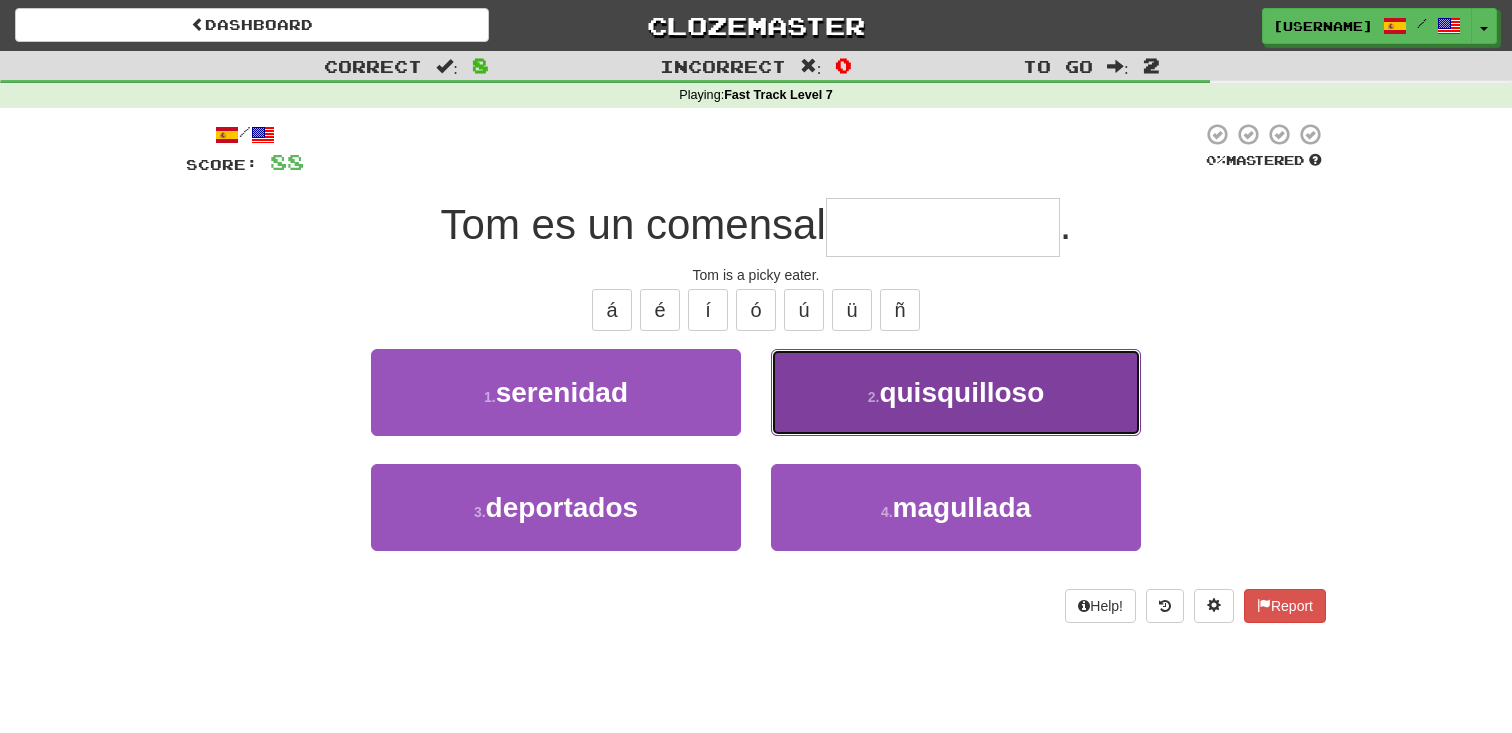 click on "quisquilloso" at bounding box center [961, 392] 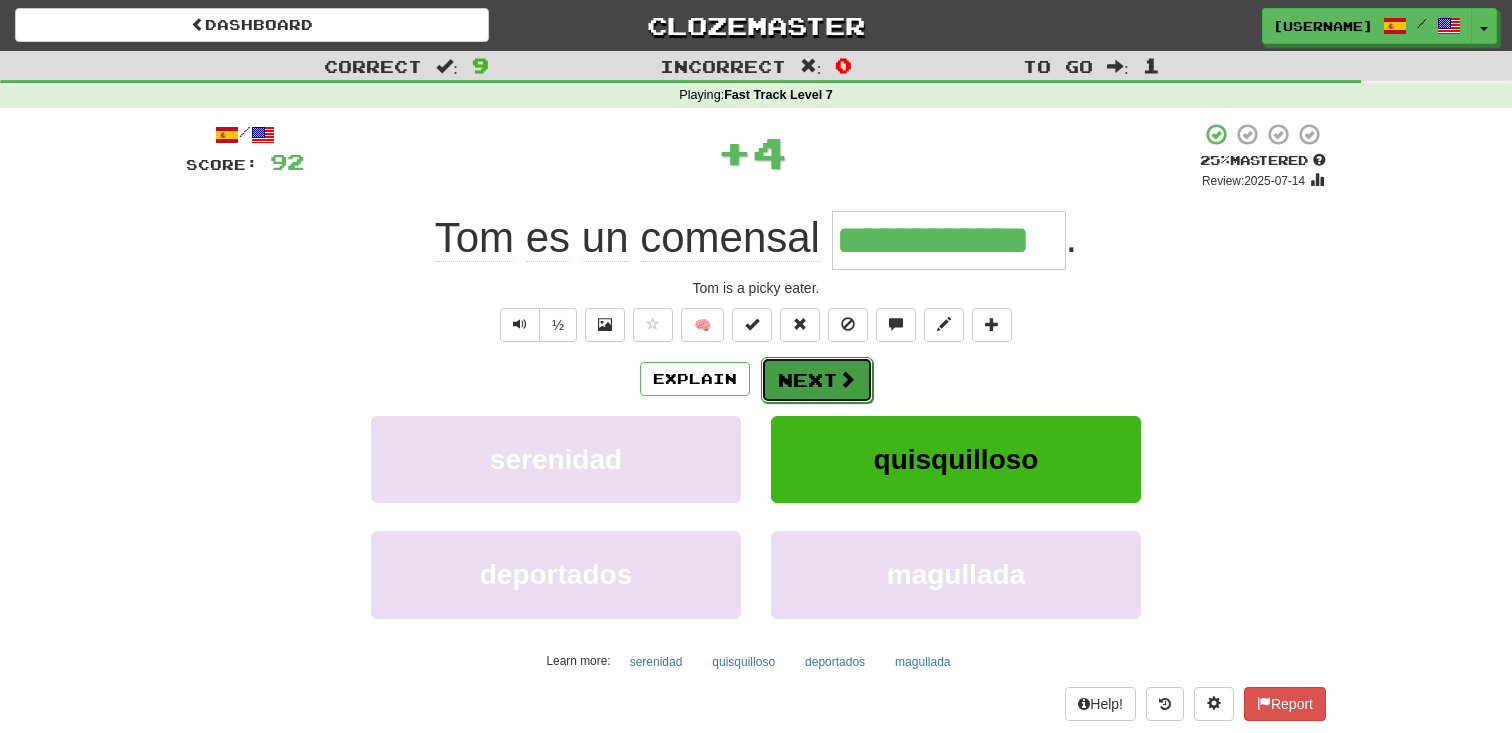 click on "Next" at bounding box center (817, 380) 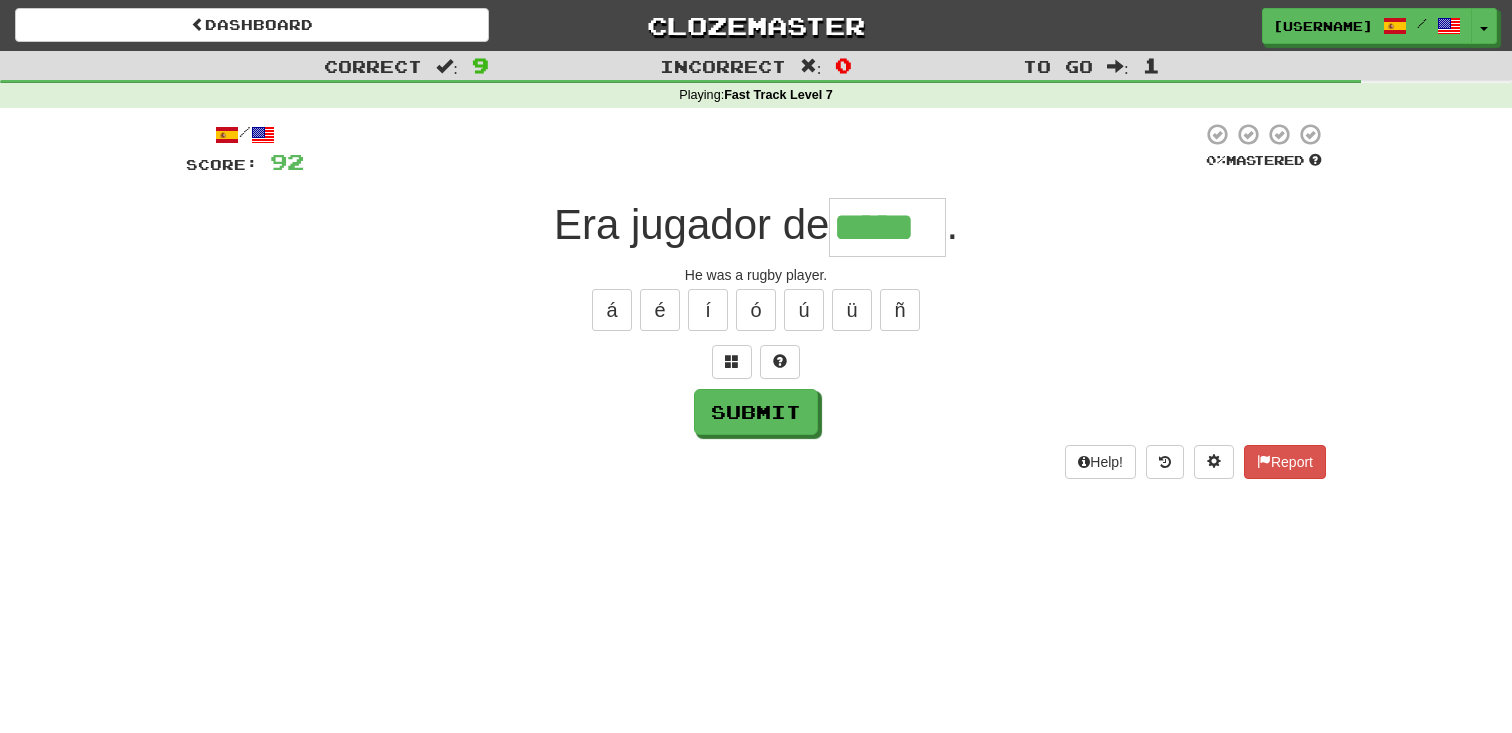 type on "*****" 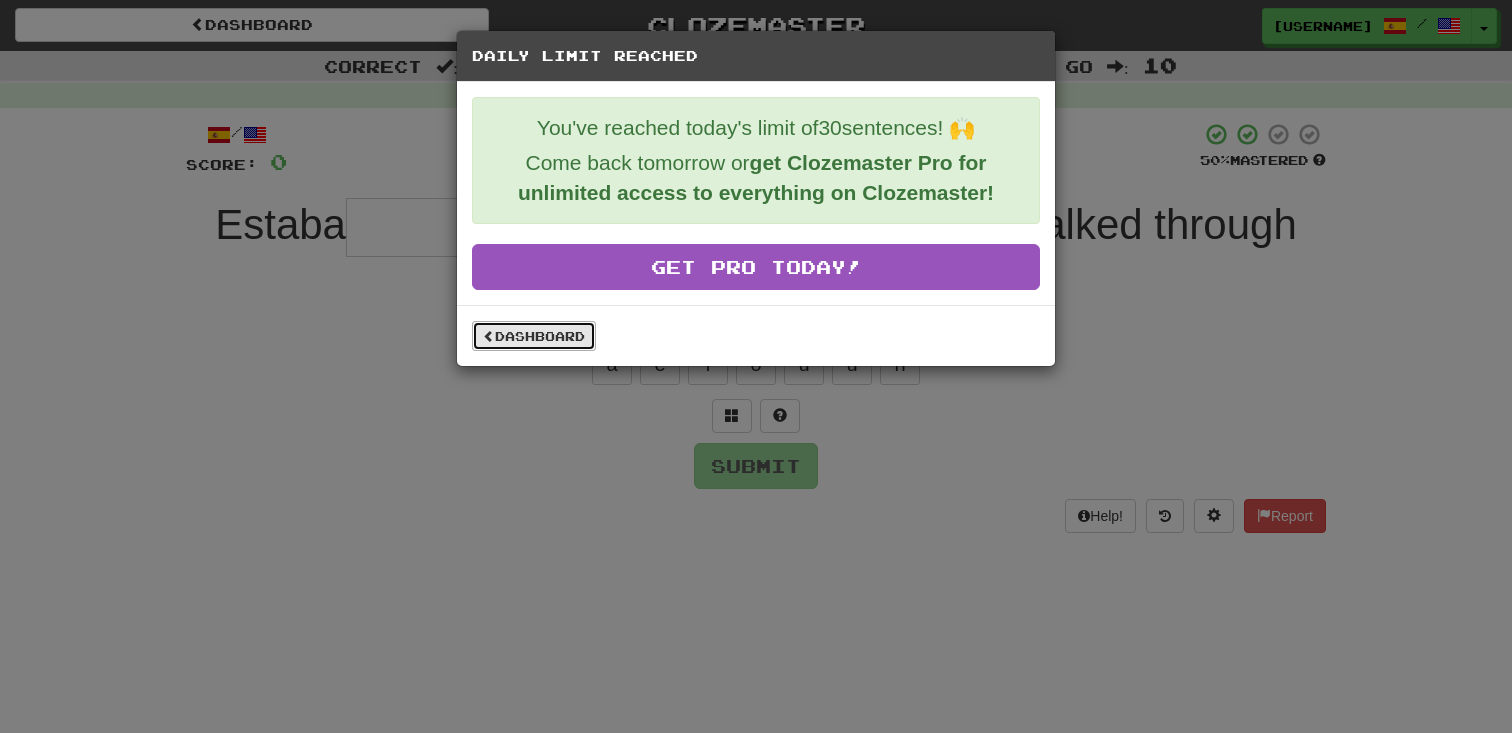click on "Dashboard" at bounding box center [534, 336] 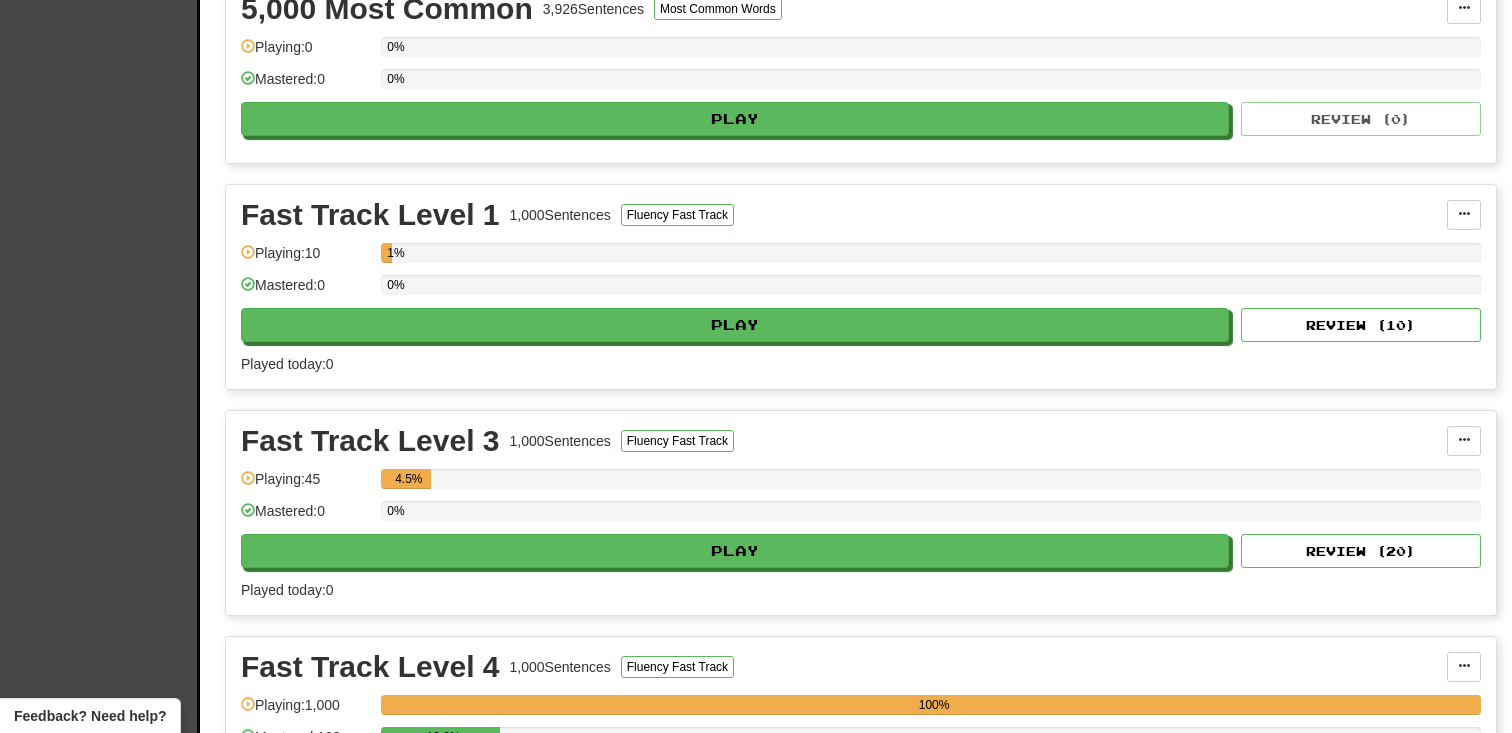 scroll, scrollTop: 0, scrollLeft: 0, axis: both 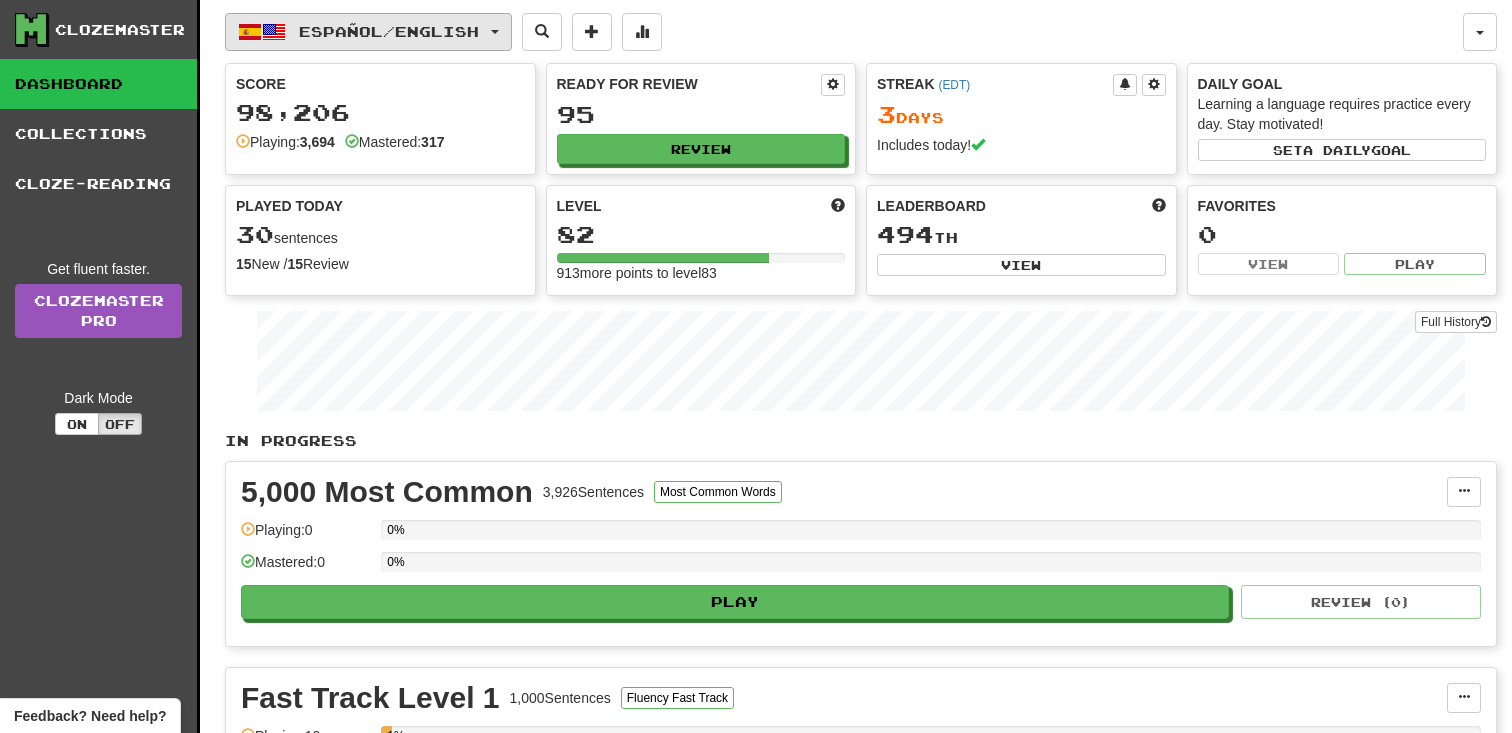 click on "Español  /  English" at bounding box center [368, 32] 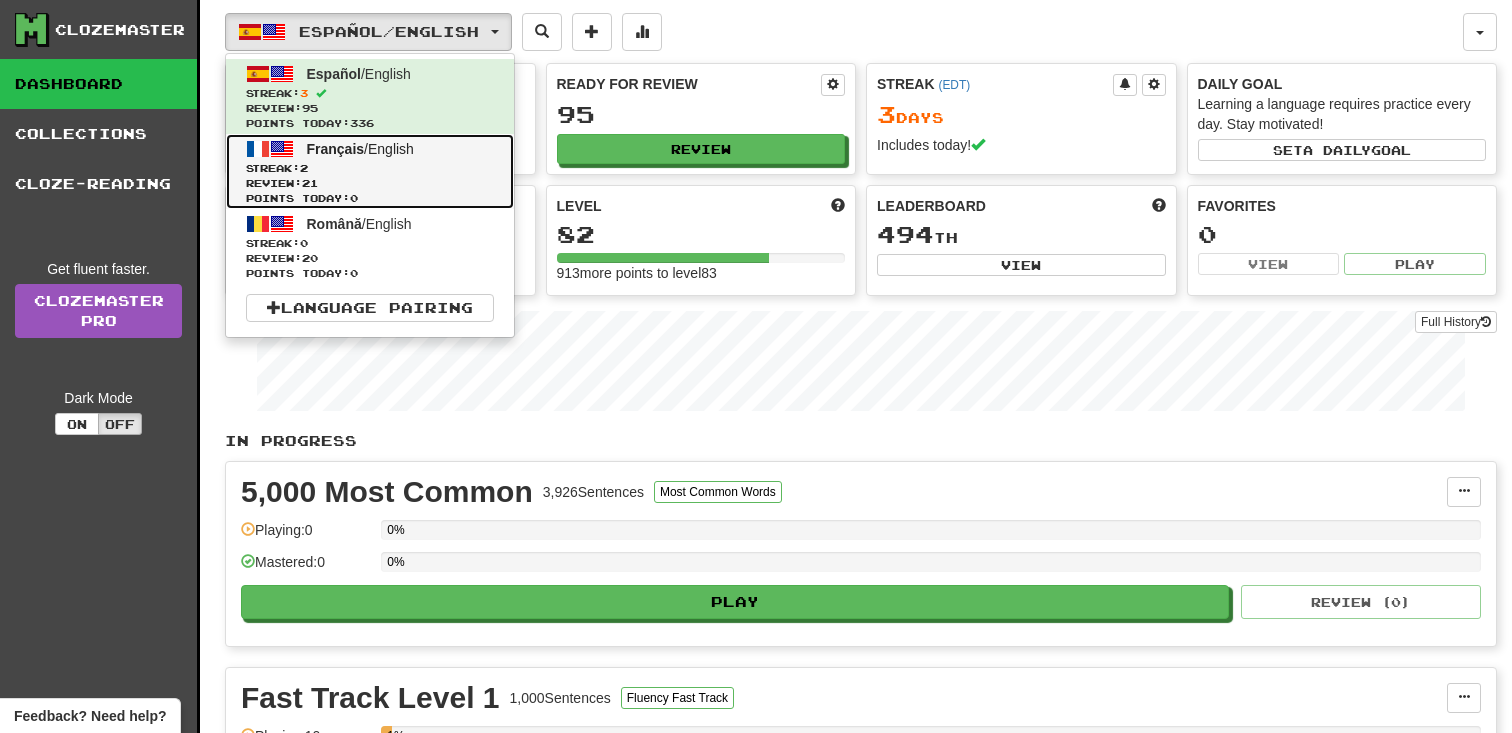 click on "Français" at bounding box center (336, 149) 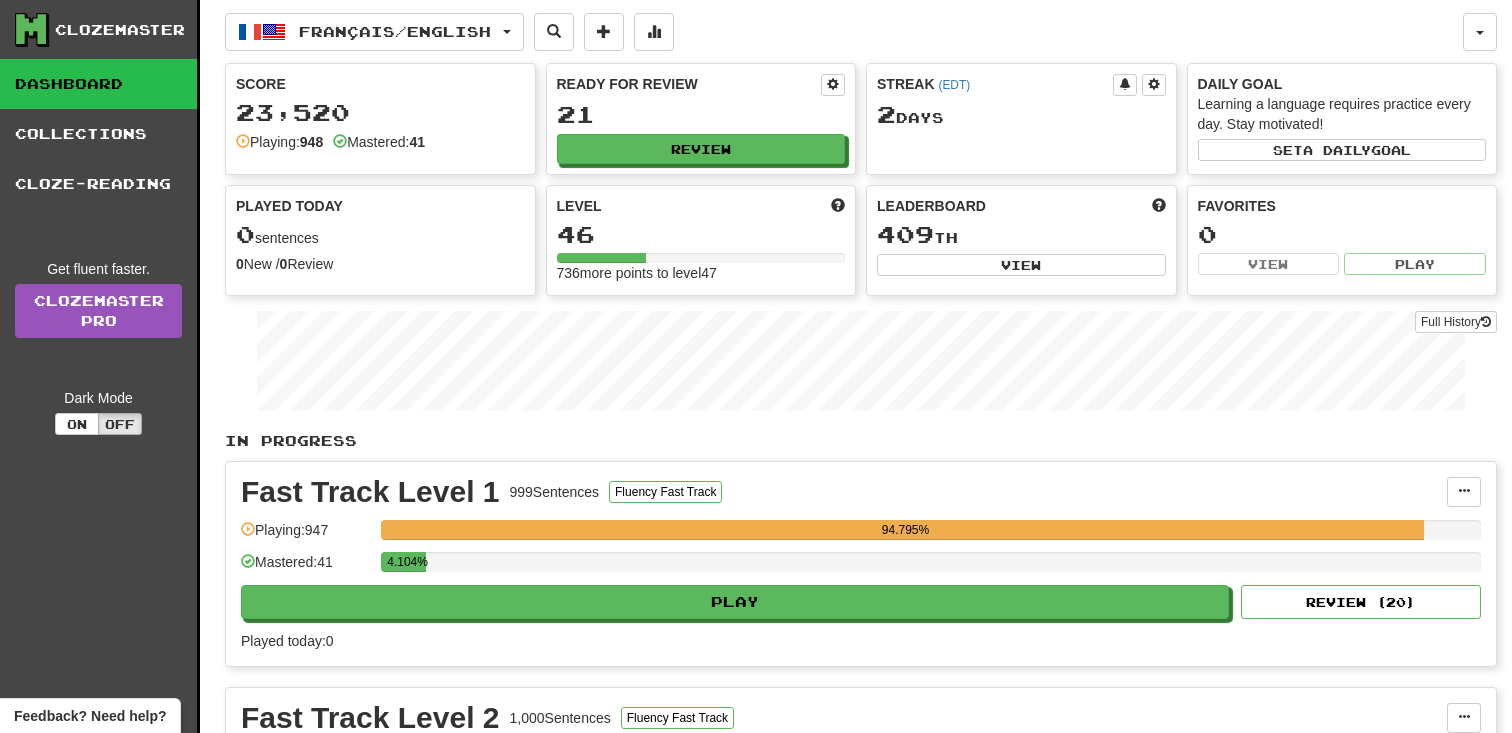 scroll, scrollTop: 0, scrollLeft: 0, axis: both 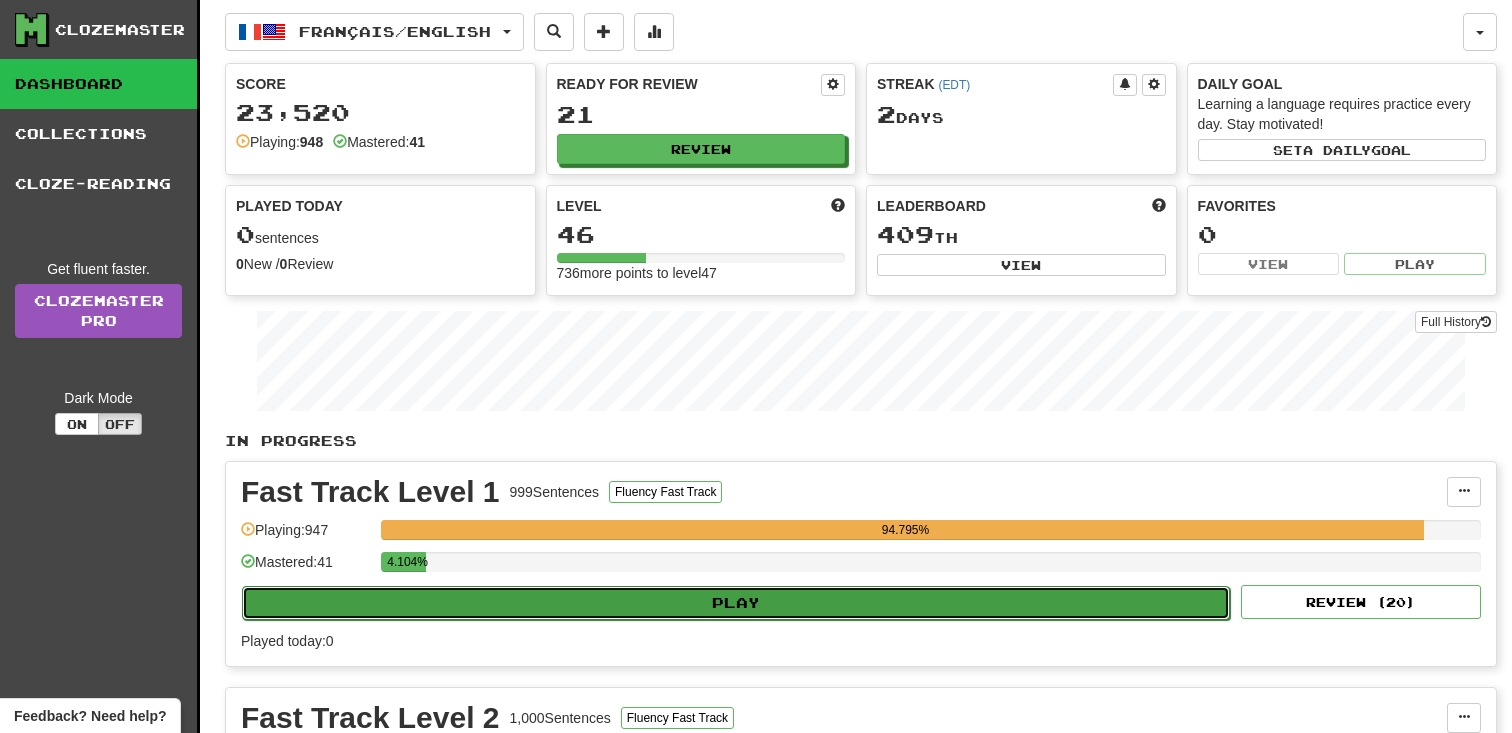 click on "Play" at bounding box center (736, 603) 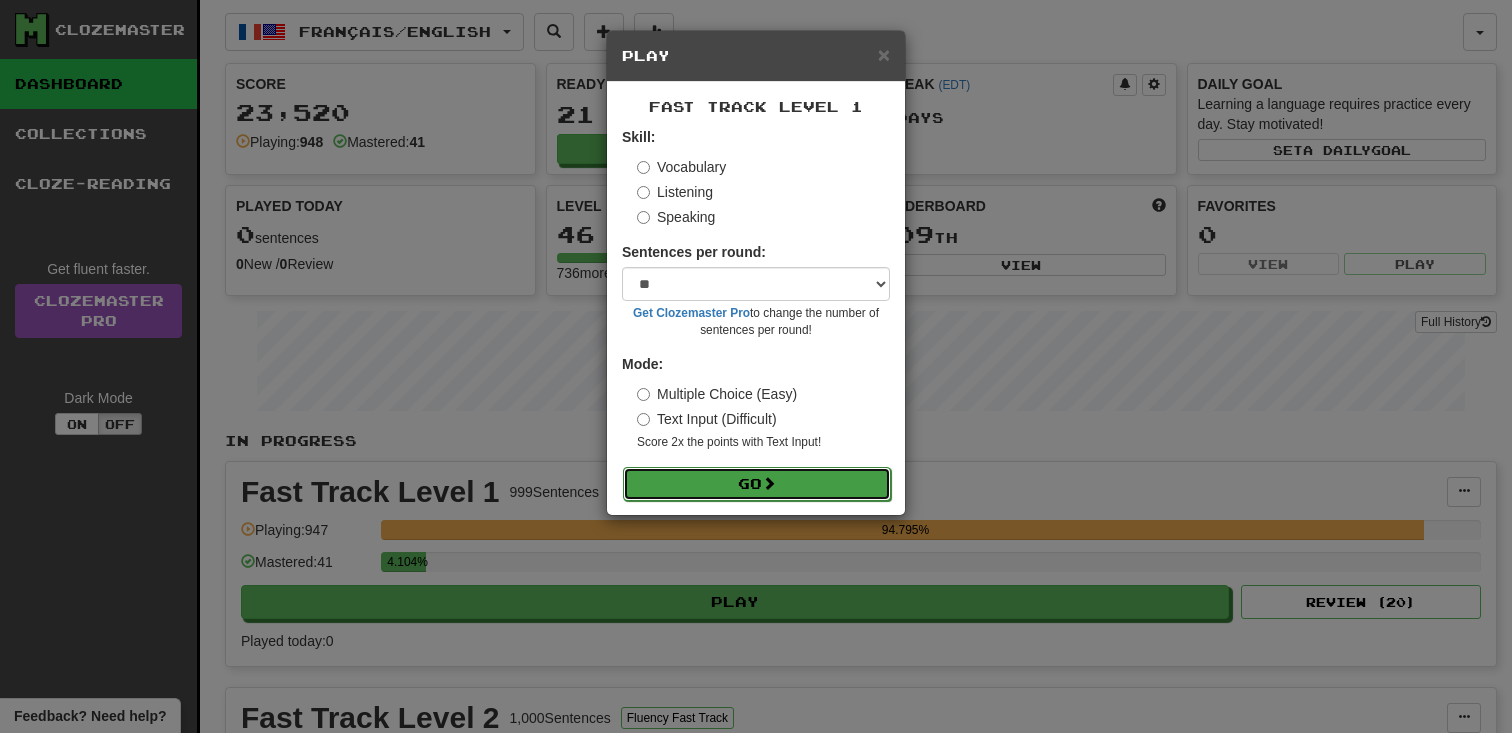 click on "Go" at bounding box center [757, 484] 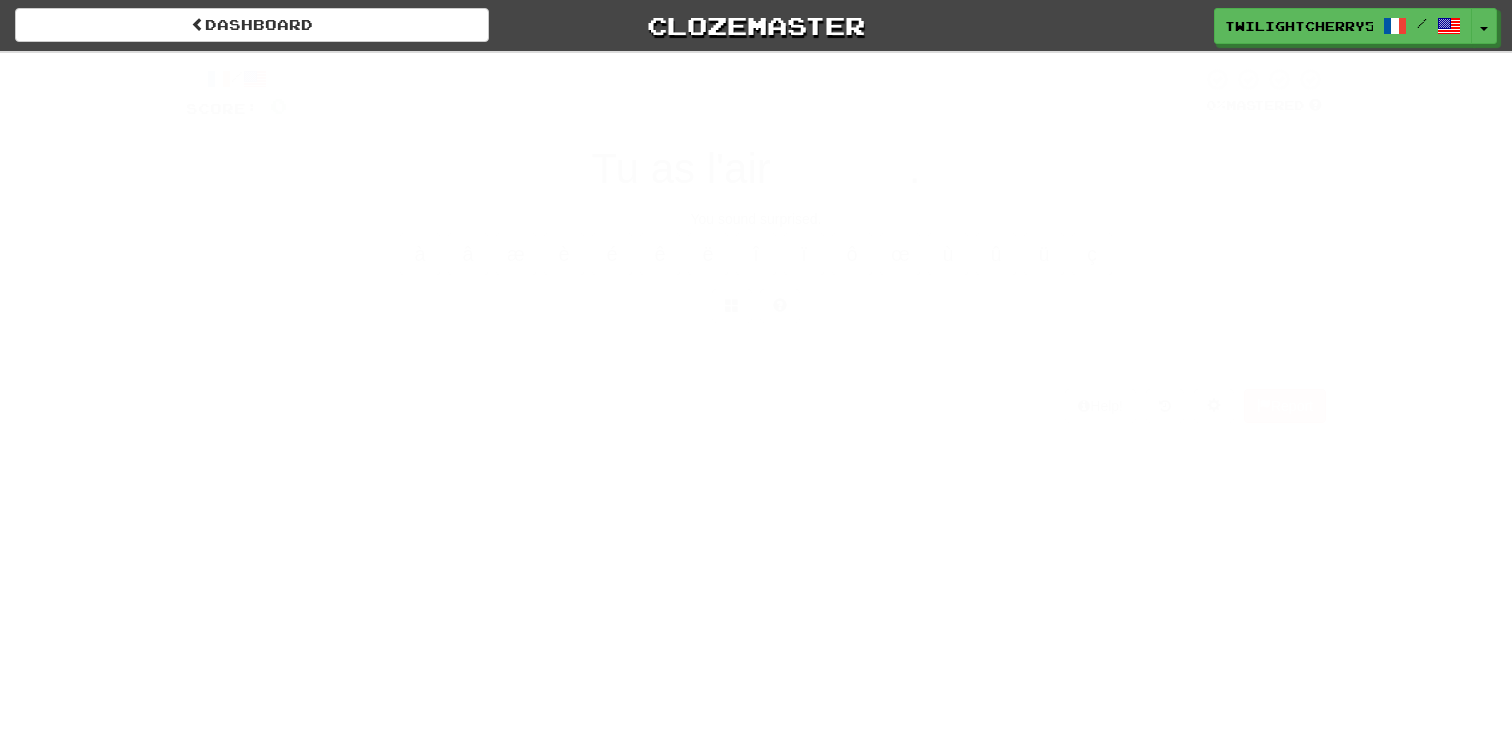 scroll, scrollTop: 0, scrollLeft: 0, axis: both 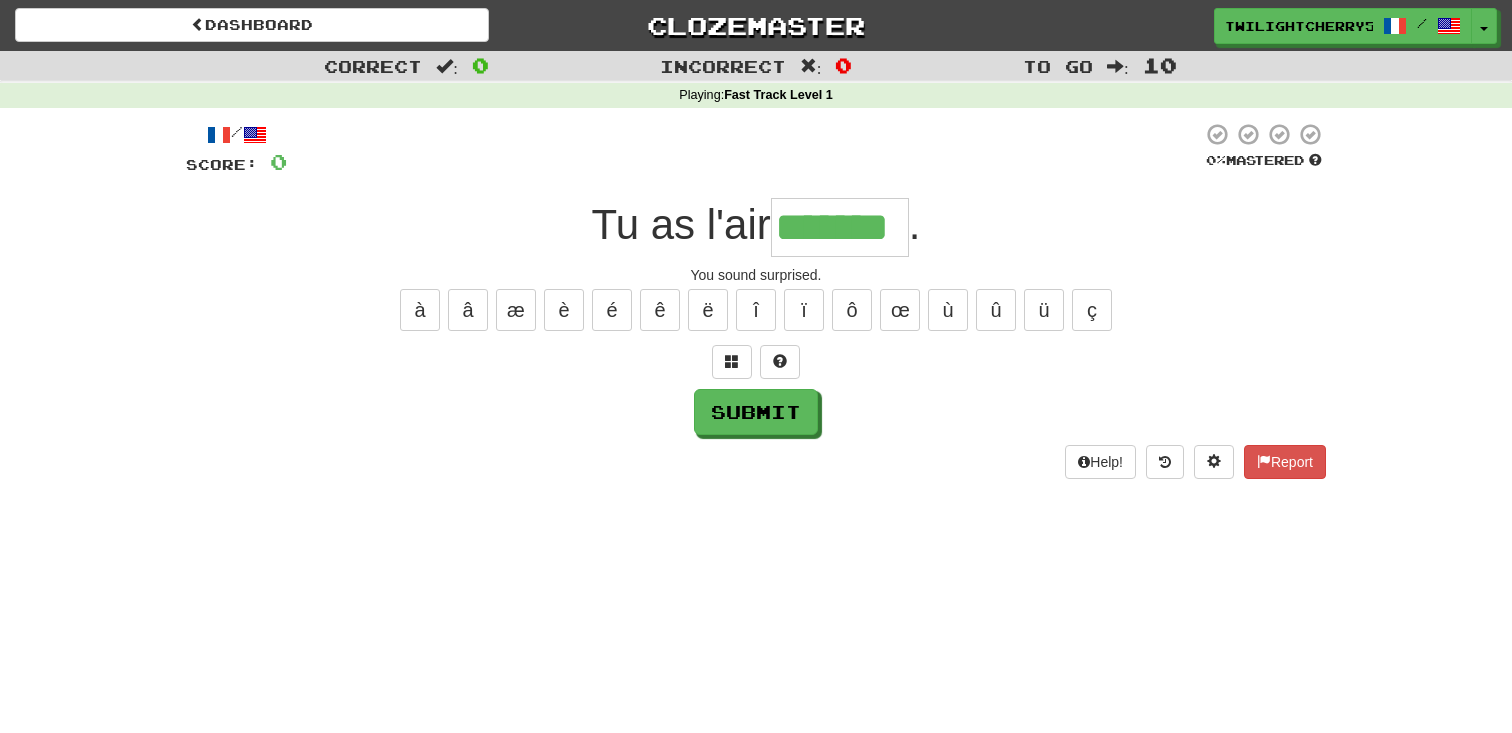 type on "*******" 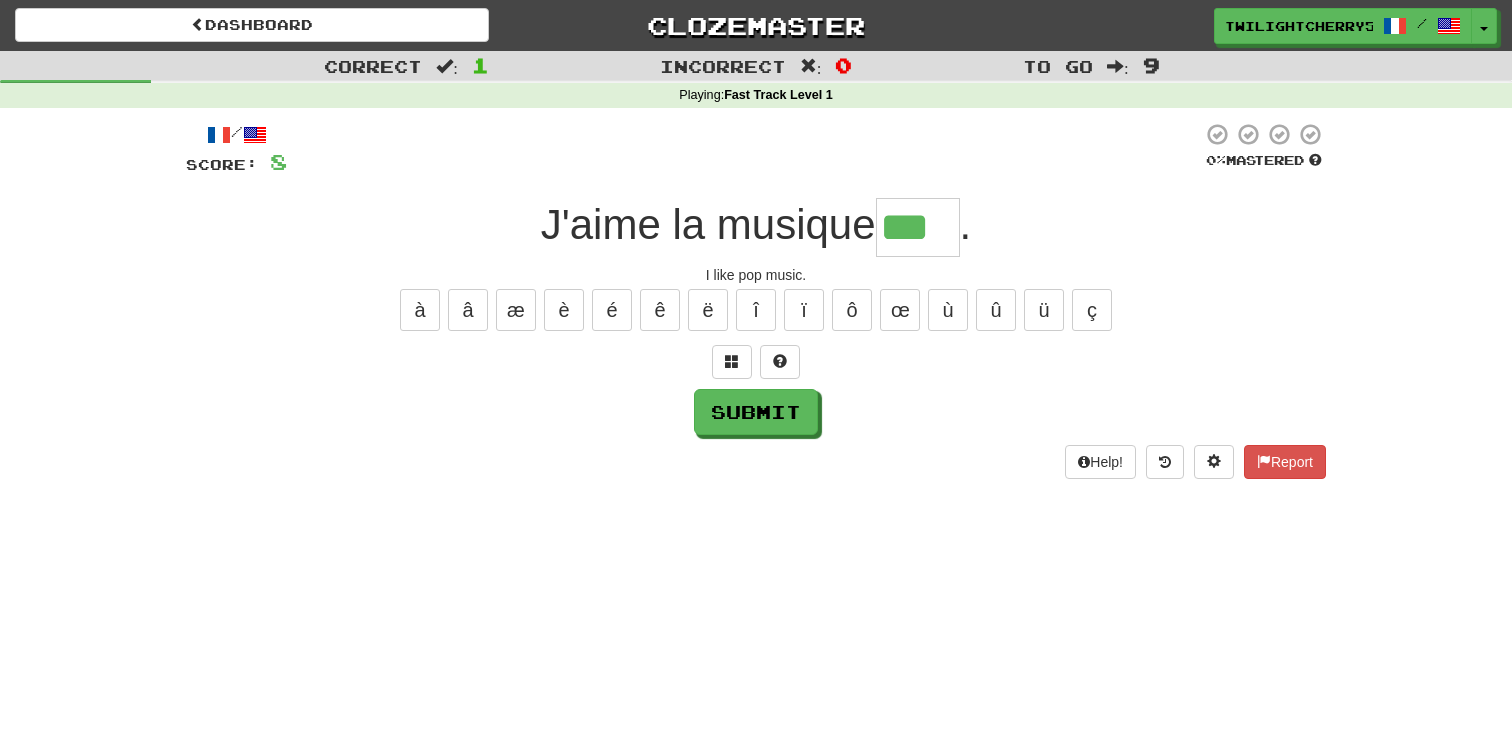 type on "***" 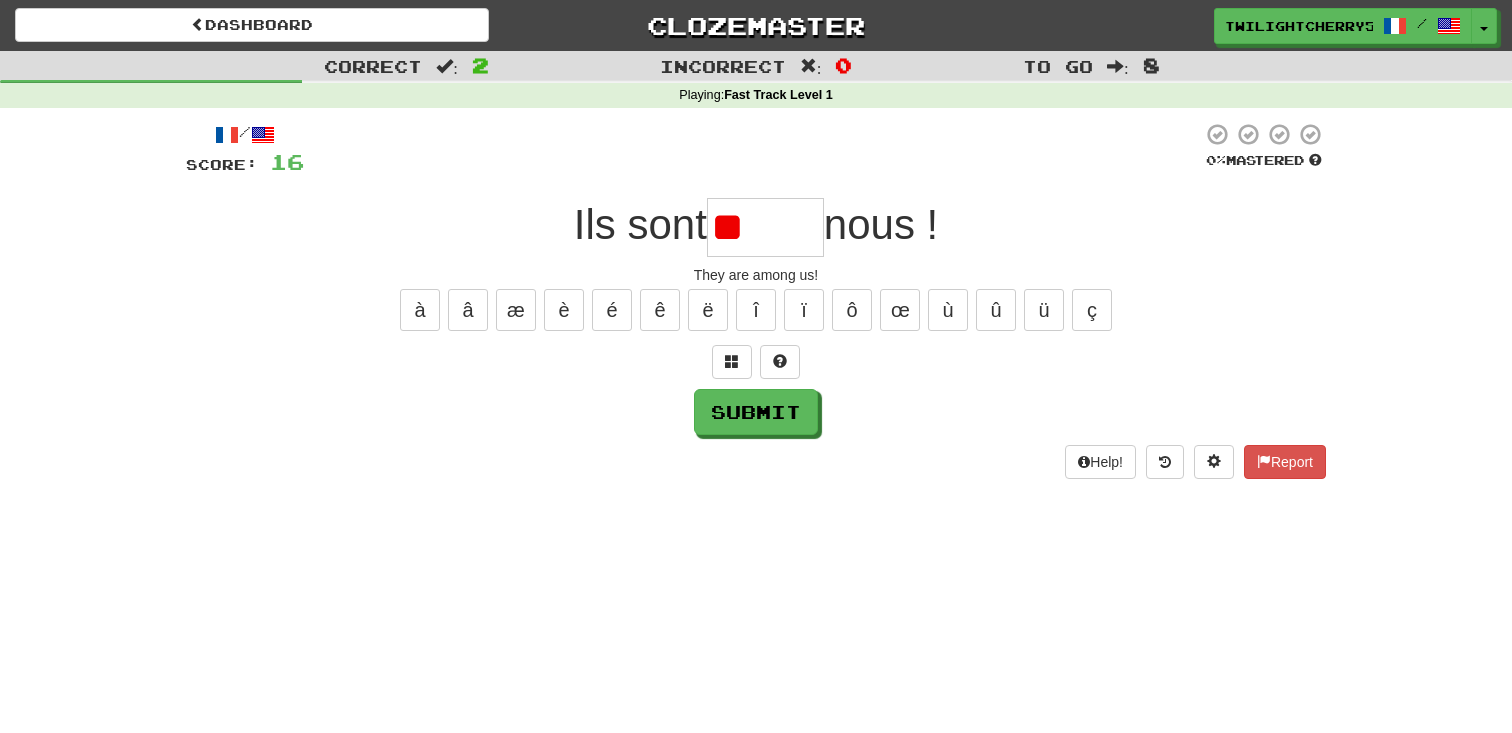 type on "*" 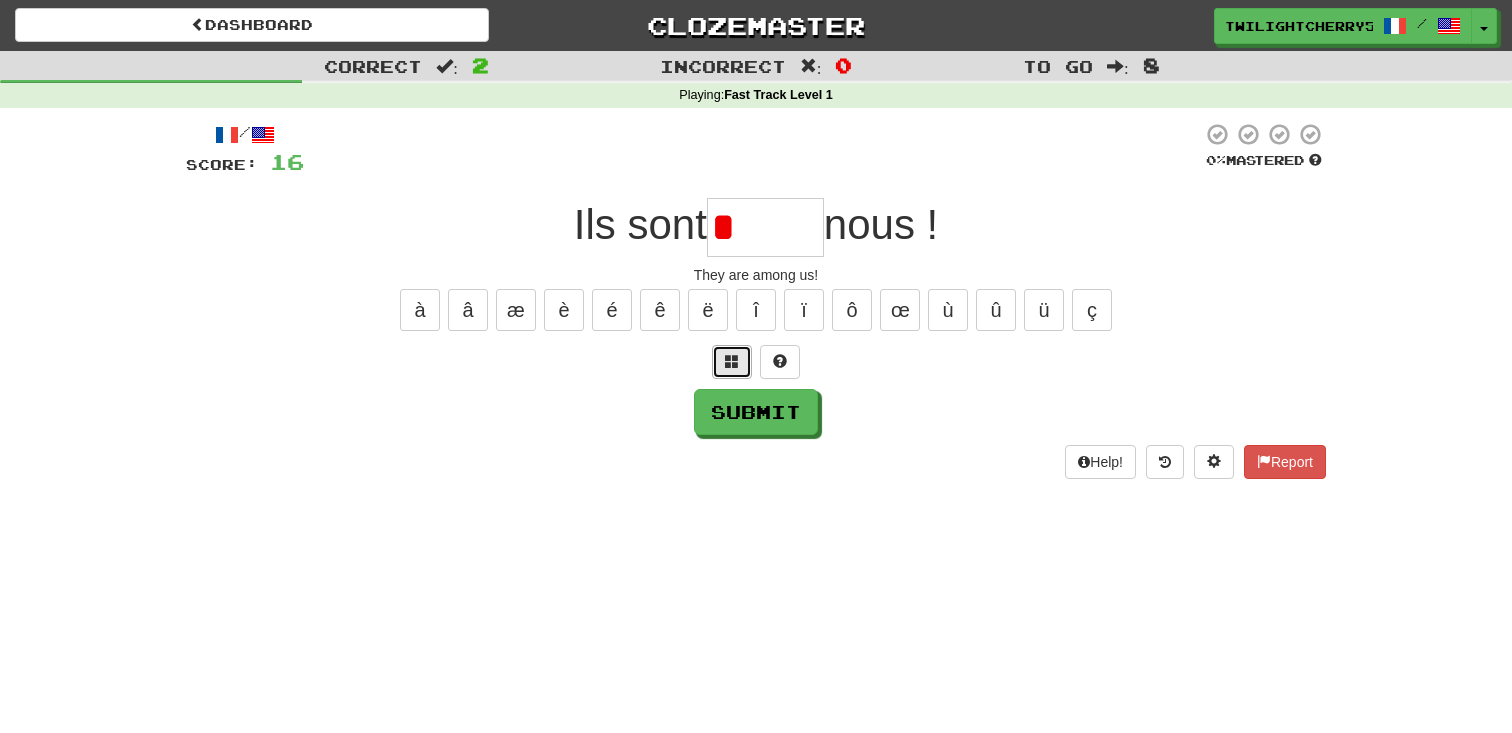 click at bounding box center [732, 362] 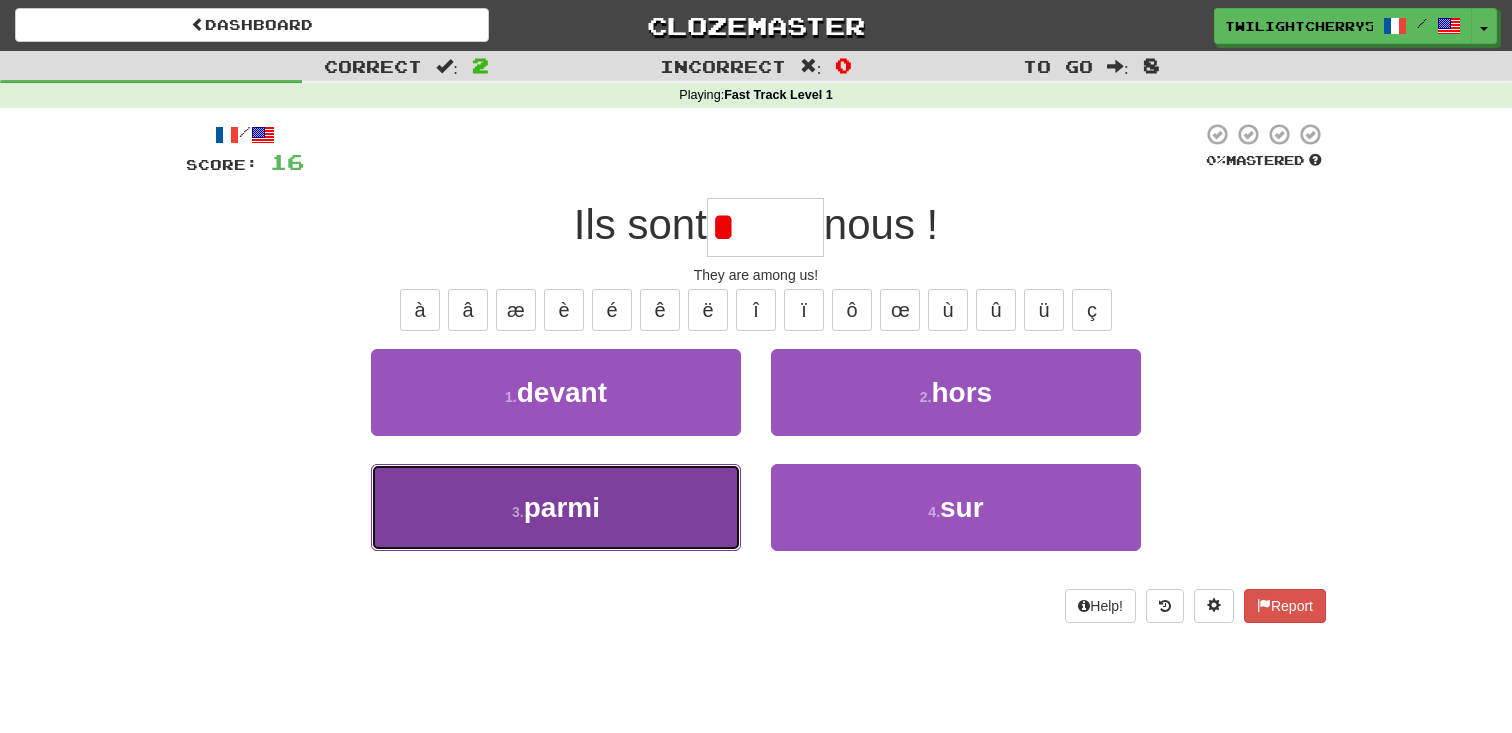 click on "3 .  parmi" at bounding box center [556, 507] 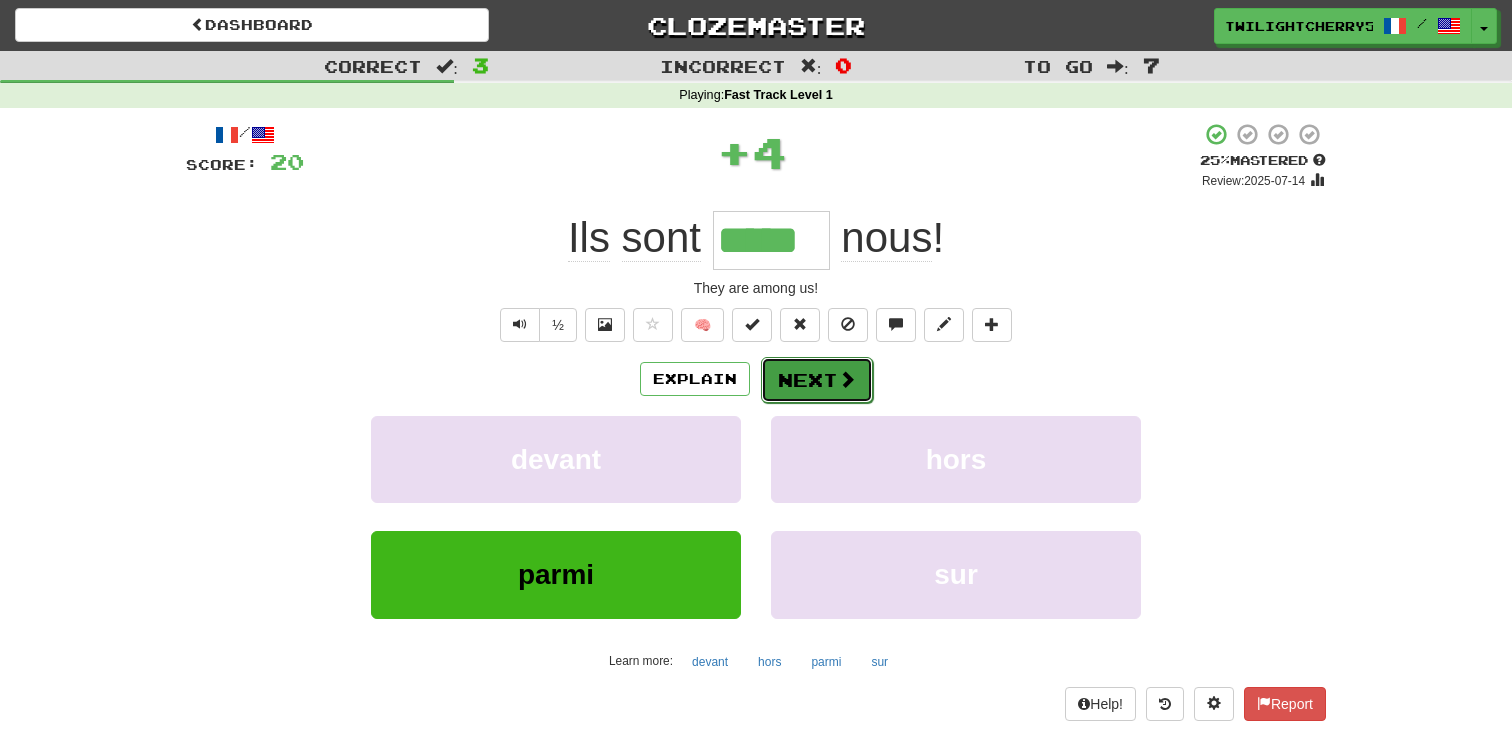 click on "Next" at bounding box center [817, 380] 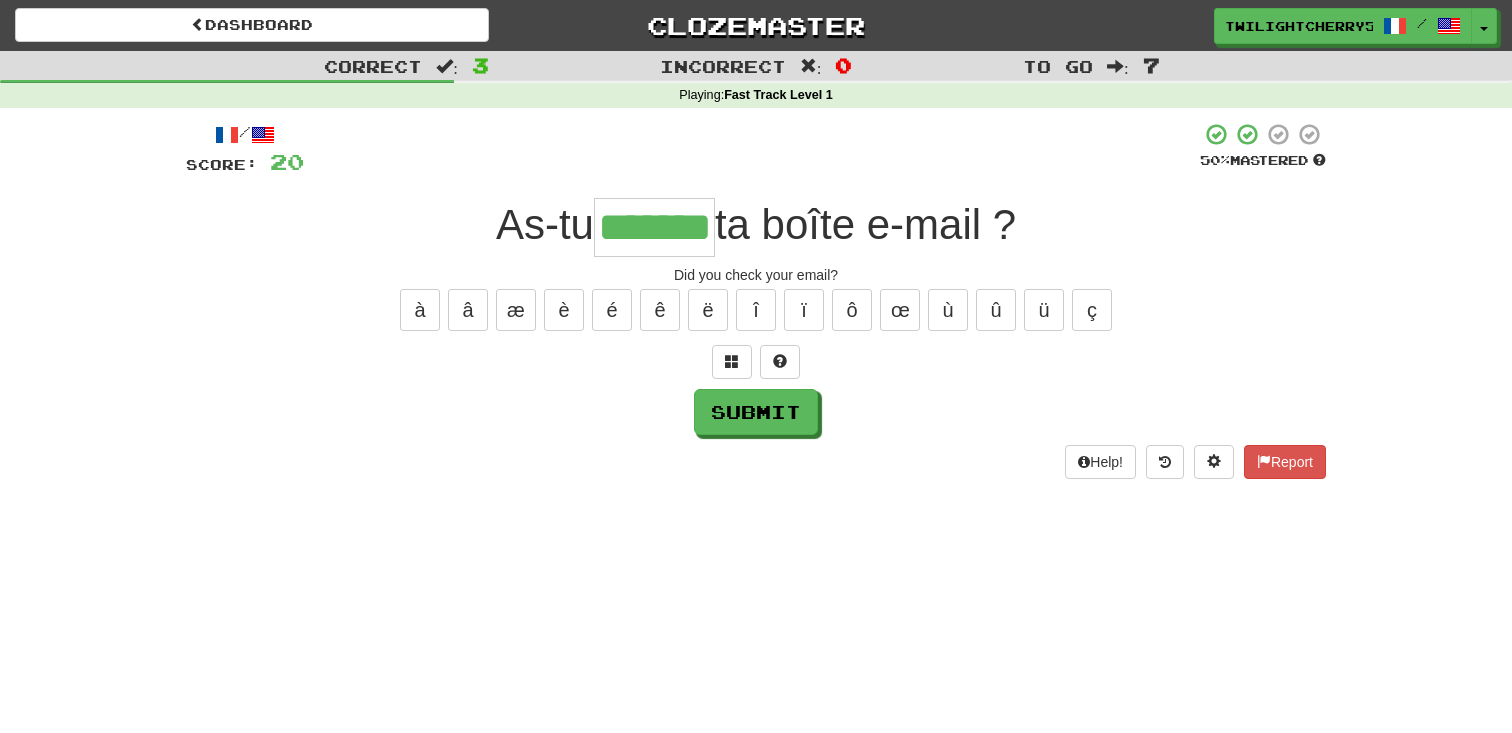 type on "*******" 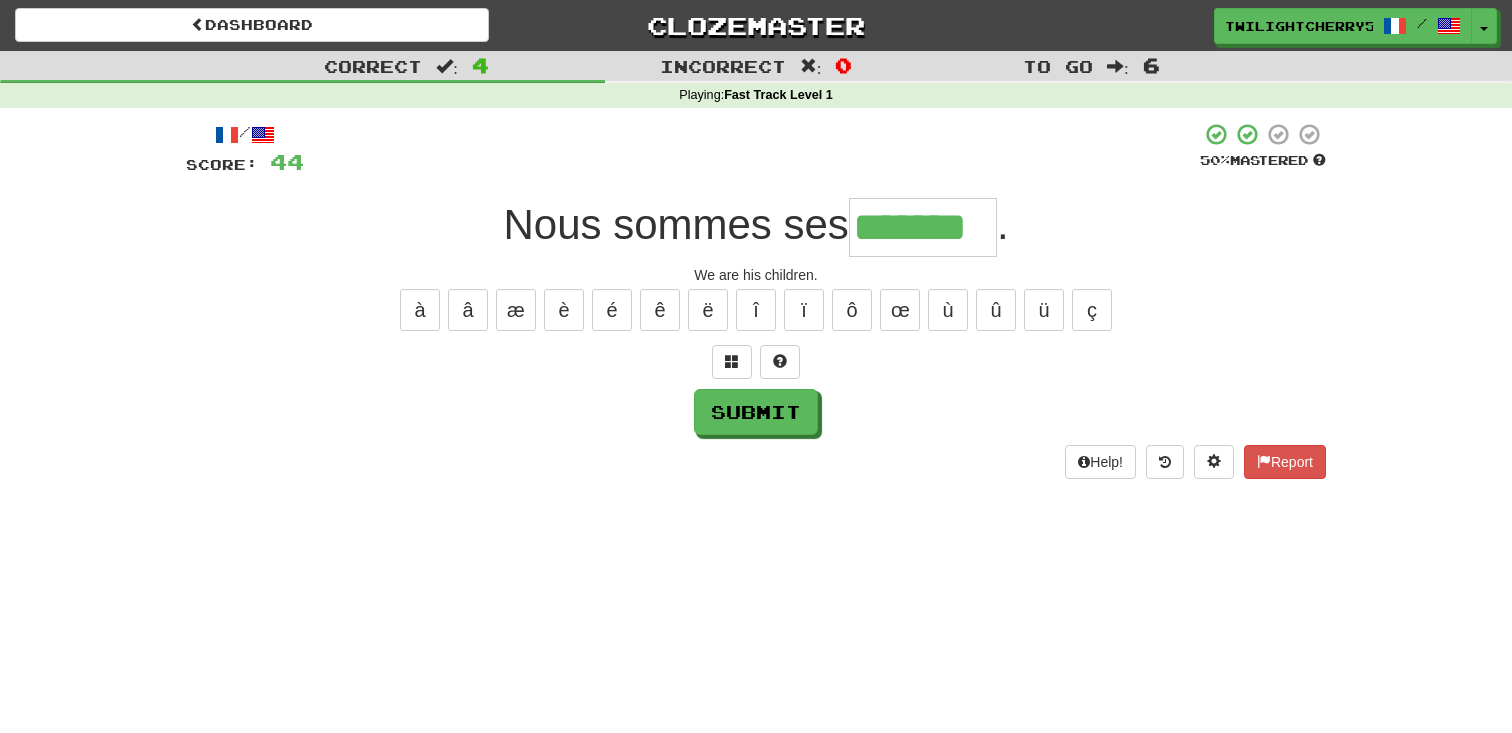 type on "*******" 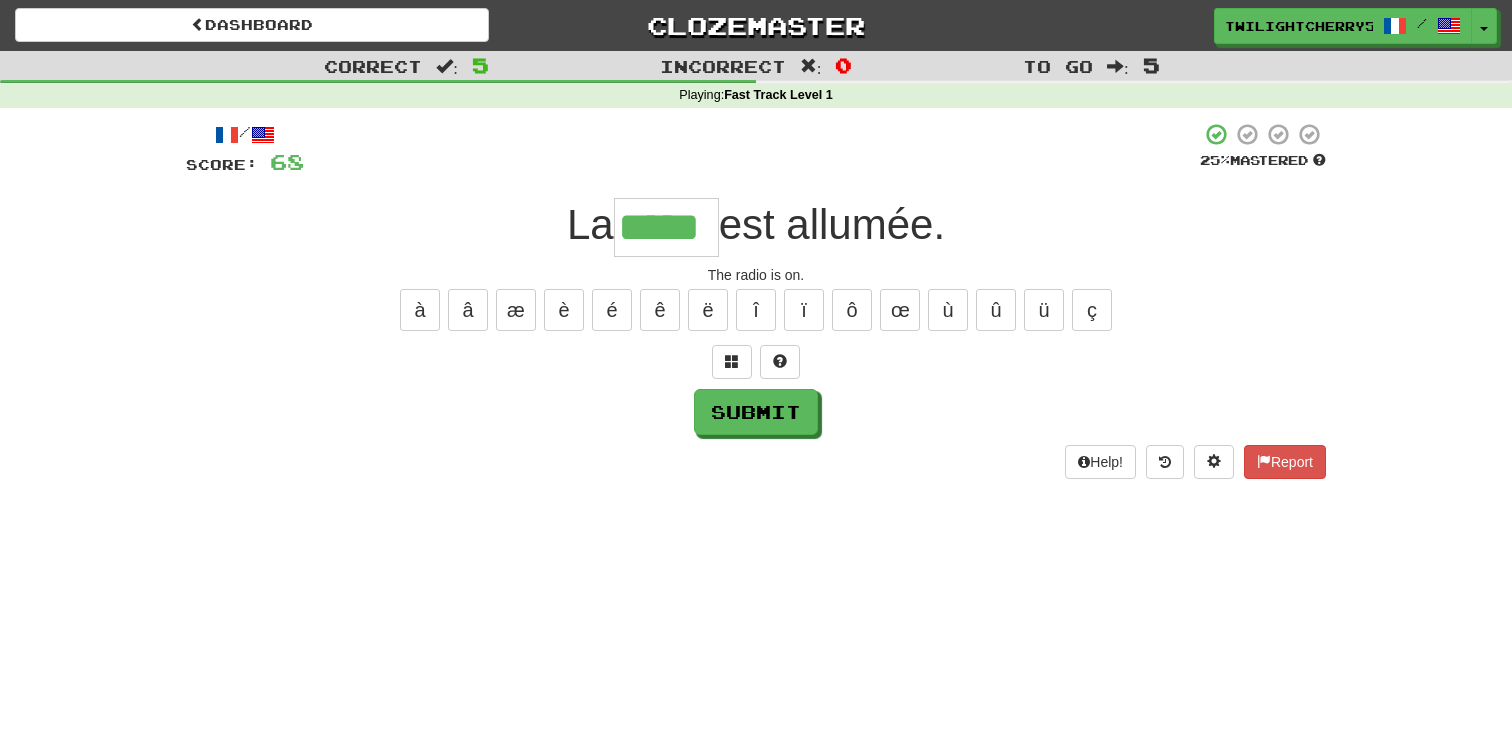 type on "*****" 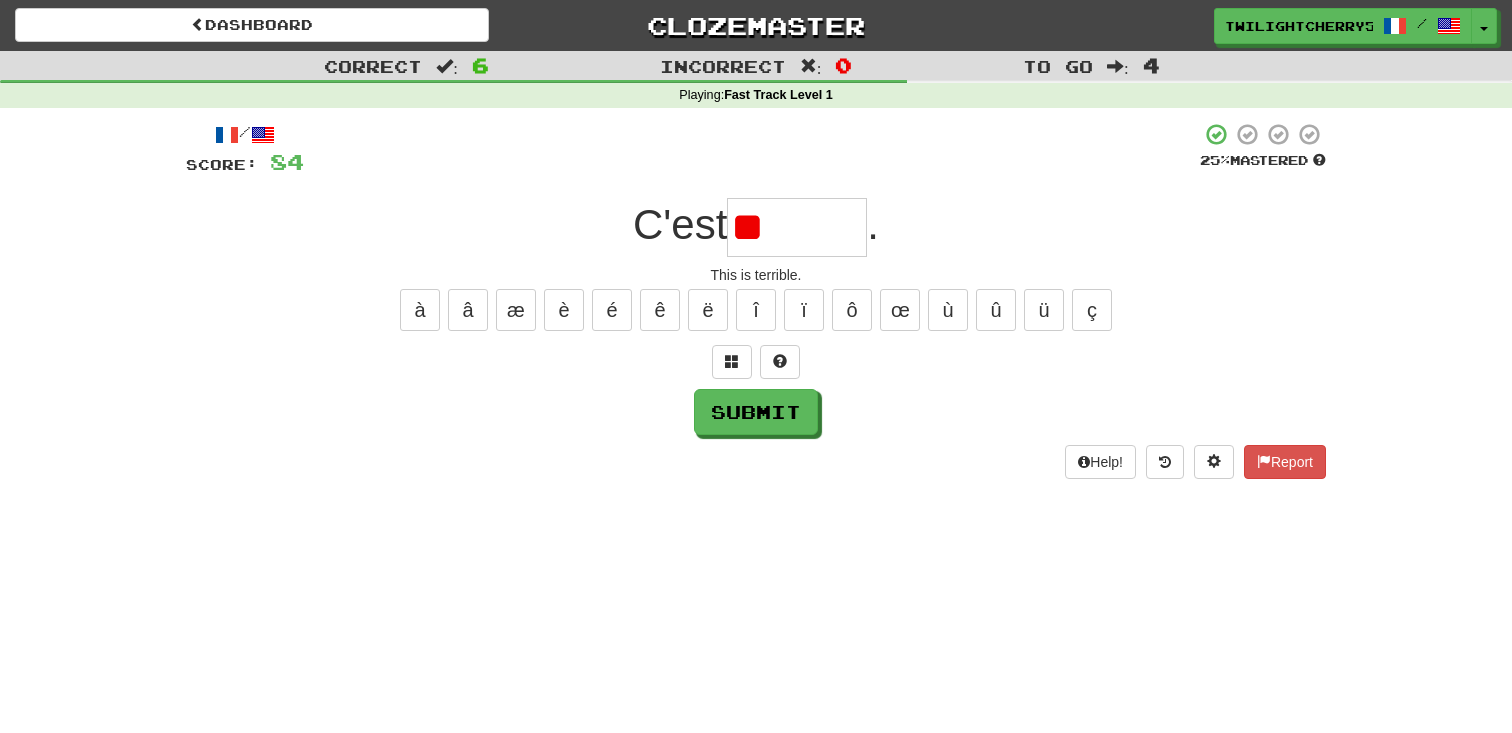 type on "*" 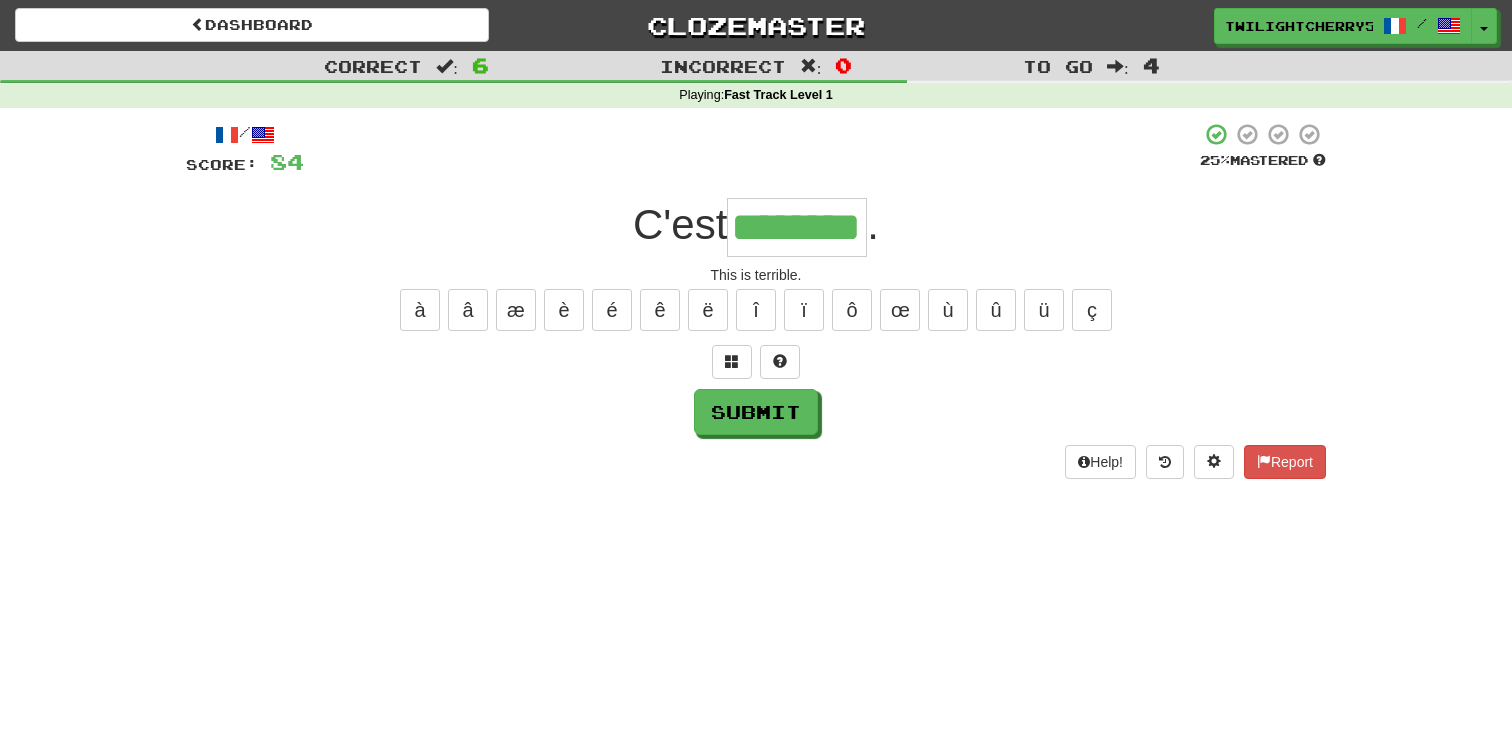 type on "********" 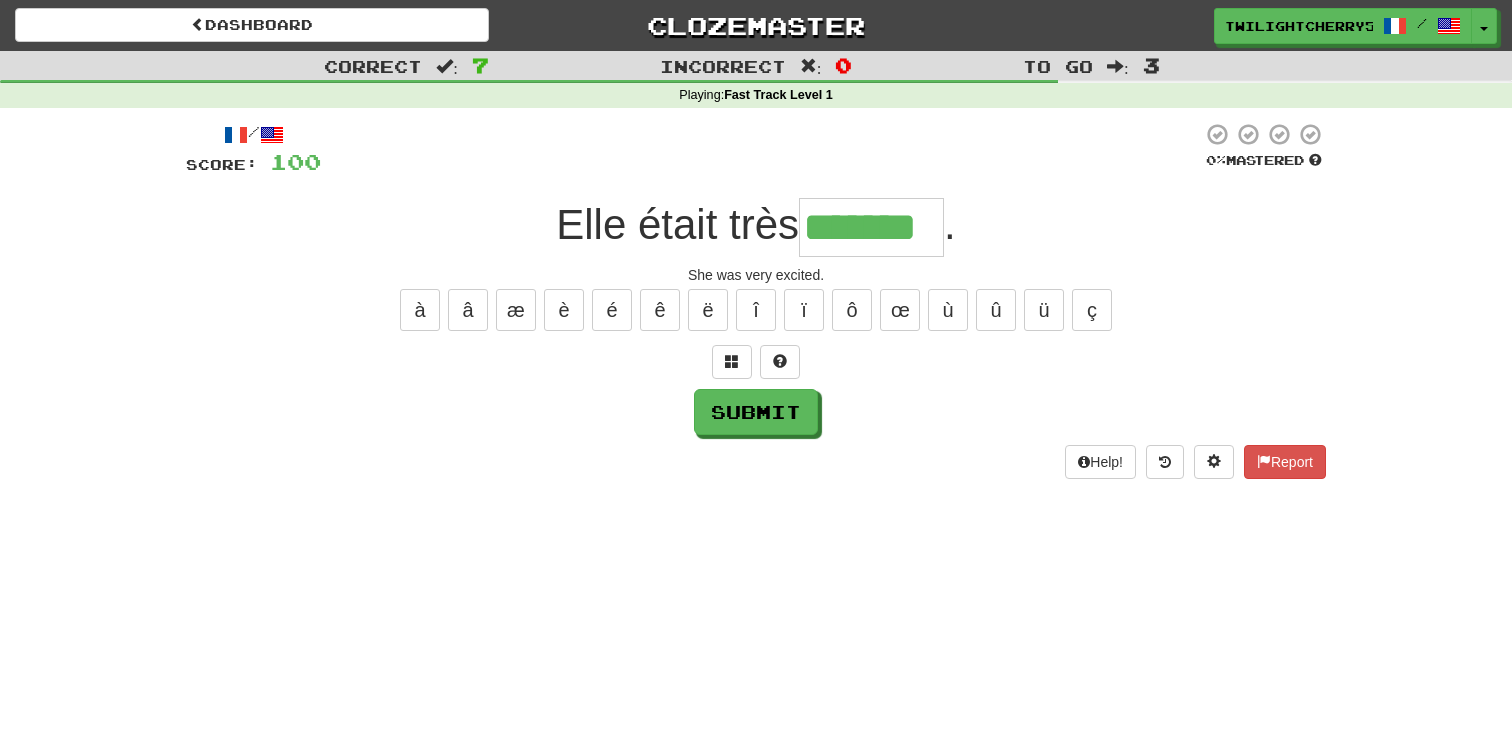 type on "*******" 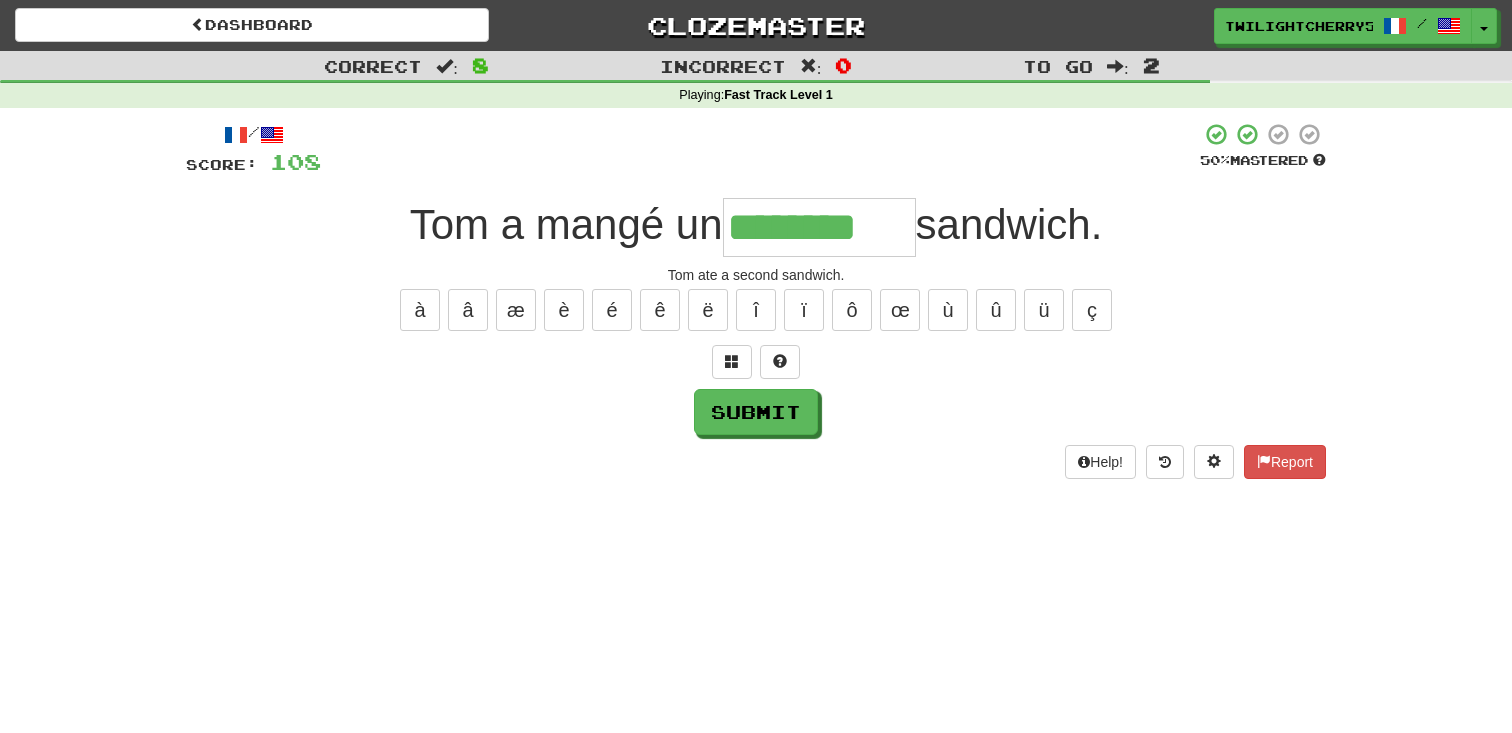type on "********" 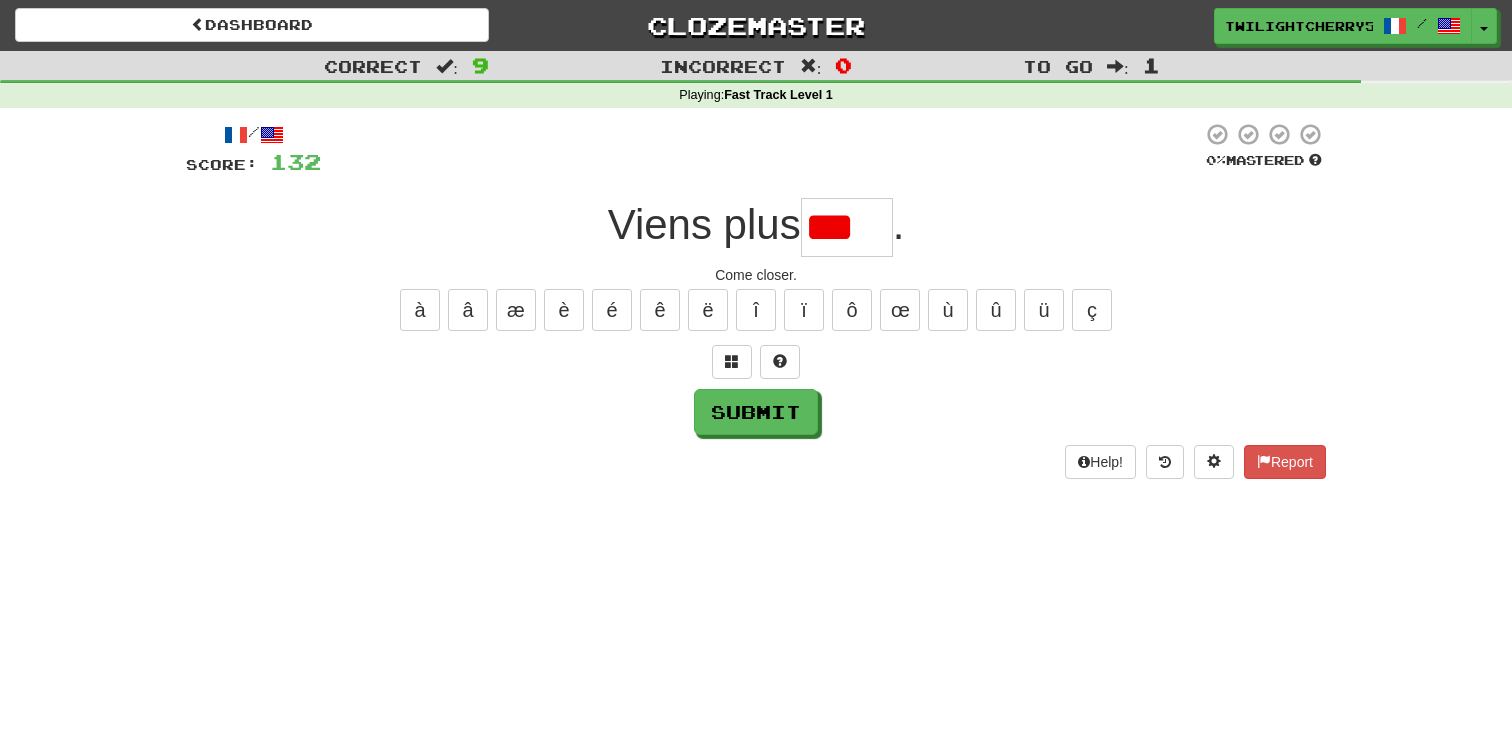 scroll, scrollTop: 0, scrollLeft: 0, axis: both 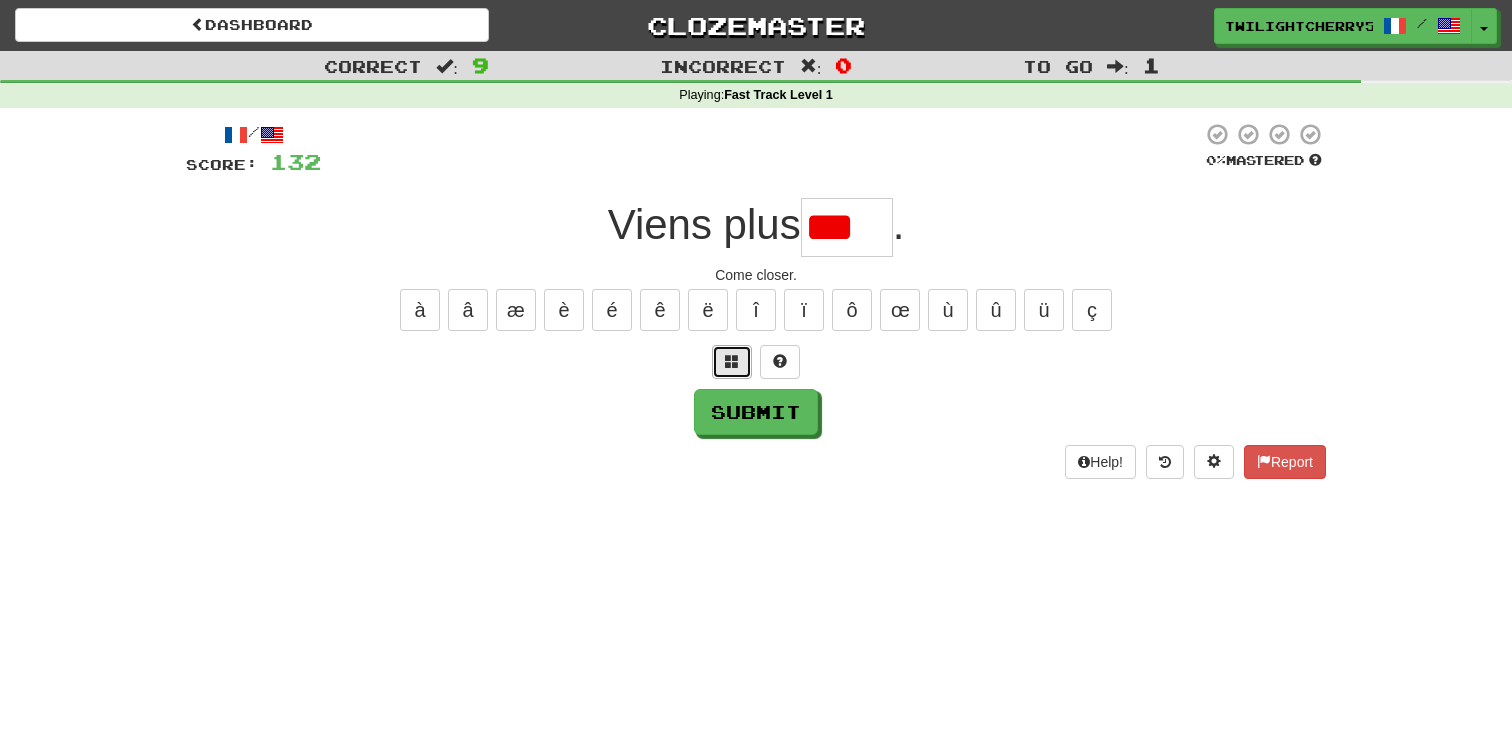 click at bounding box center [732, 361] 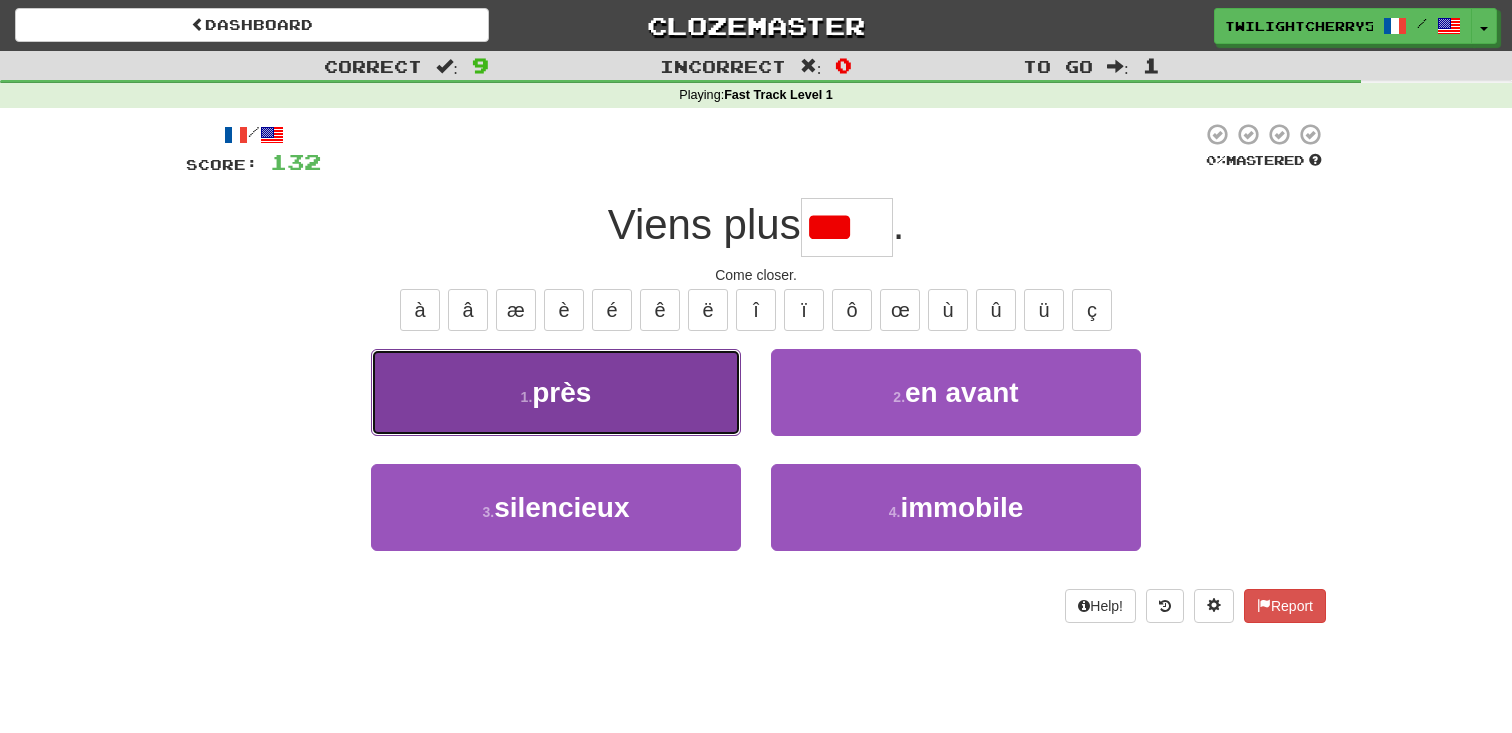 click on "1 .  près" at bounding box center (556, 392) 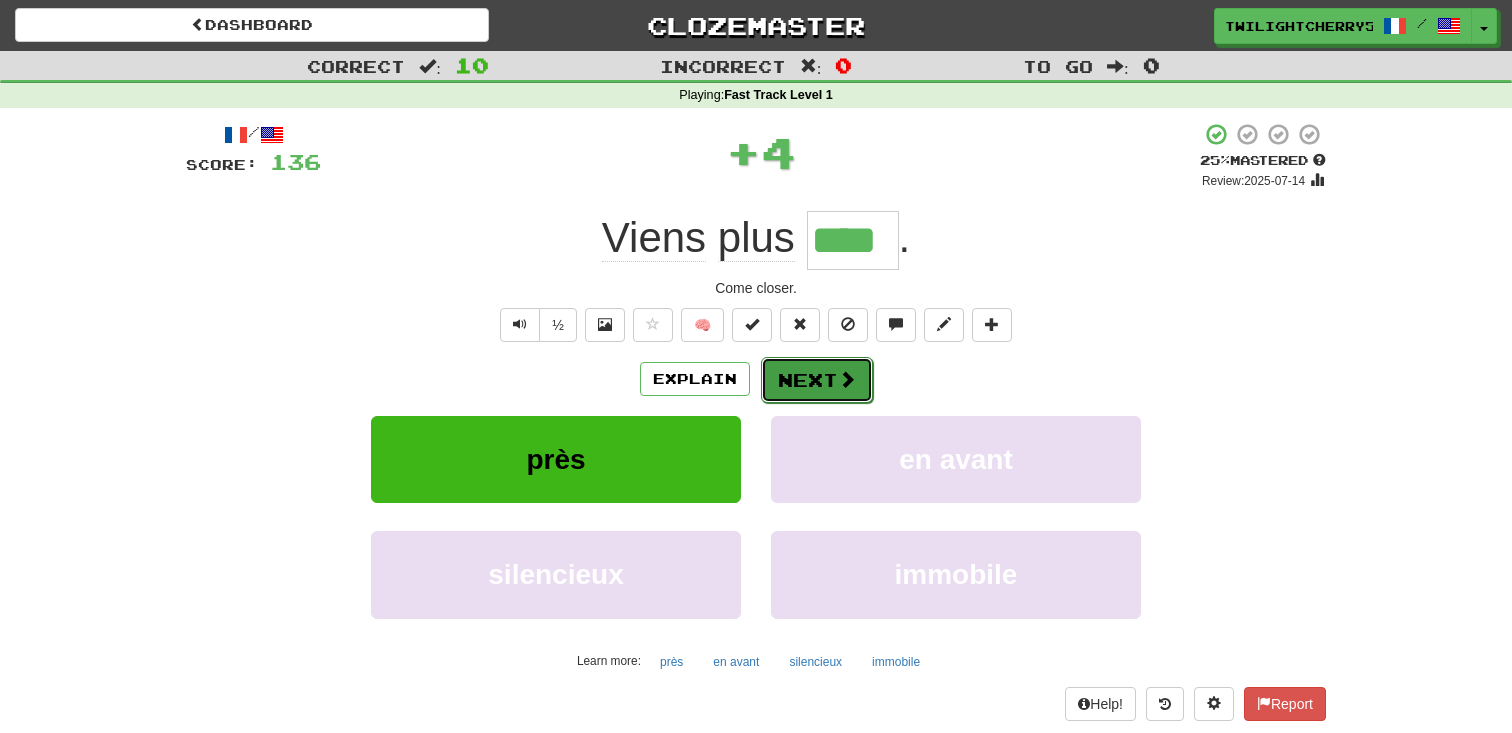 drag, startPoint x: 680, startPoint y: 382, endPoint x: 808, endPoint y: 373, distance: 128.31601 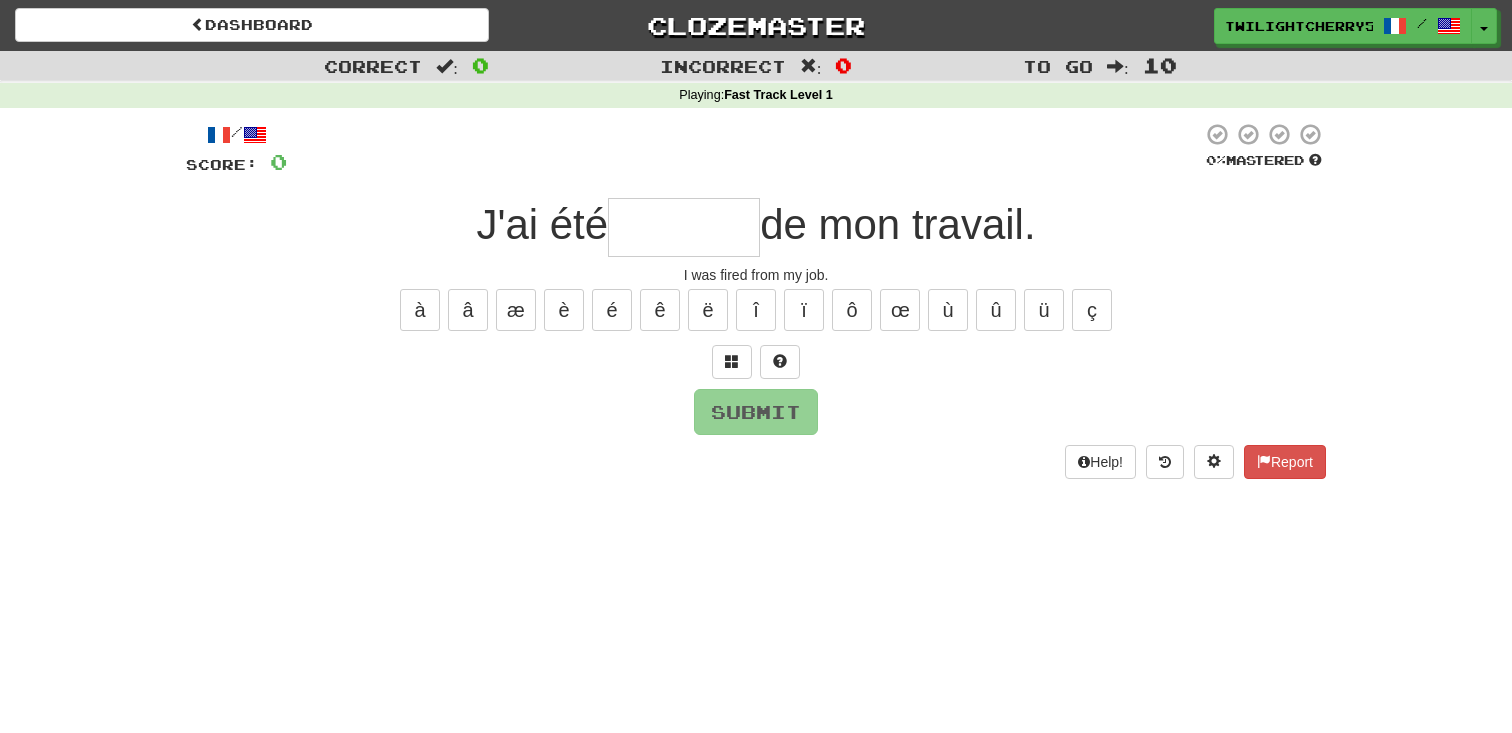 type on "*" 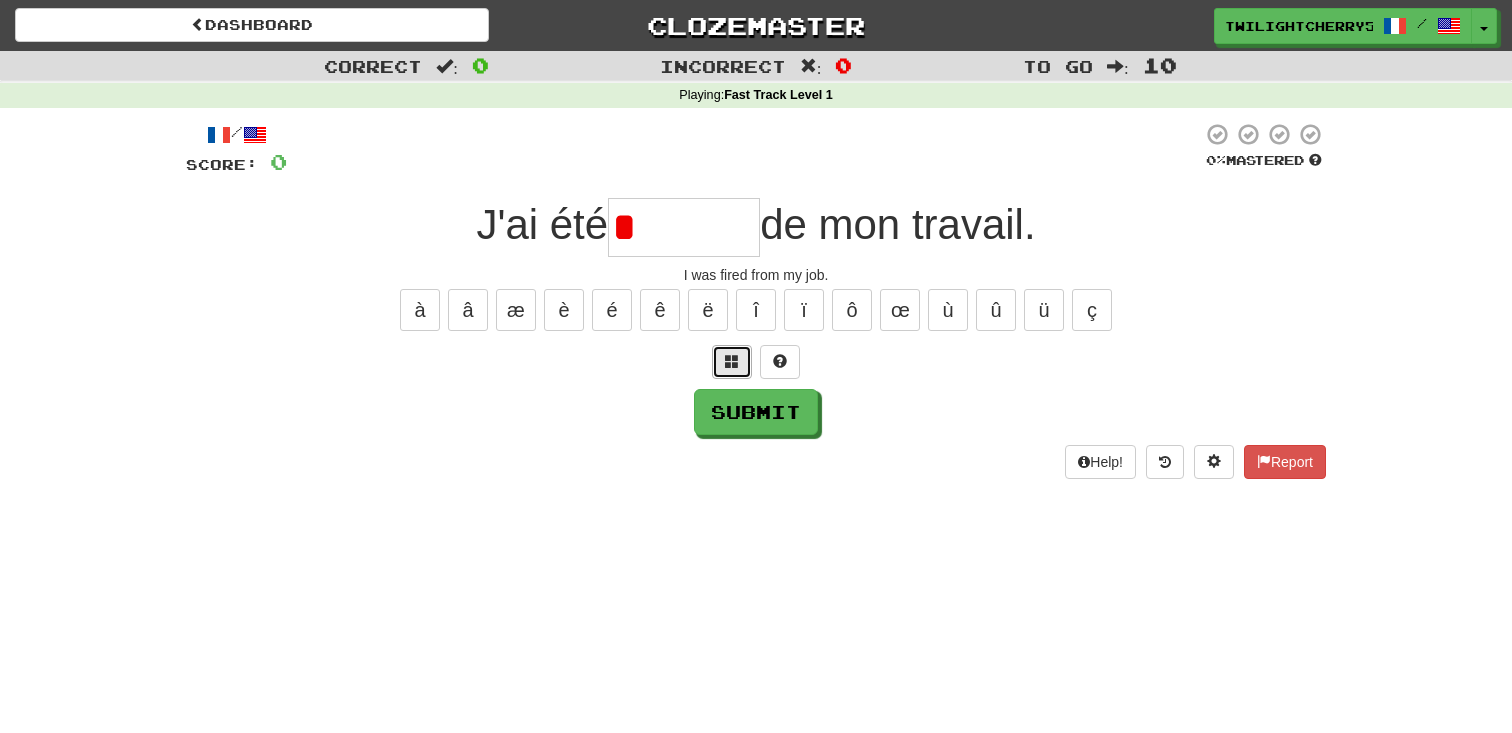 click at bounding box center (732, 362) 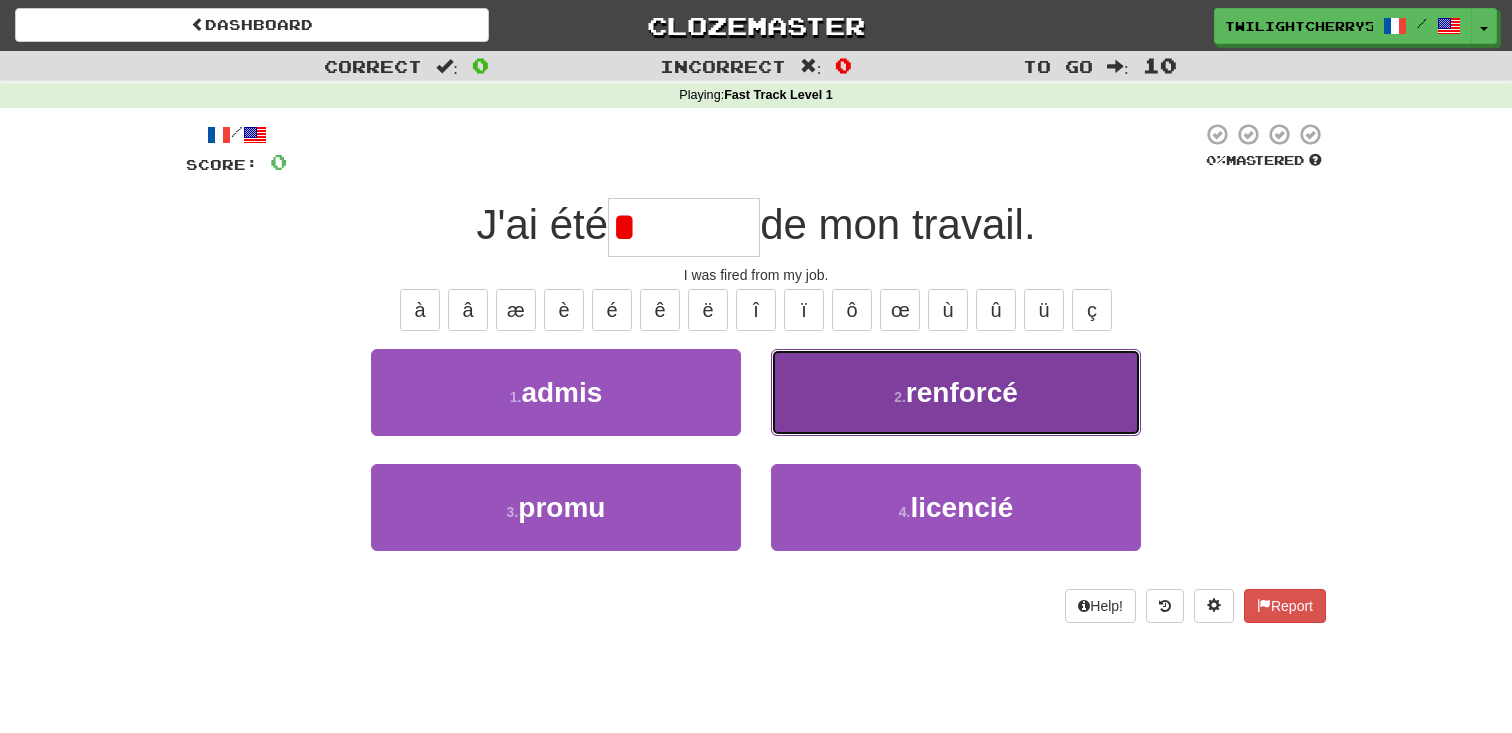 click on "2 .  renforcé" at bounding box center (956, 392) 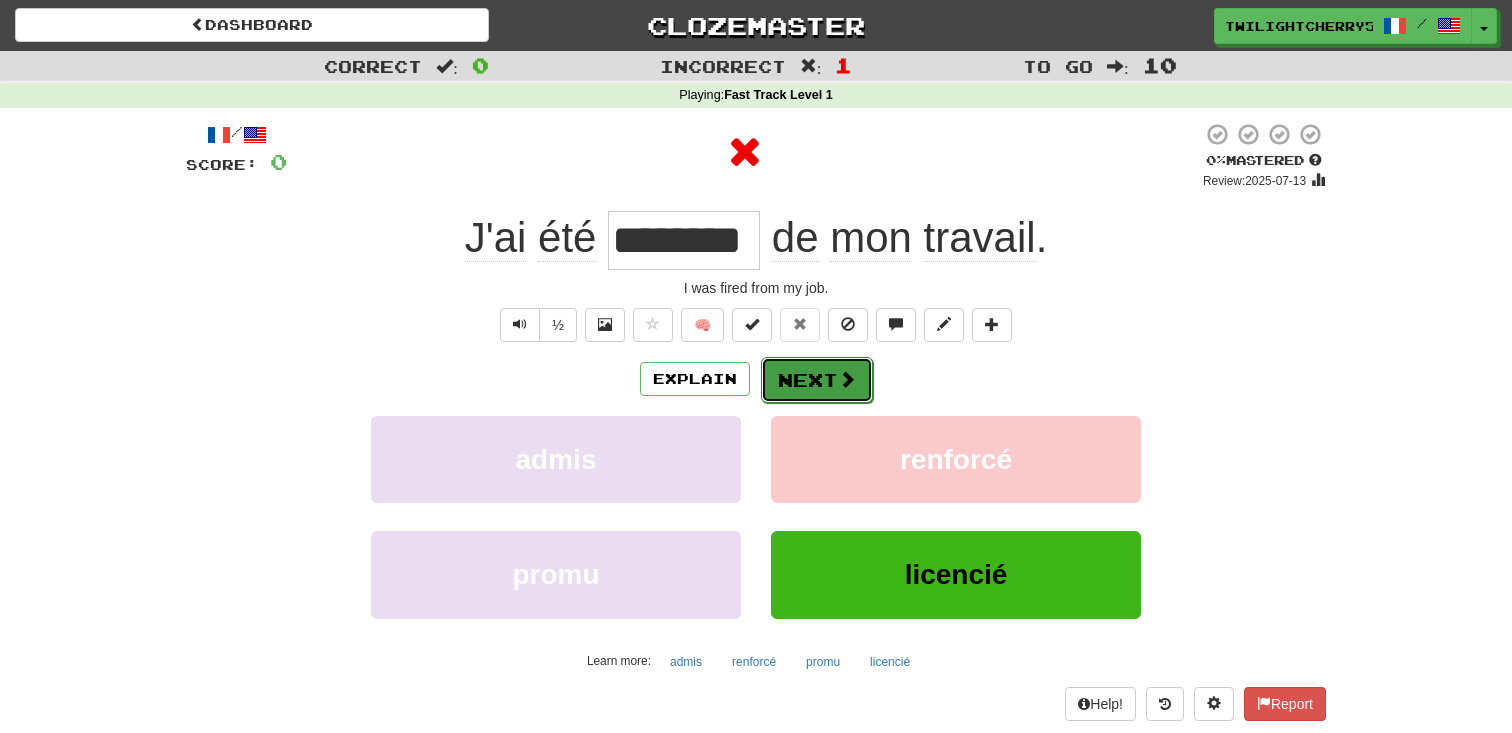 click at bounding box center [847, 379] 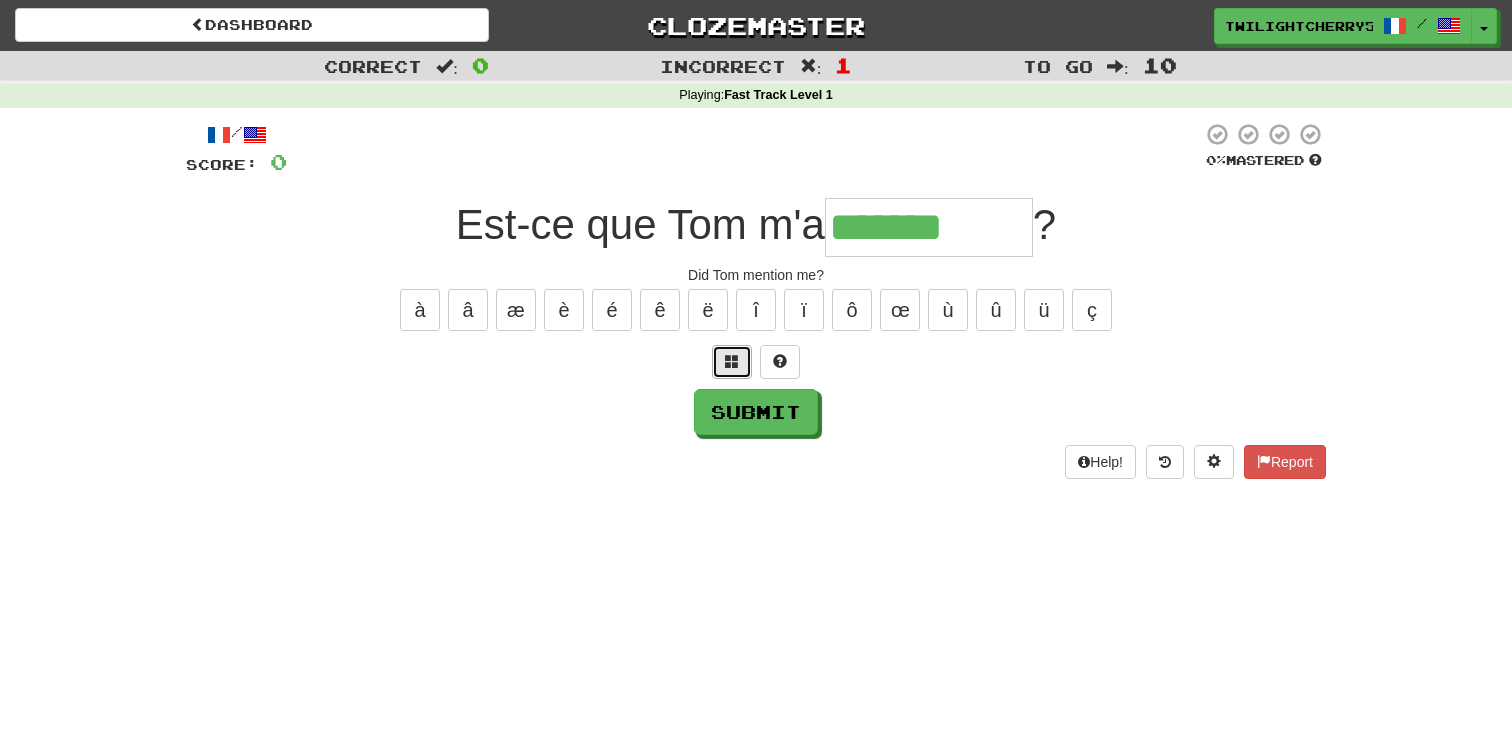 click at bounding box center [732, 362] 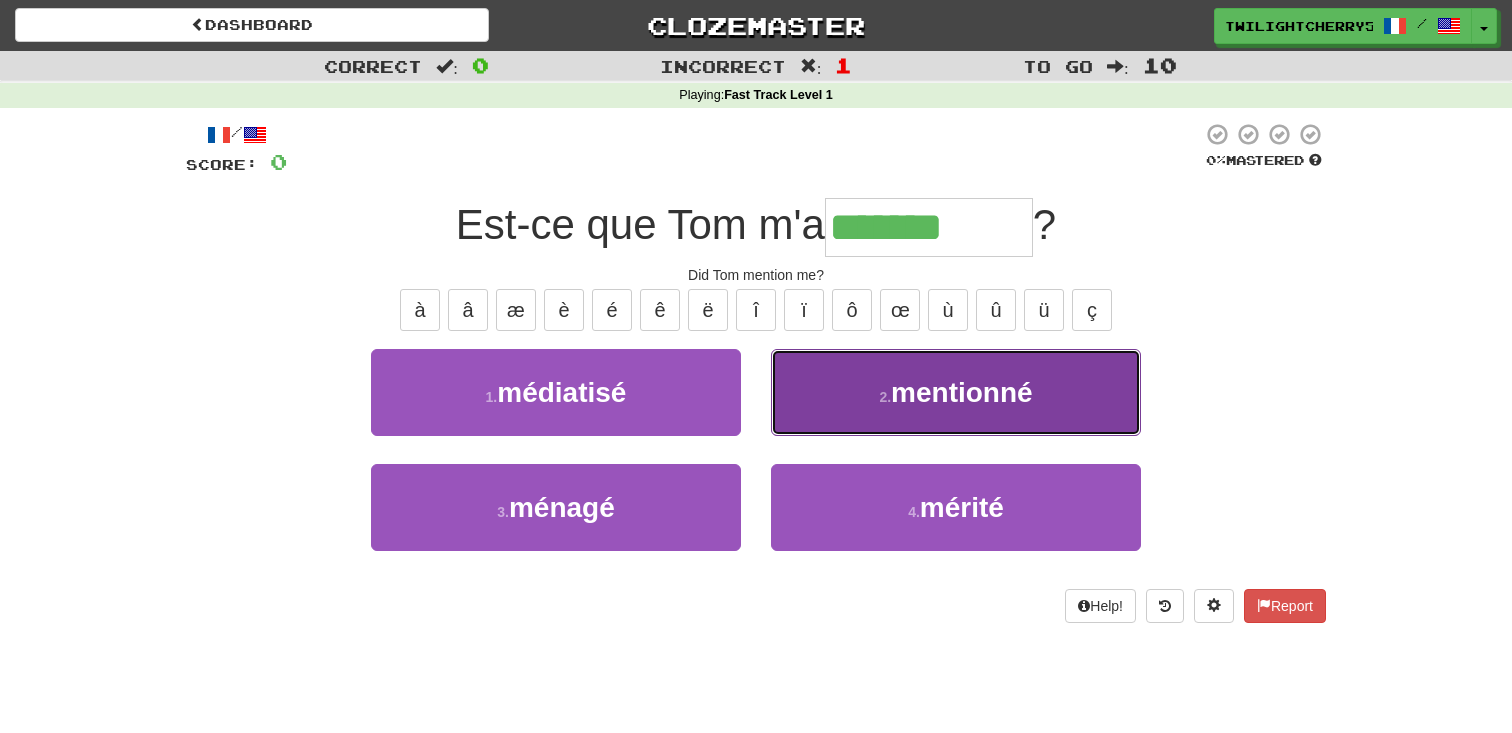 click on "mentionné" at bounding box center (962, 392) 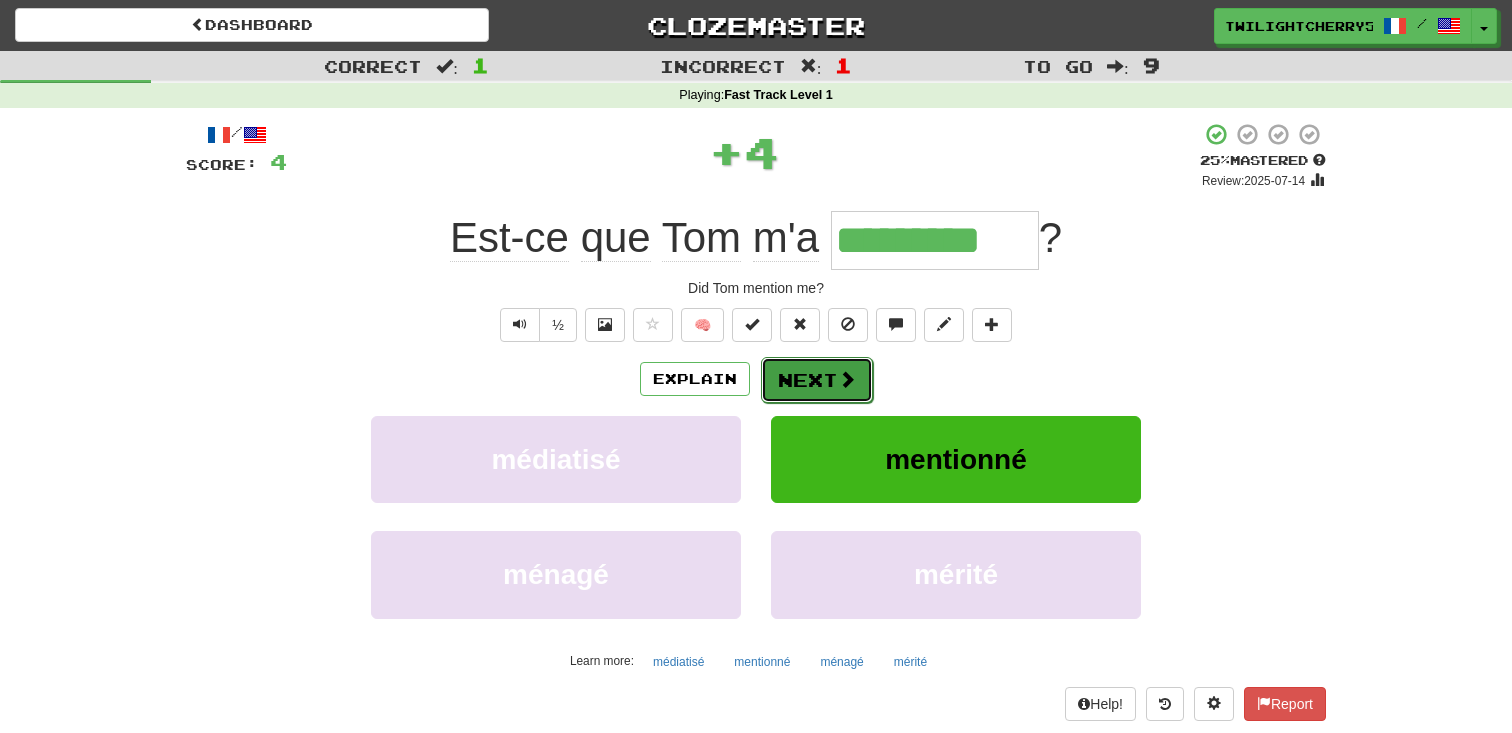 click on "Next" at bounding box center [817, 380] 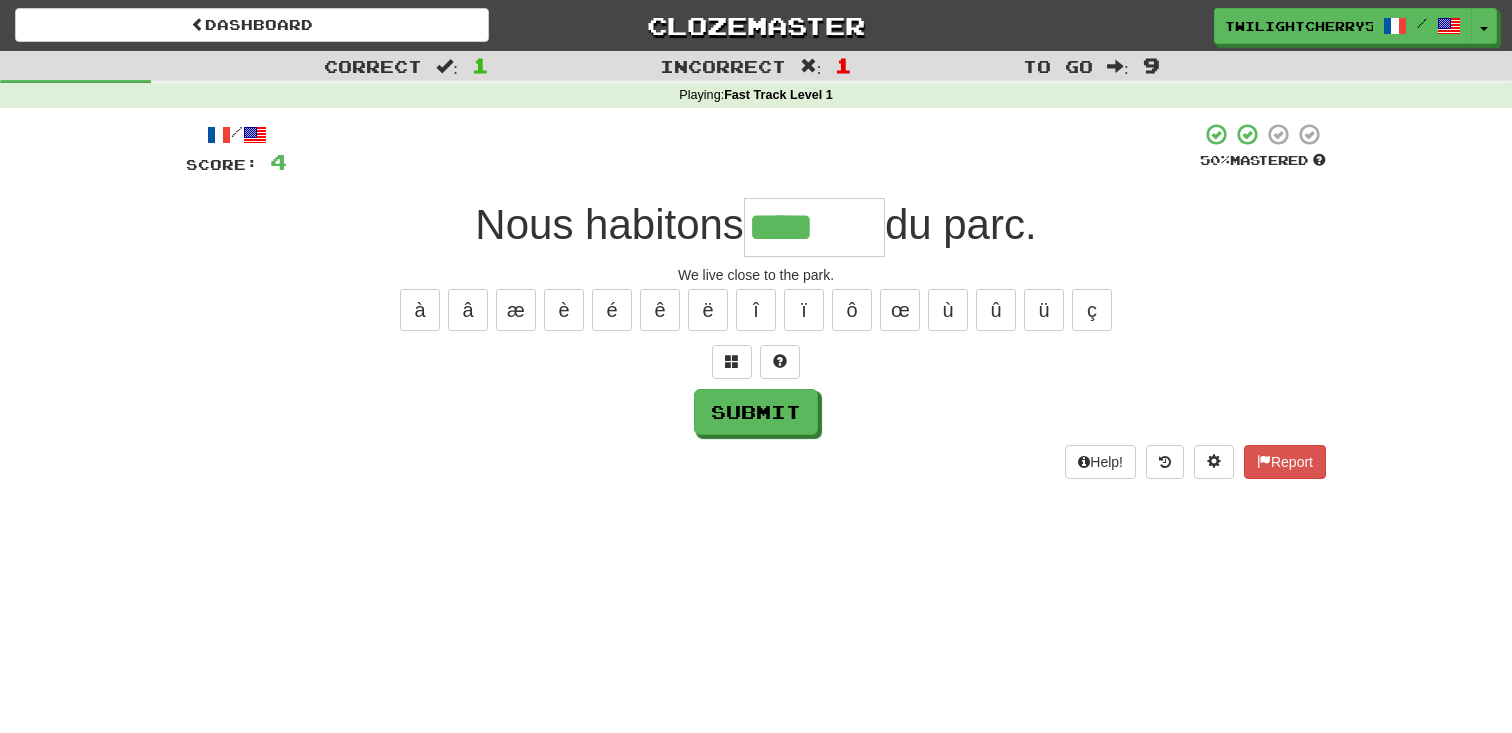 type on "******" 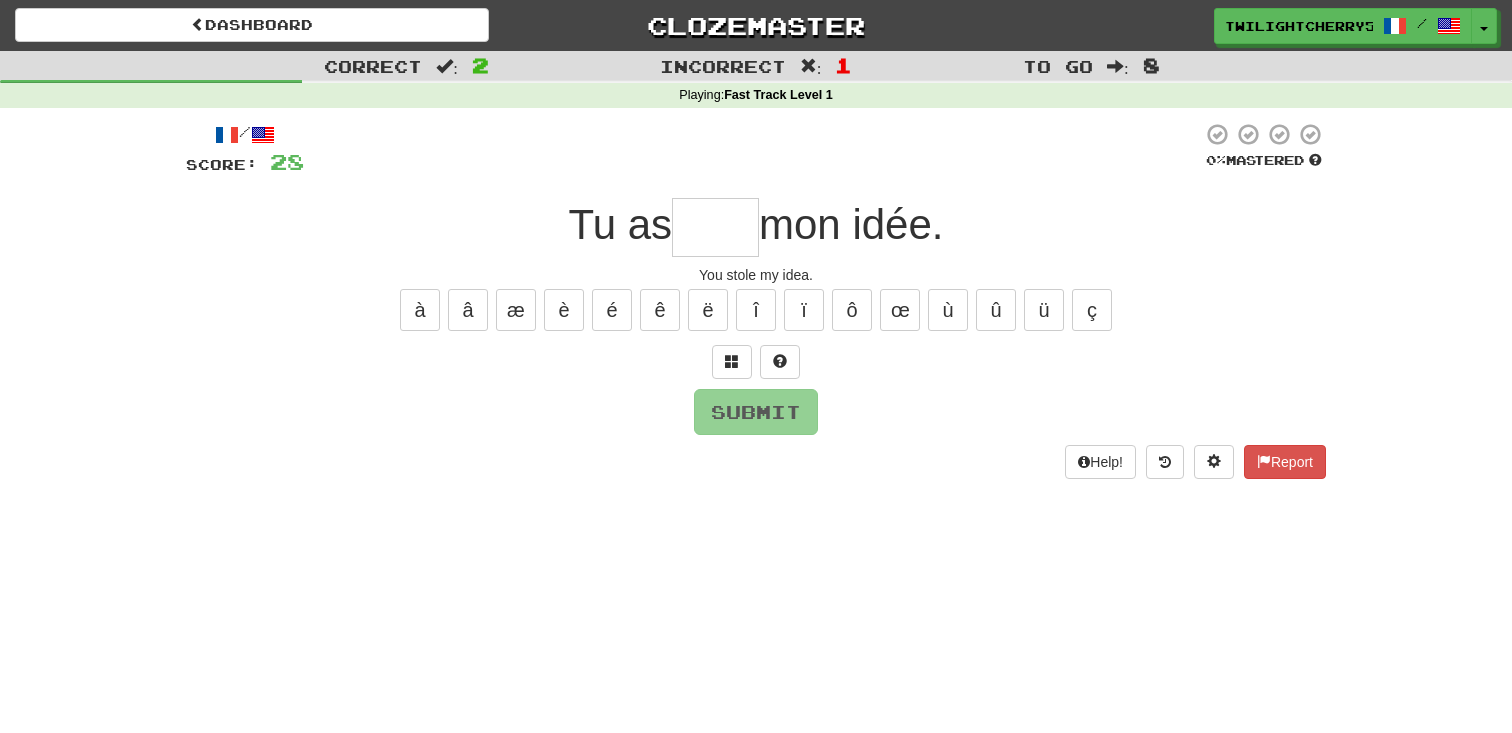 type on "*" 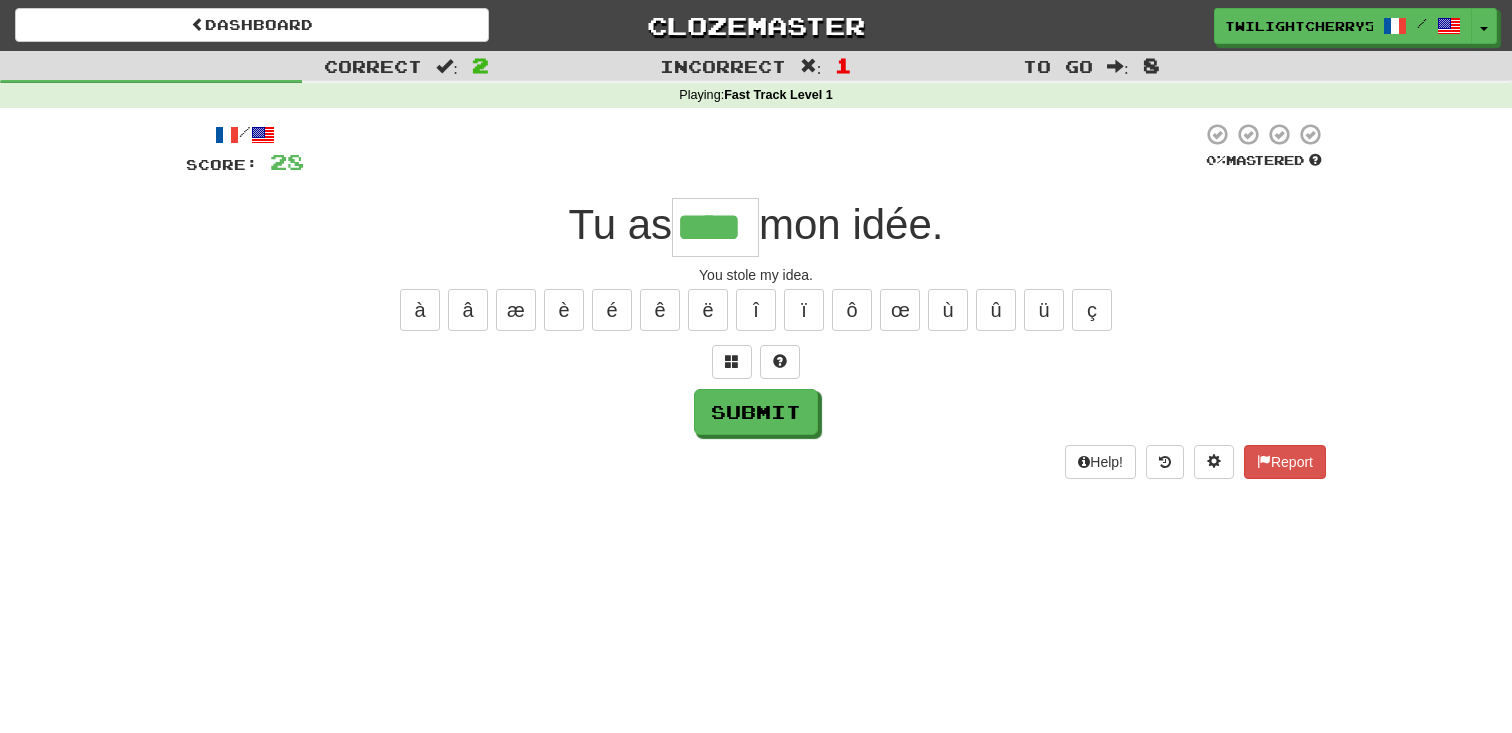 type on "****" 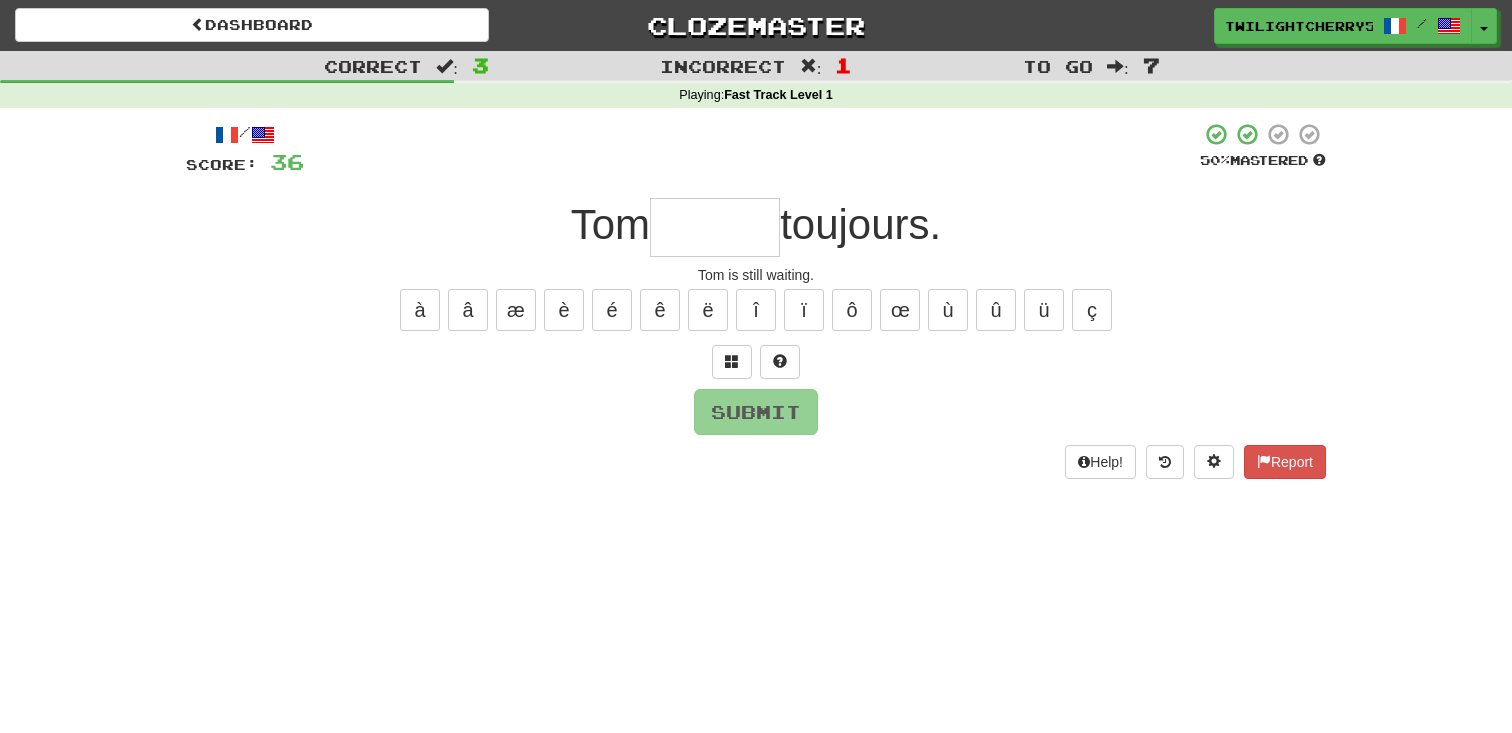 type on "*" 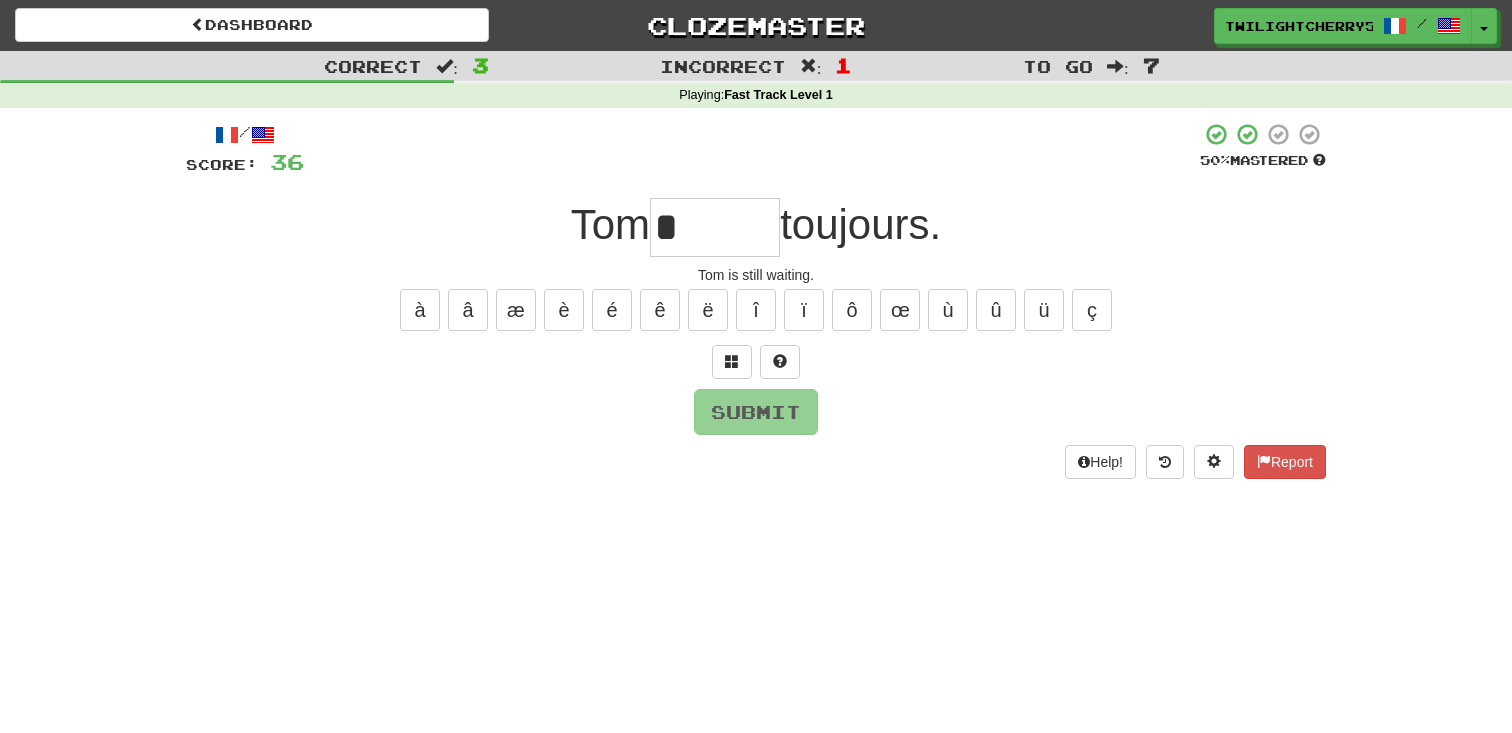 type on "*" 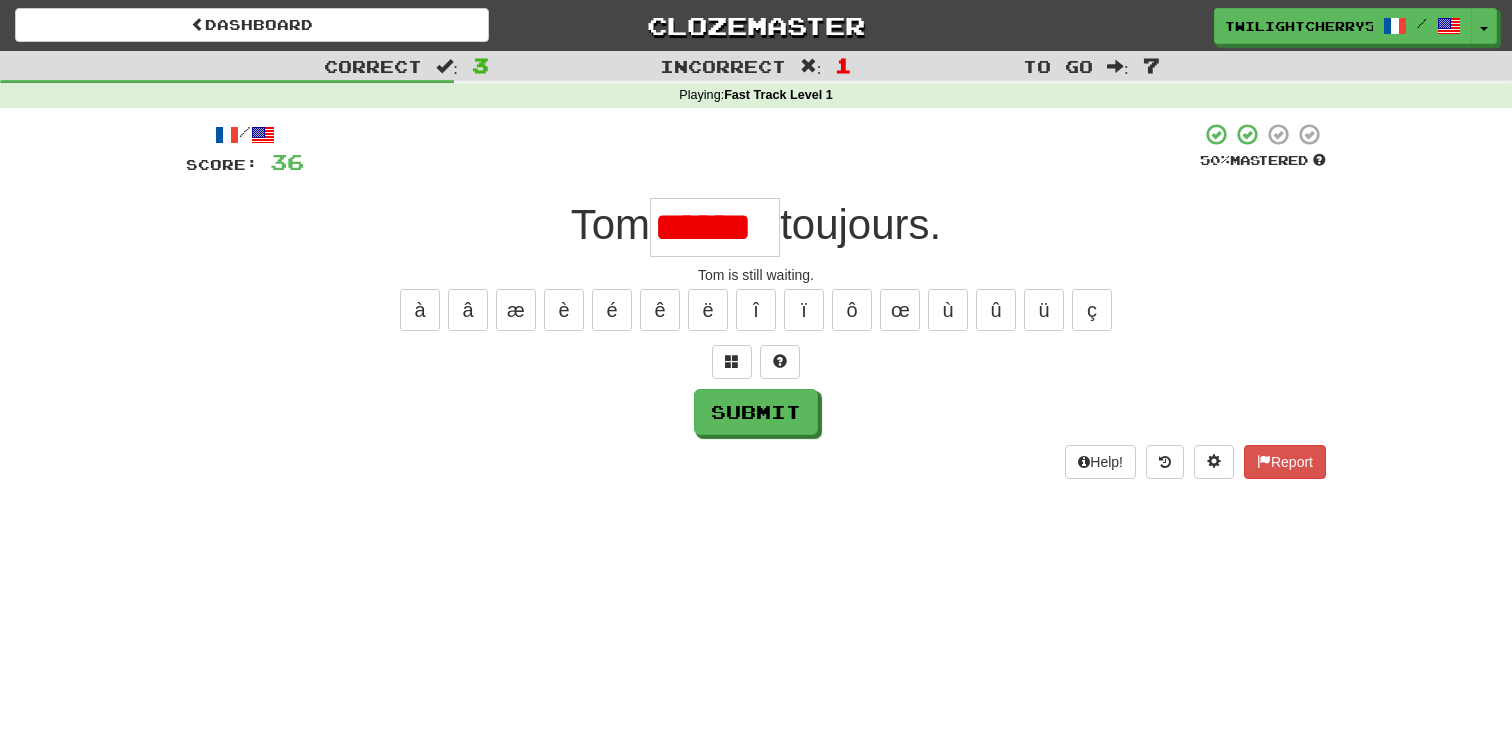 scroll, scrollTop: 0, scrollLeft: 0, axis: both 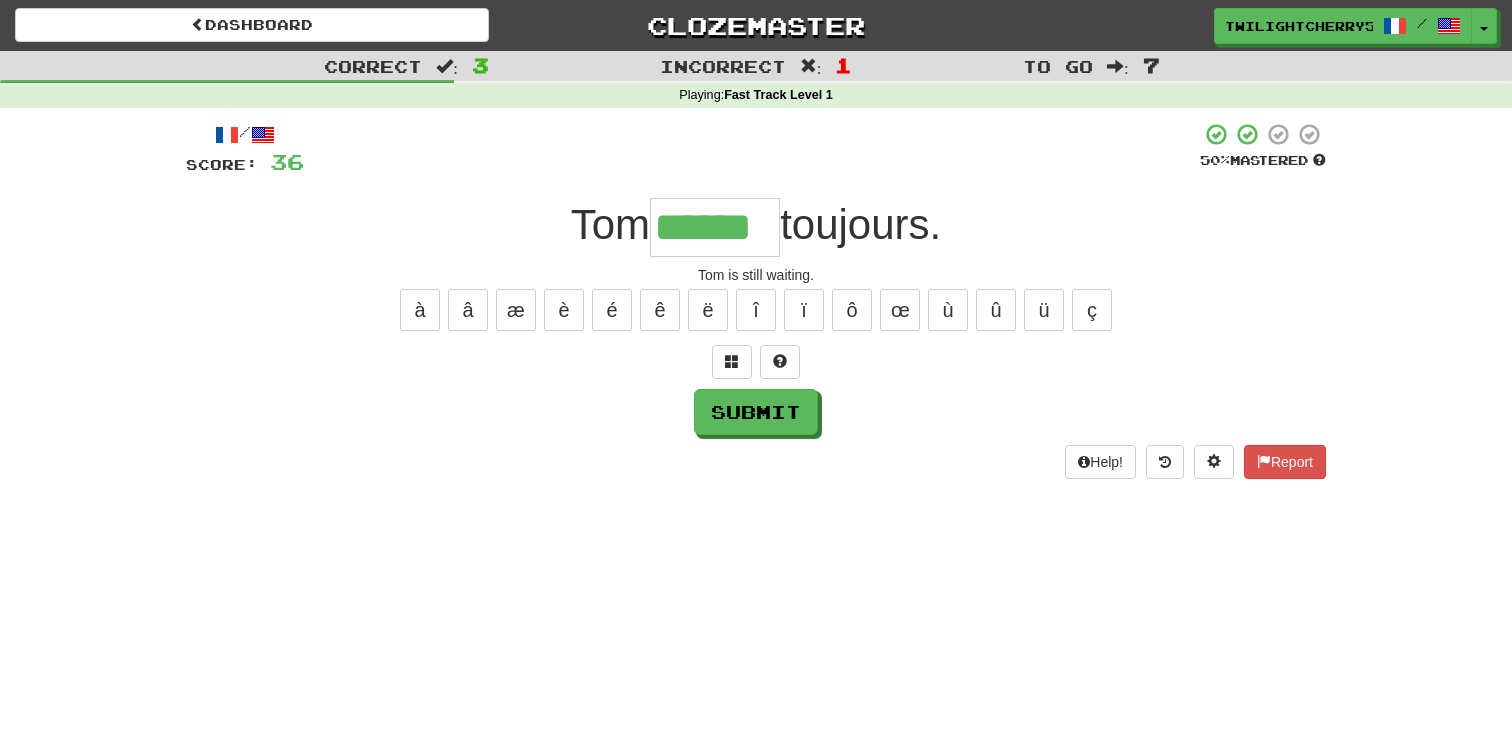 type on "******" 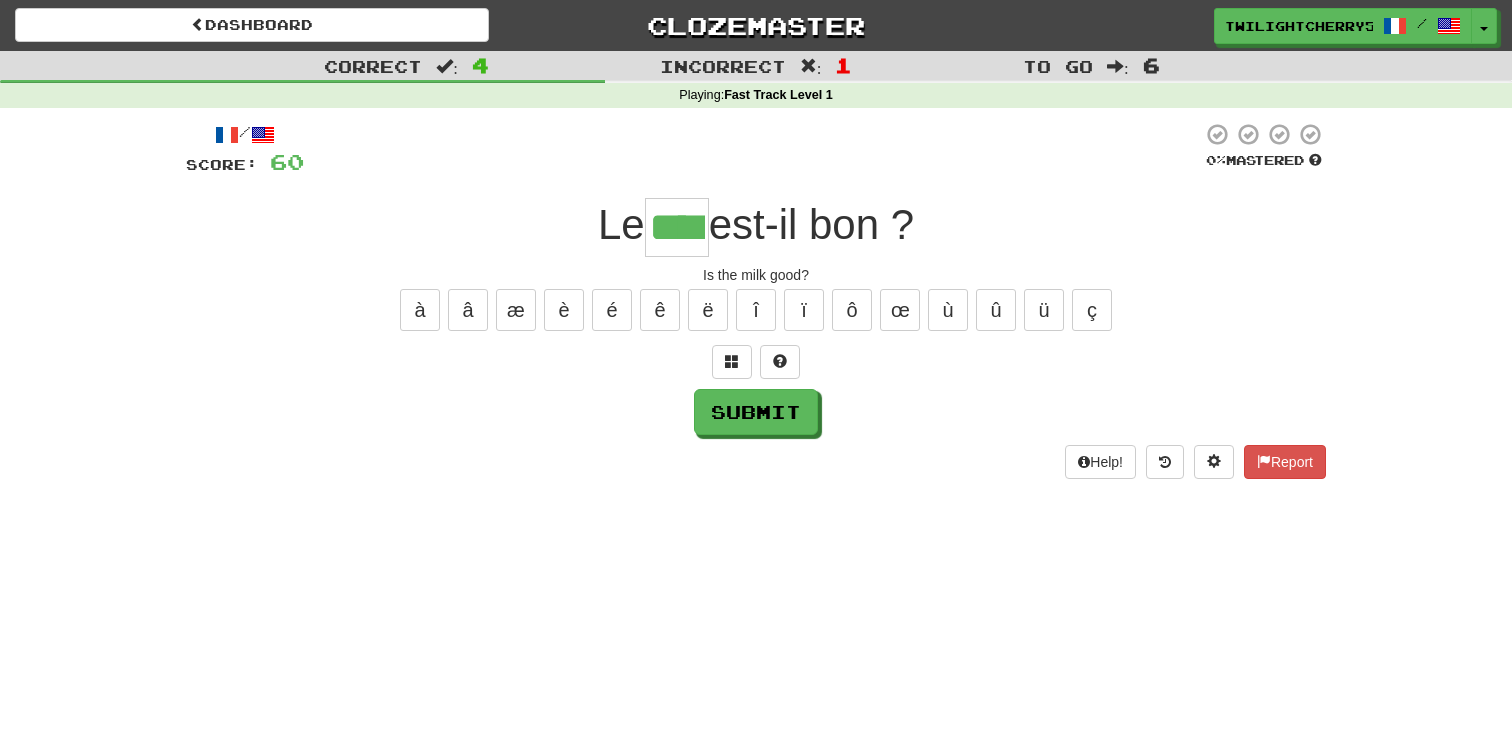 type on "****" 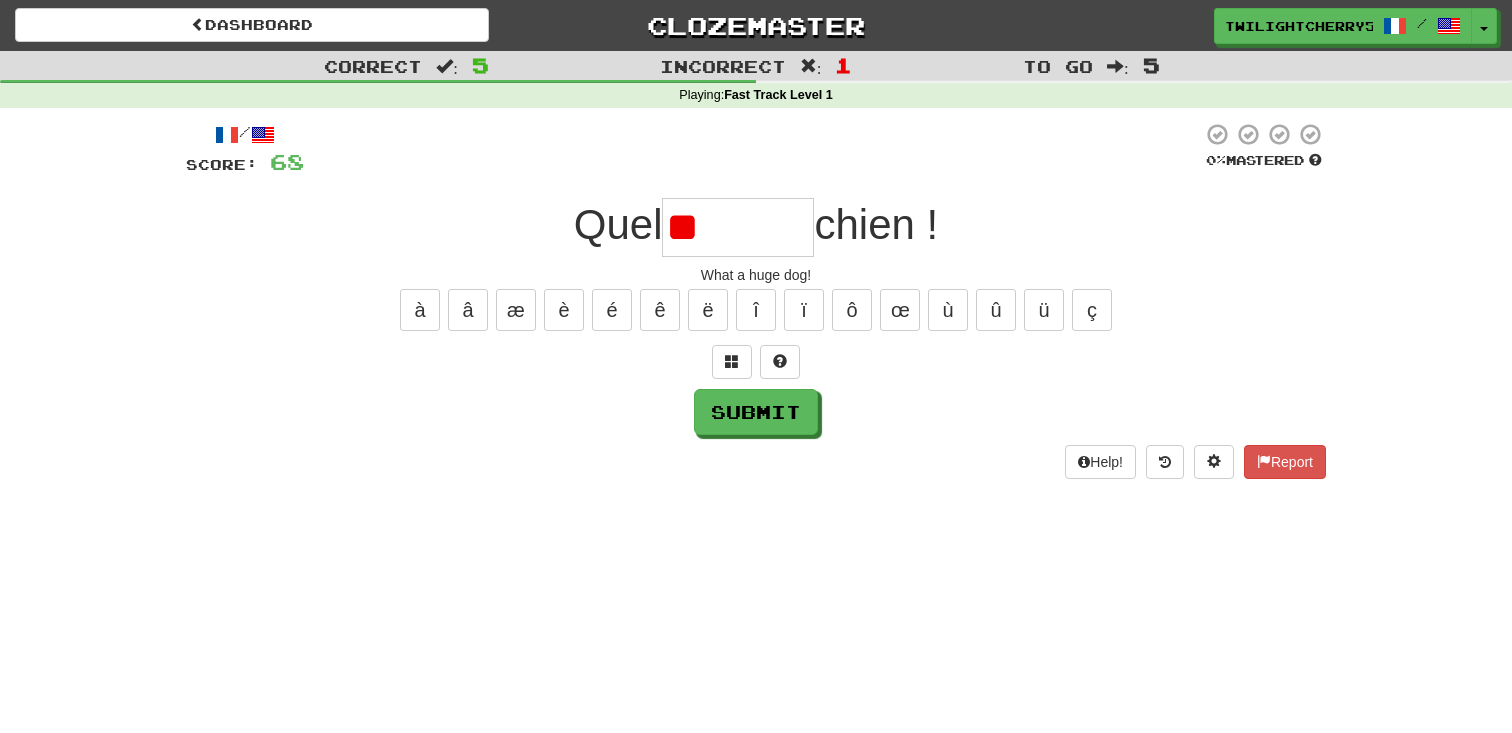 type on "*" 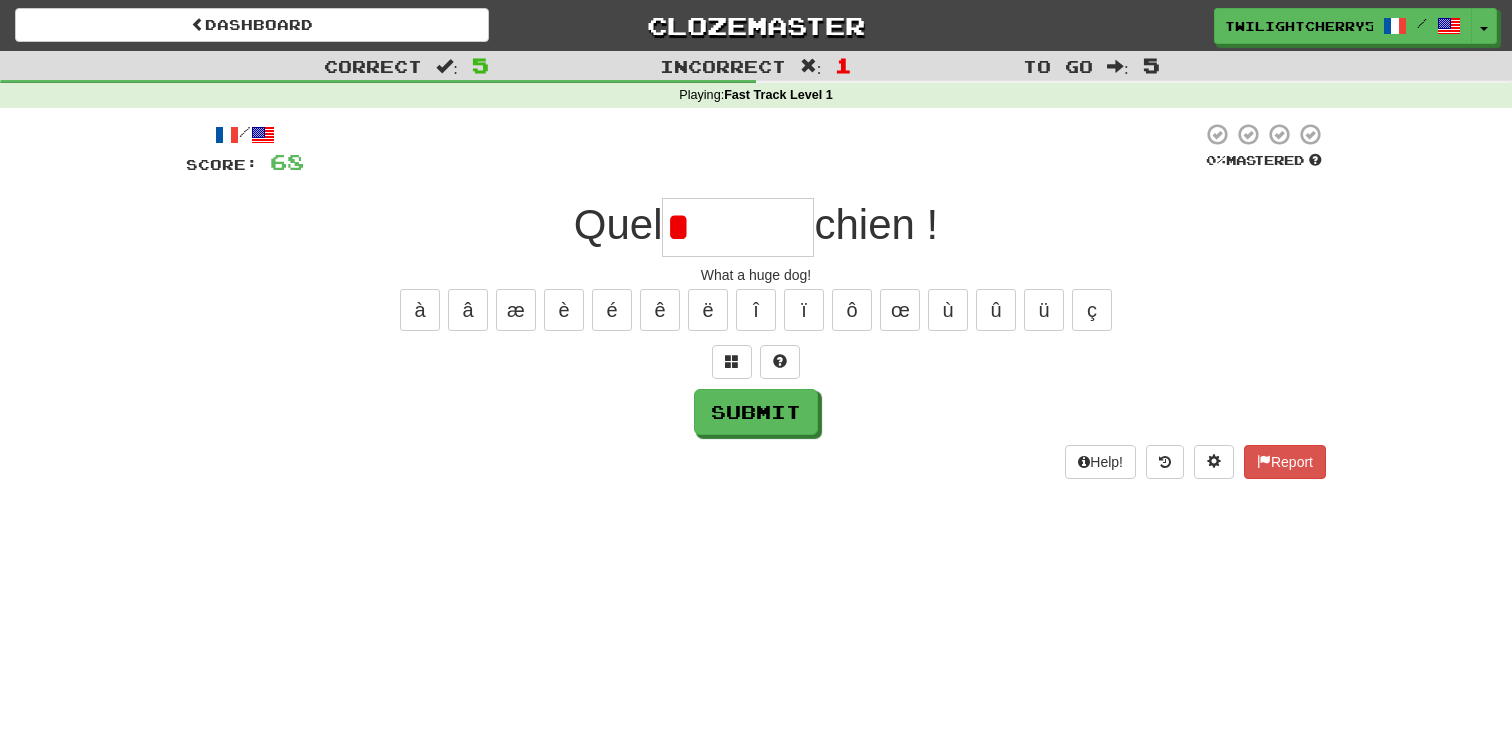click at bounding box center (756, 362) 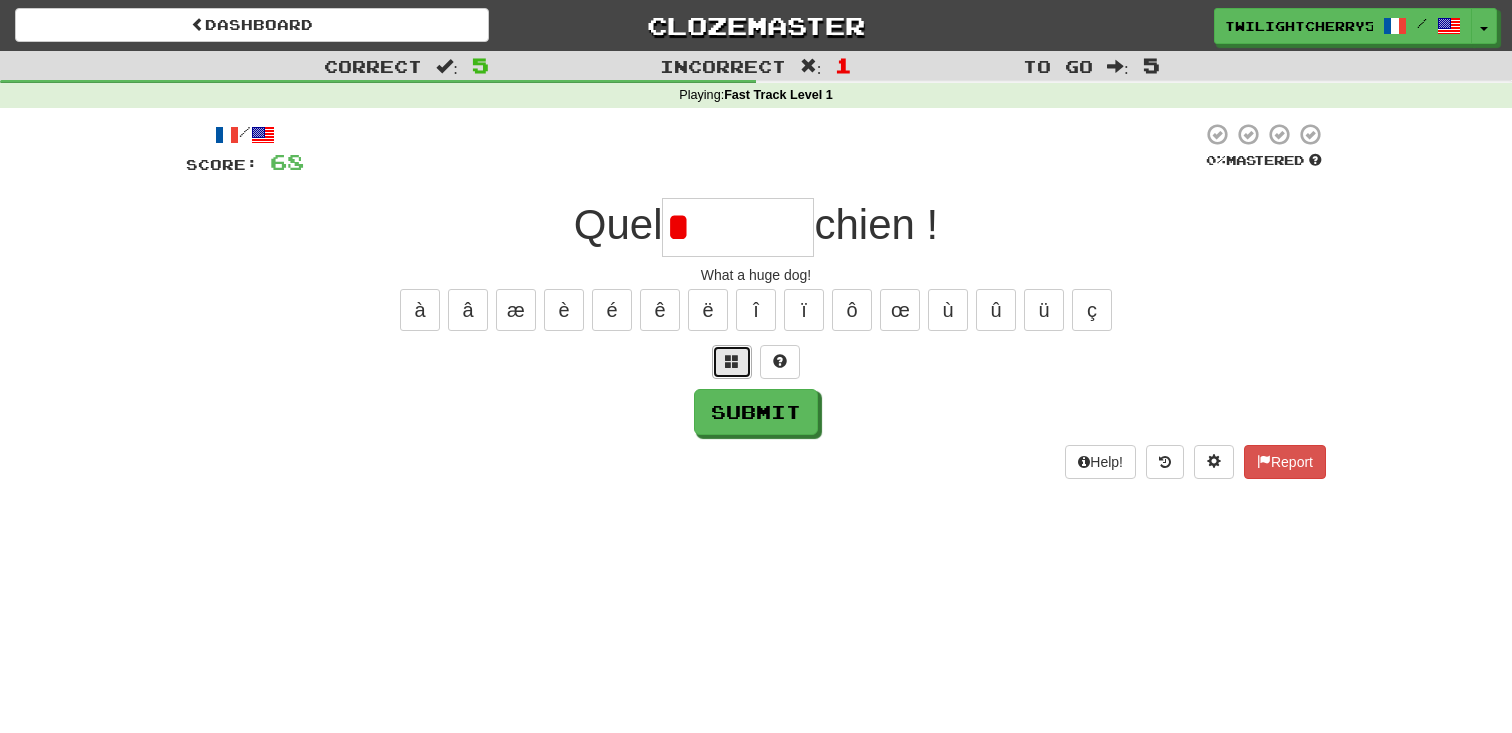 click at bounding box center [732, 362] 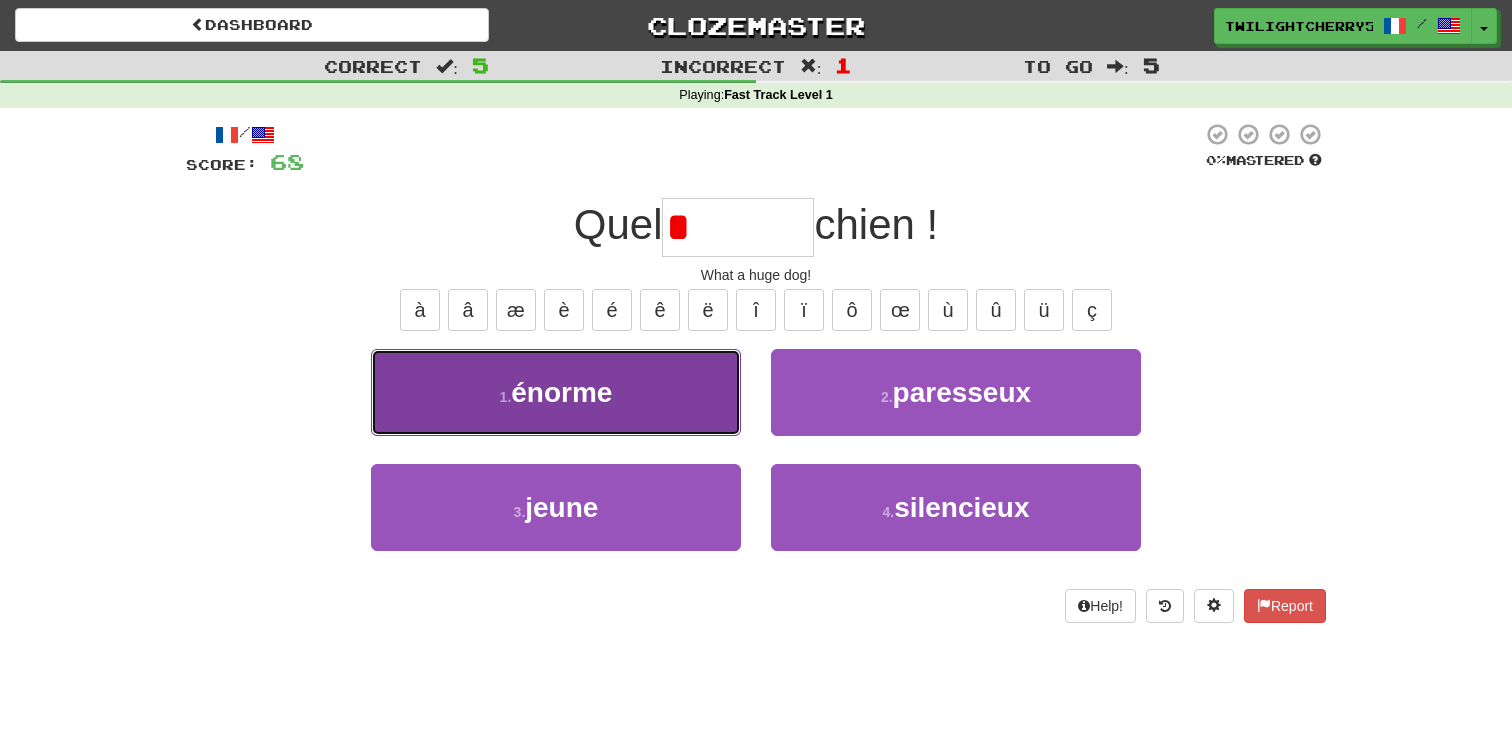 click on "1 .  énorme" at bounding box center (556, 392) 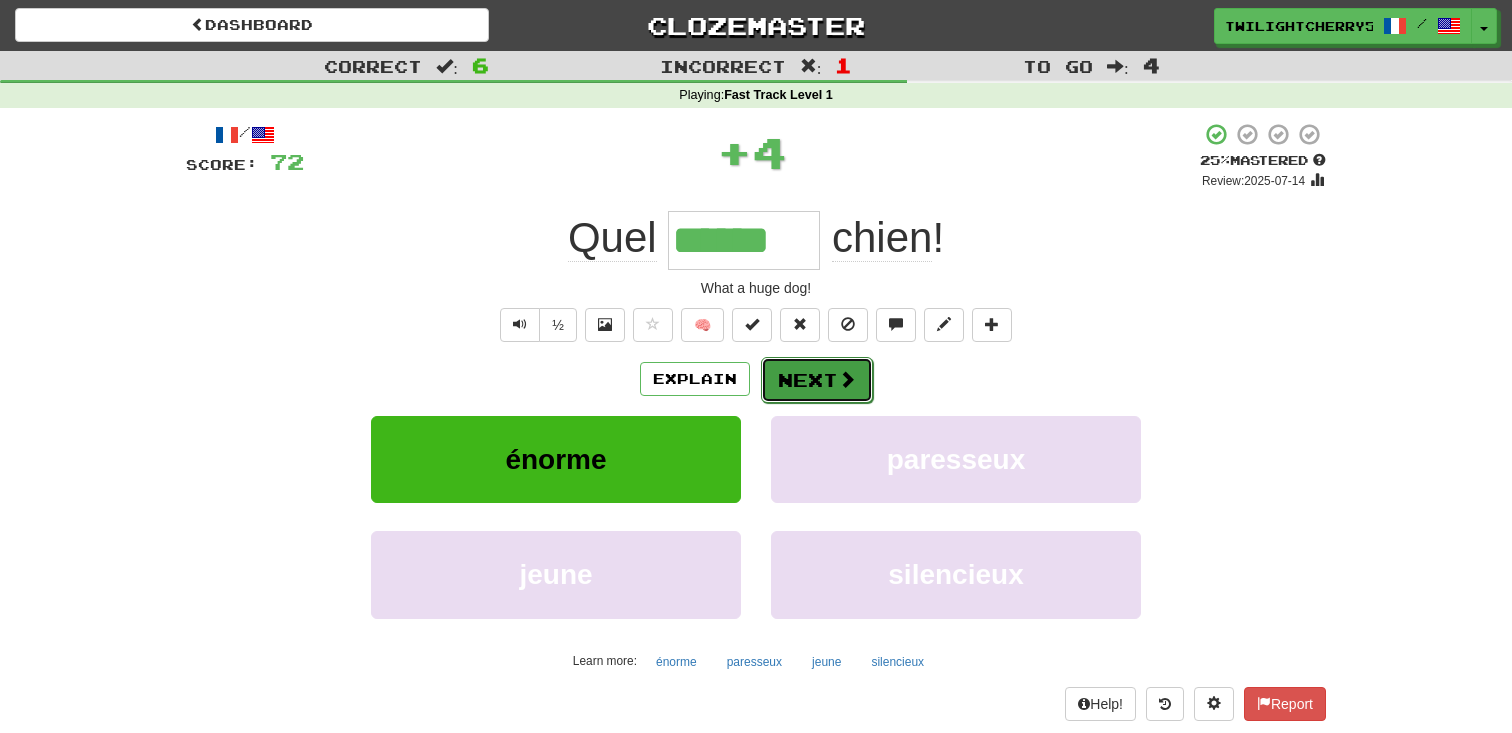 click on "Next" at bounding box center (817, 380) 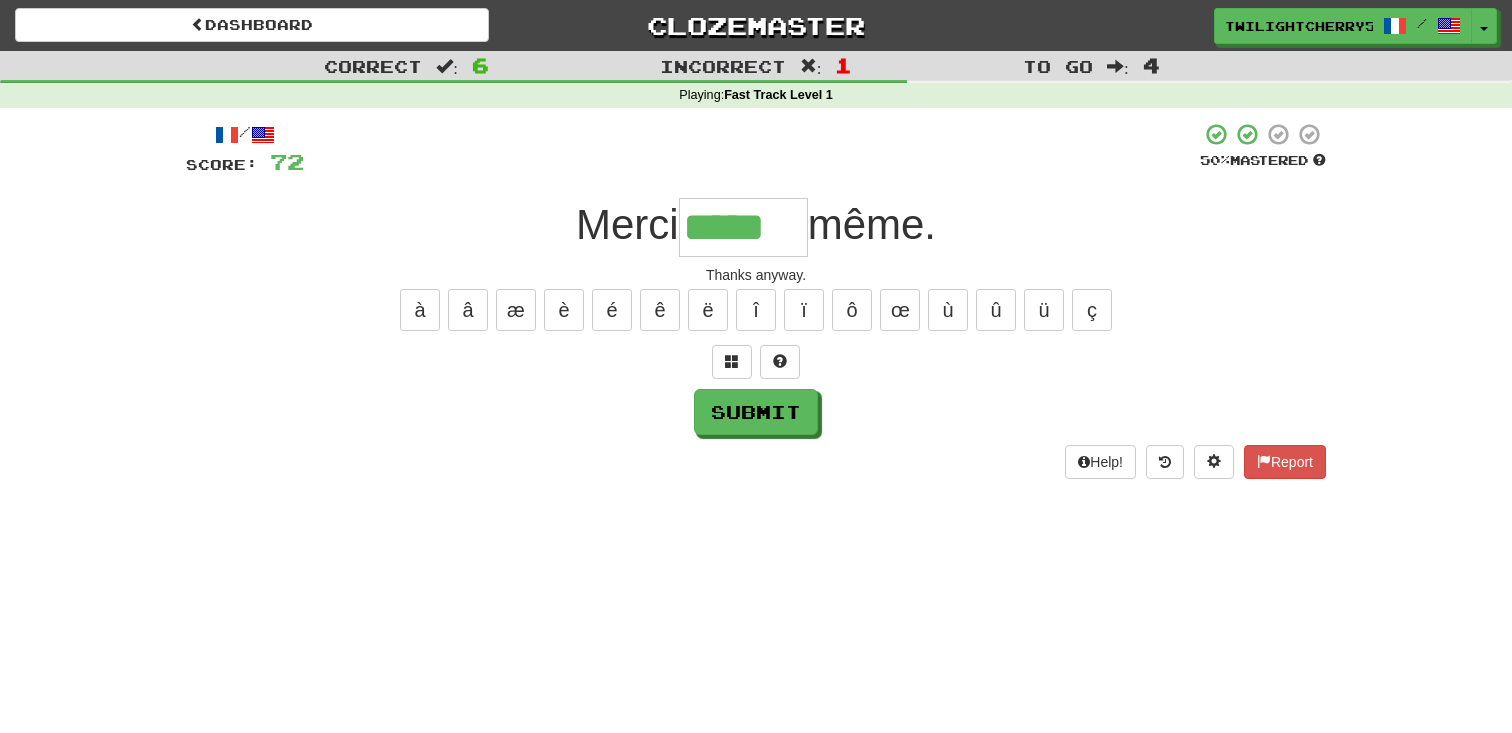 type on "*****" 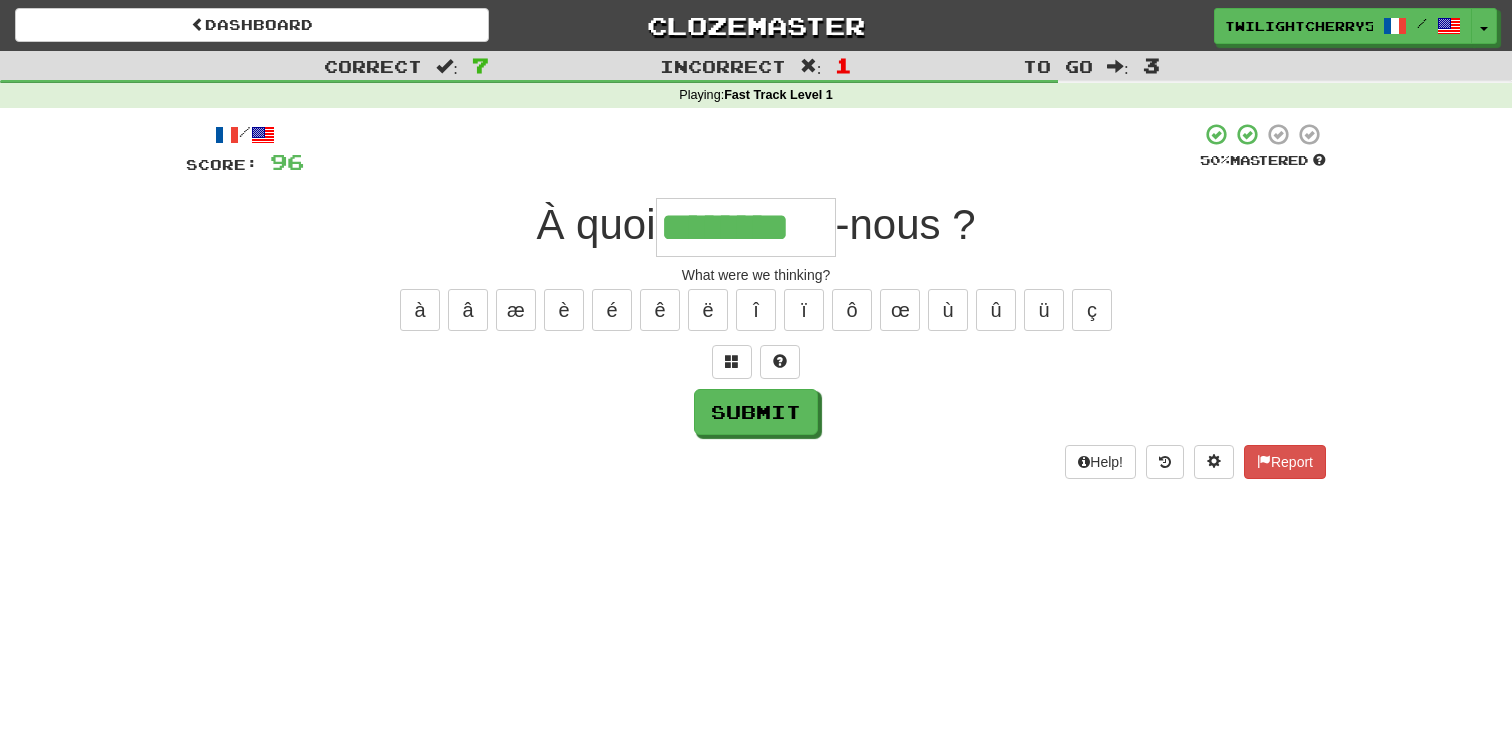 type on "********" 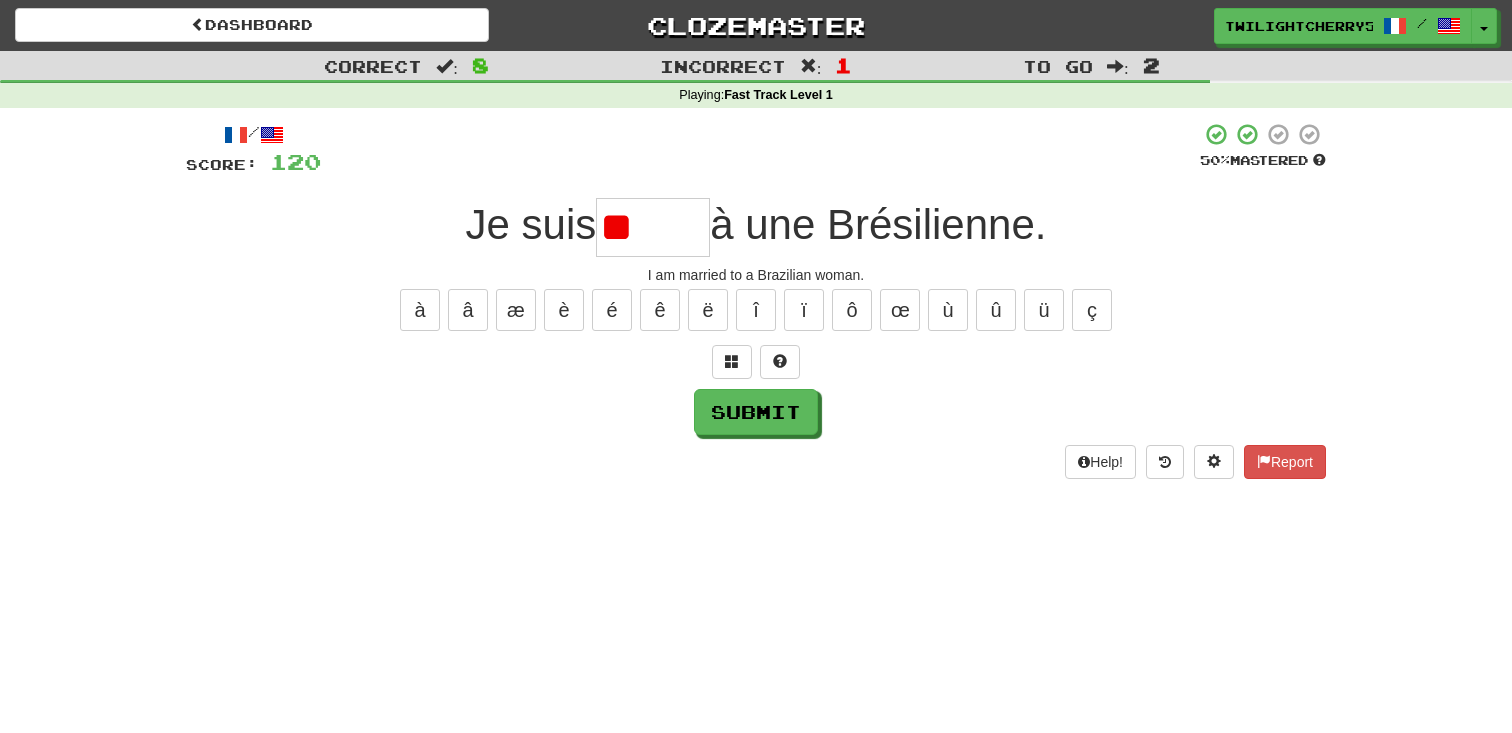 type on "*" 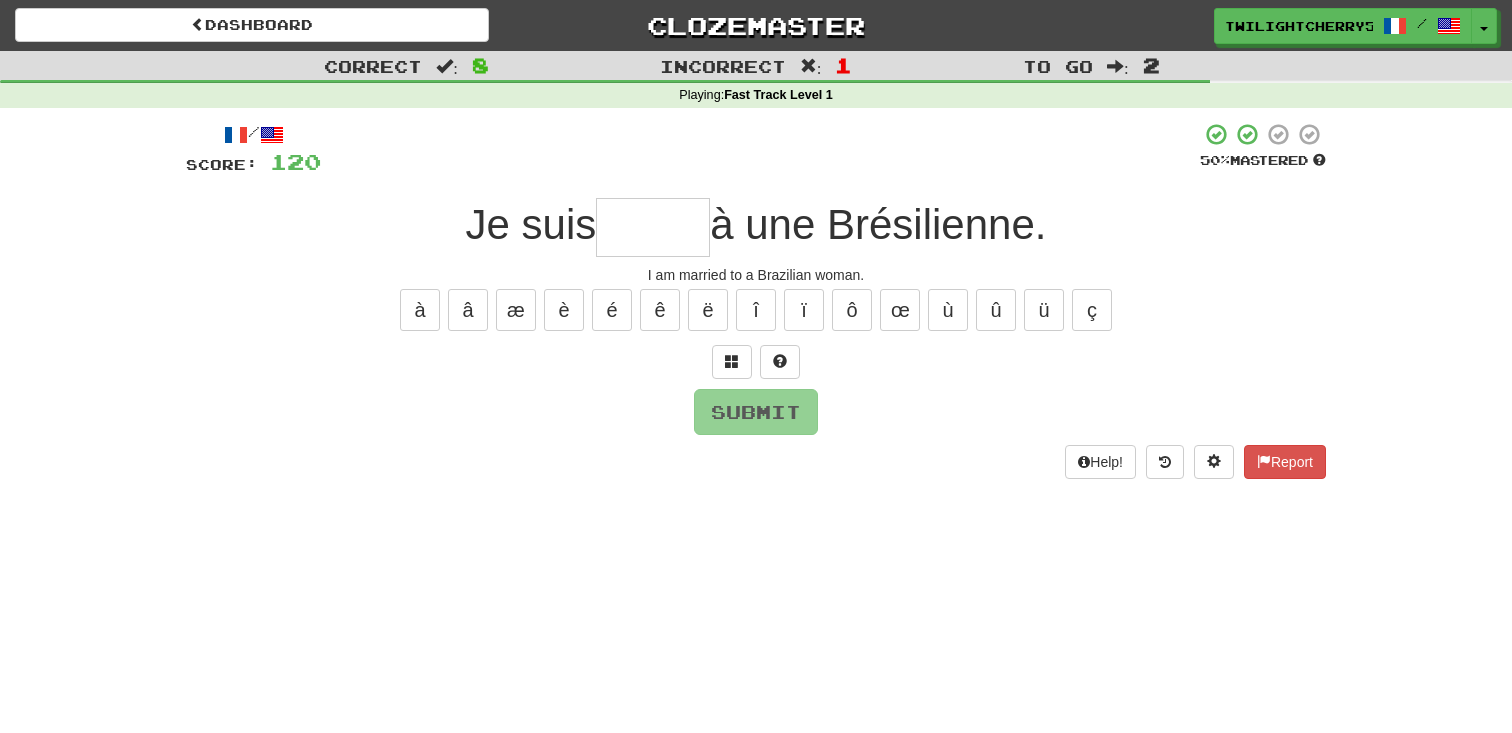 type on "*" 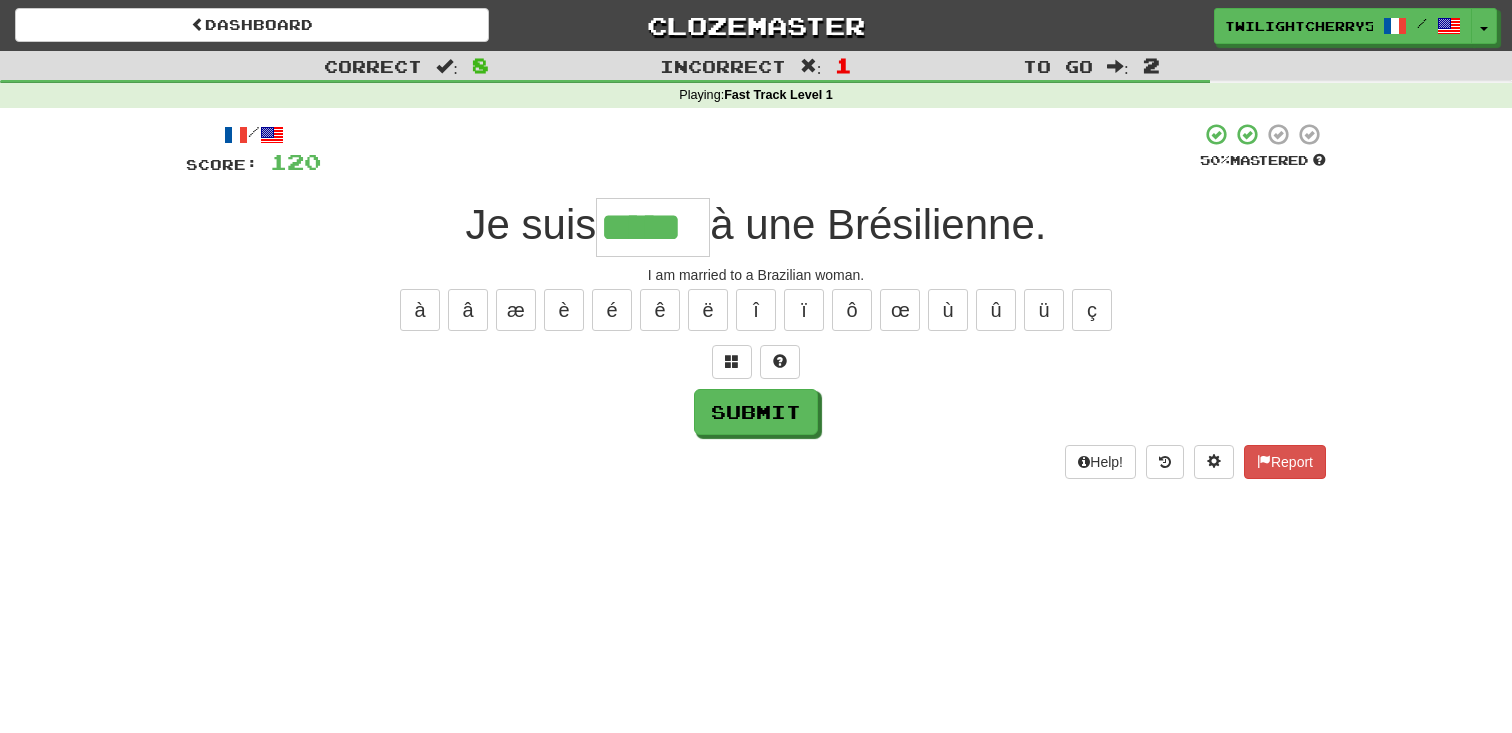 type on "*****" 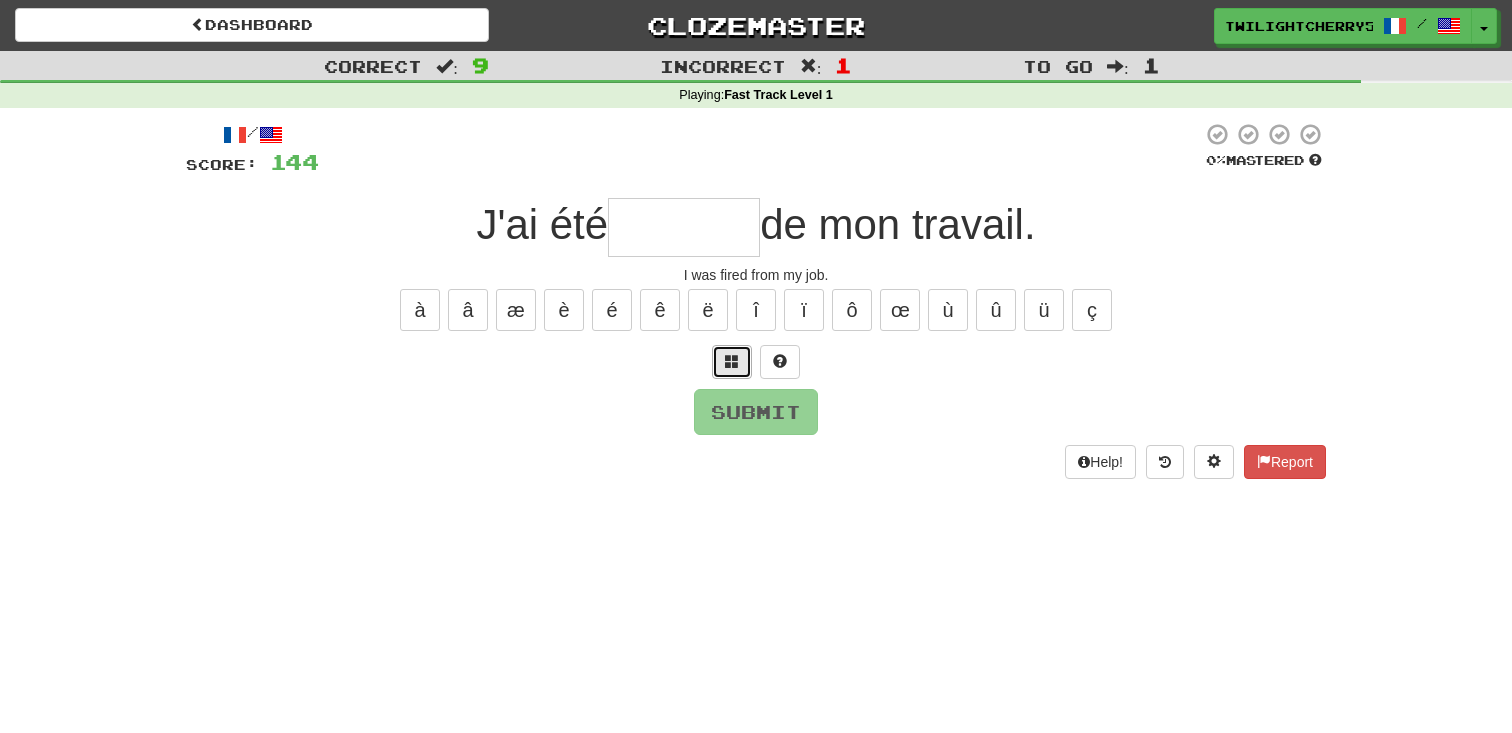 click at bounding box center (732, 362) 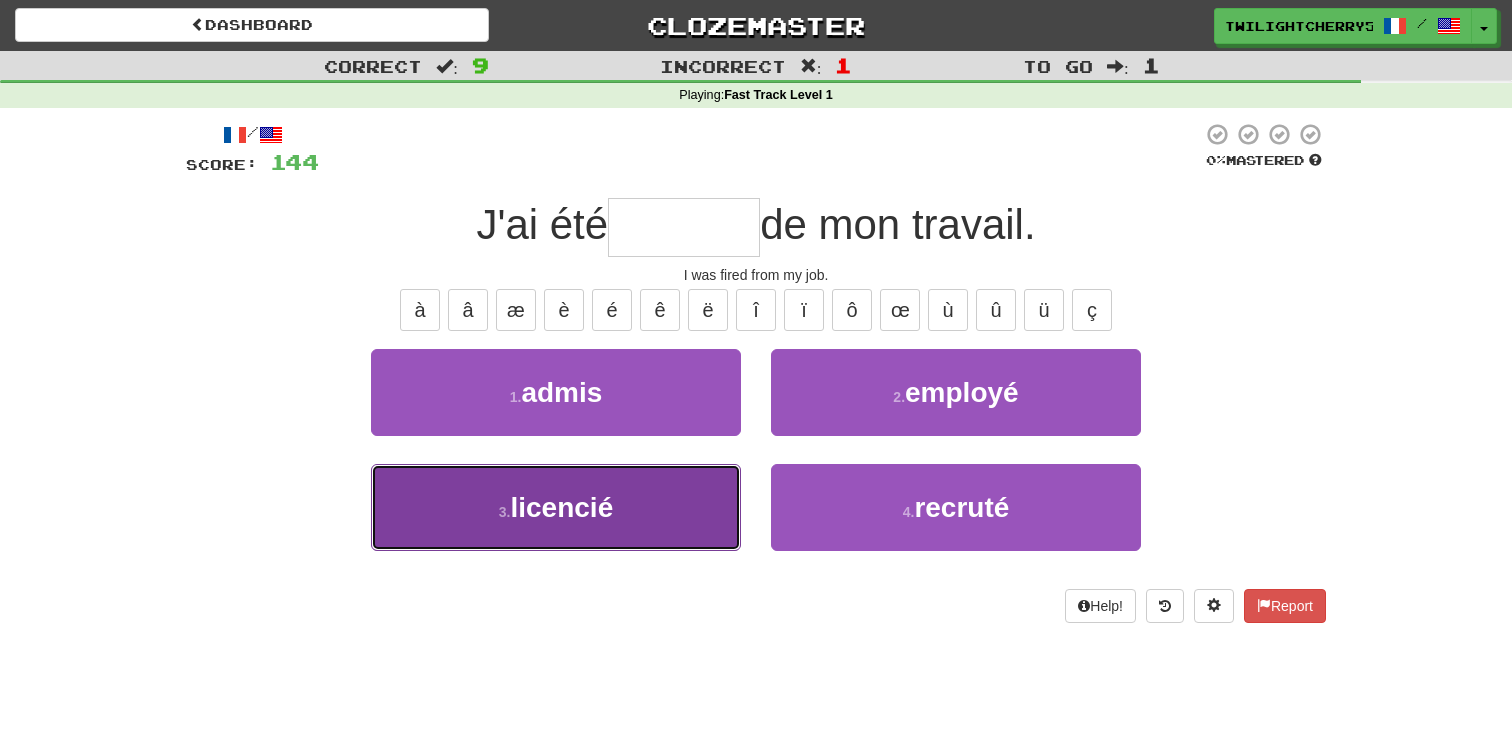 click on "3 .  licencié" at bounding box center (556, 507) 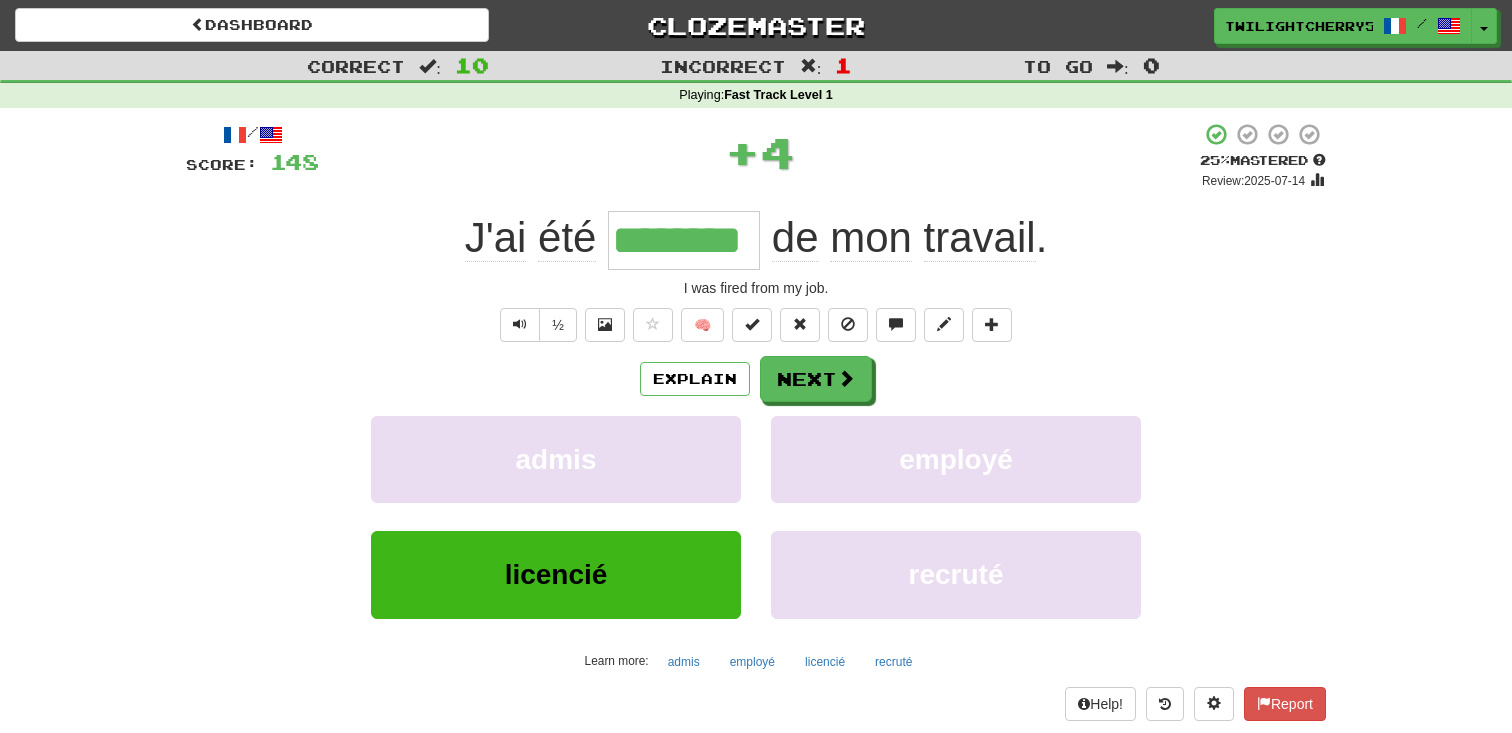 click on "/  Score:   148 + 4 25 %  Mastered Review:  2025-07-14 J'ai   été   ********   de   mon   travail . I was fired from my job. ½ 🧠 Explain Next admis employé licencié recruté Learn more: admis employé licencié recruté  Help!  Report" at bounding box center (756, 421) 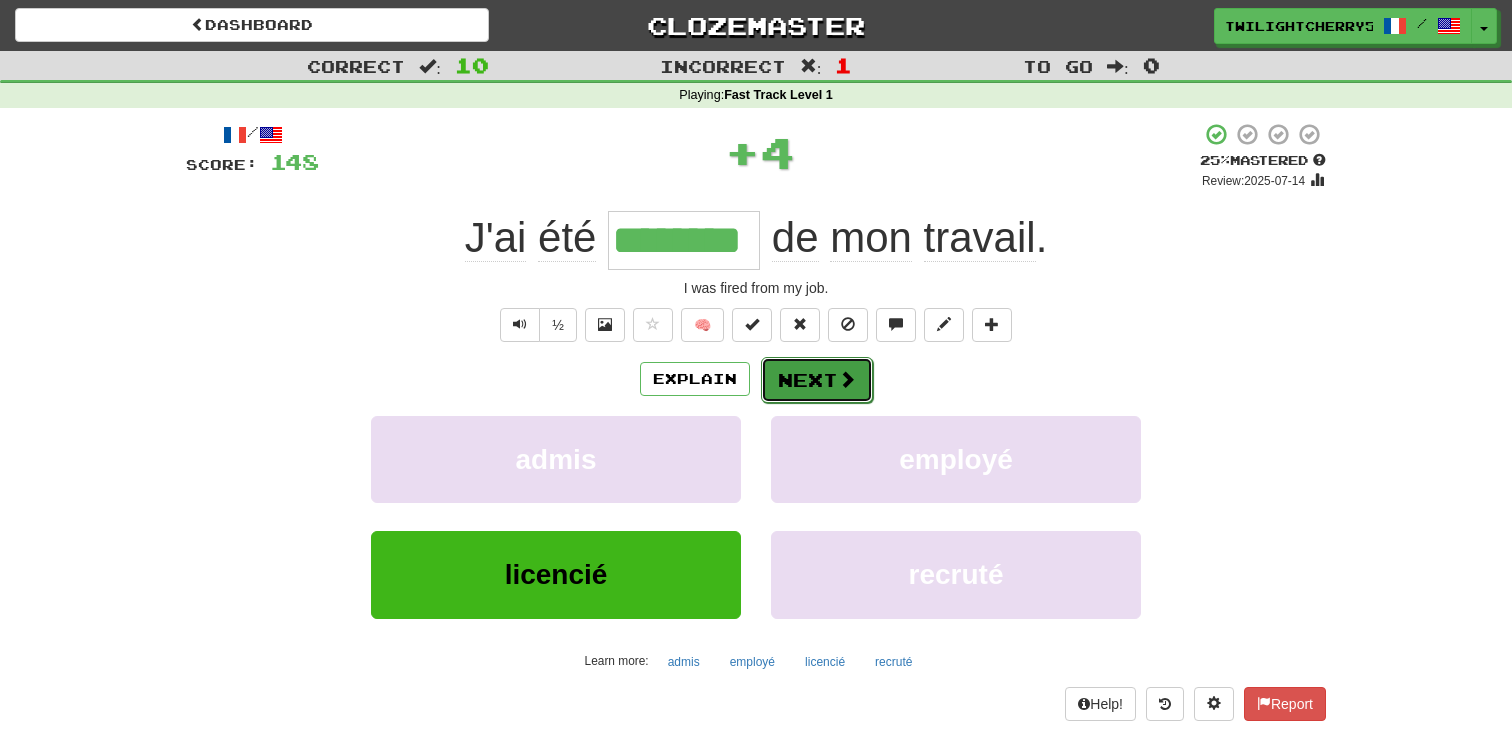 click on "Next" at bounding box center (817, 380) 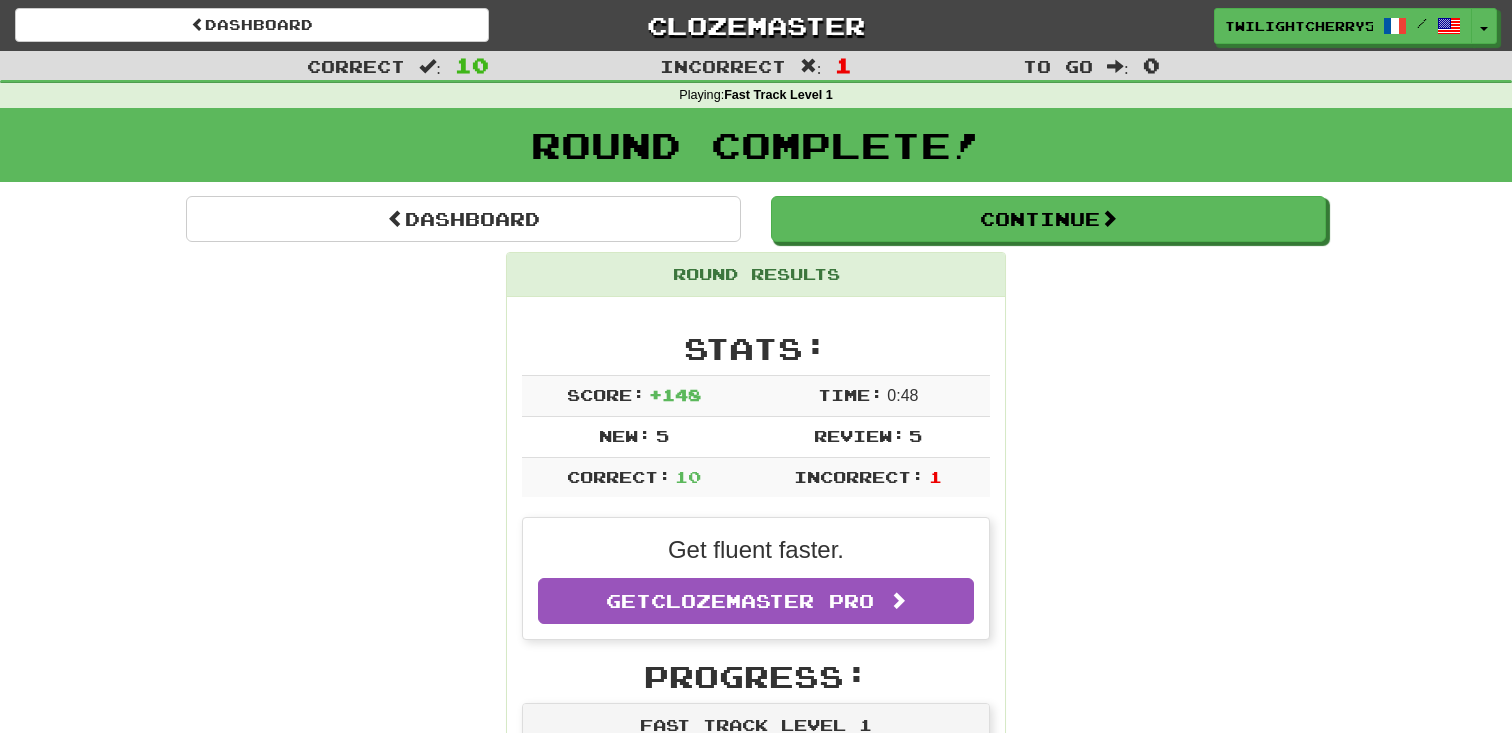 click on "Dashboard Continue  Round Results Stats: Score:   + 148 Time:   0 : 48 New:   5 Review:   5 Correct:   10 Incorrect:   1 Get fluent faster. Get  Clozemaster Pro   Progress: Fast Track Level 1 Playing:  957  /  999 + 5 95.295% 95.796% Mastered:  41  /  999 4.104% Ready for Review:  9  /  Level:  46 452  points to level  47  - keep going! Ranked:  341 st  this week ( 2  points to  340 th ) Sentences:  Report J'ai été  licencié  de mon travail. I was fired from my job.  Report Est-ce que Tom m'a  mentionné  ? Did Tom mention me? 3  Report Nous habitons  proche  du parc. We live close to the park.  Report Tu as  volé  mon idée. You stole my idea.  Report Tom  attend  toujours. Tom is still waiting.  Report Le  lait  est-il bon ? Is the milk good?  Report Quel  énorme  chien ! What a huge dog!  Report Merci  quand  même. Thanks anyway.  Report À quoi  pensions -nous ? What were we thinking?  Report Je suis  marié  à une Brésilienne. I am married to a Brazilian woman.  Dashboard Continue" at bounding box center [756, 1180] 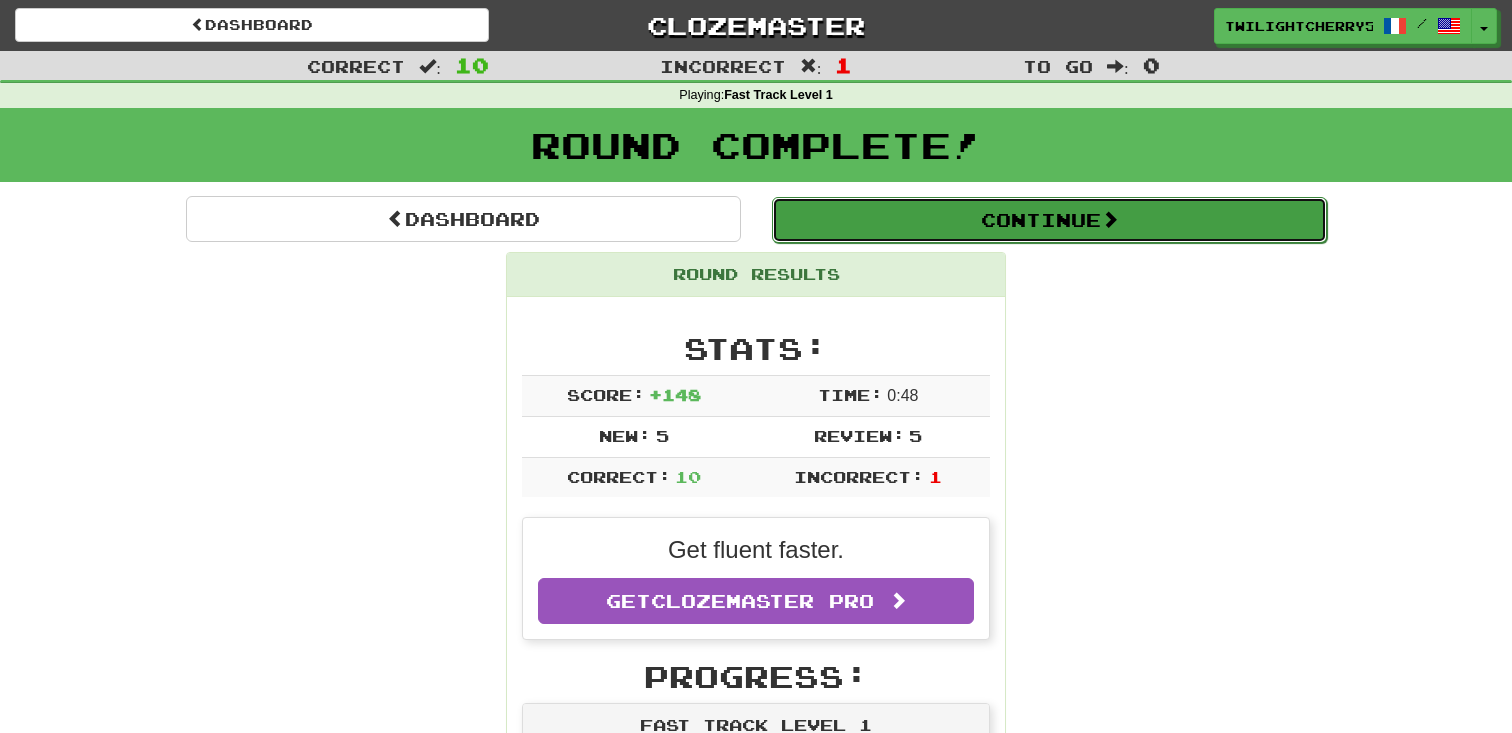 click on "Continue" at bounding box center (1049, 220) 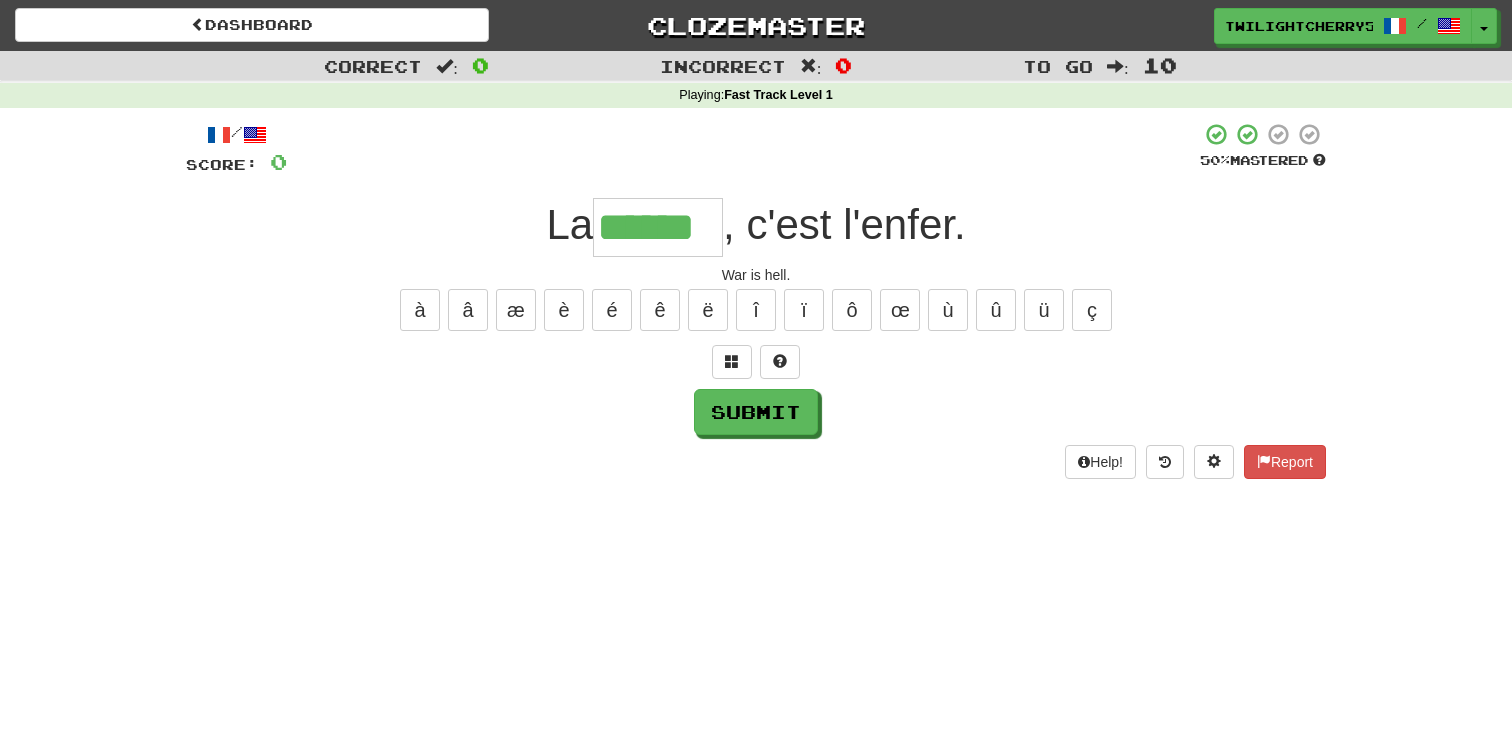 type on "******" 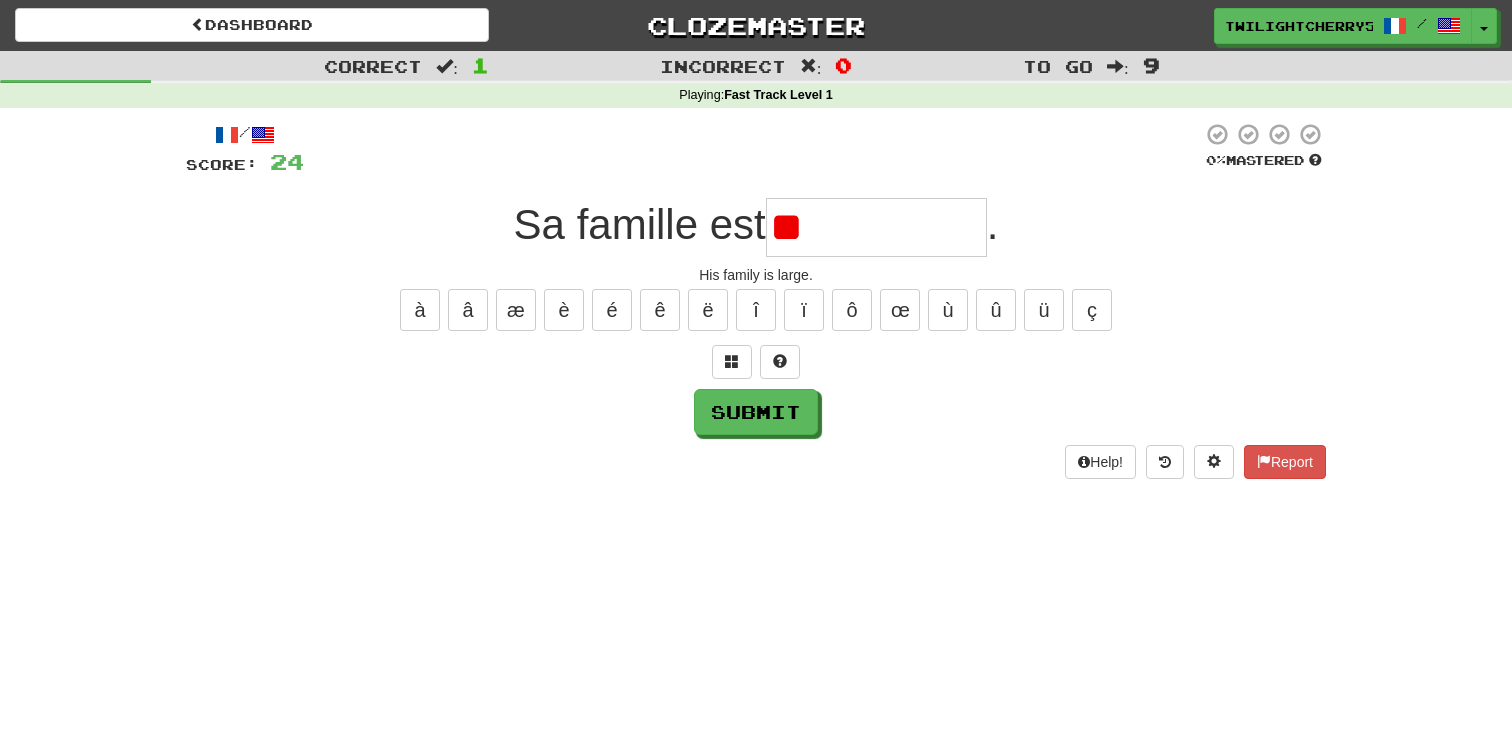 type on "*" 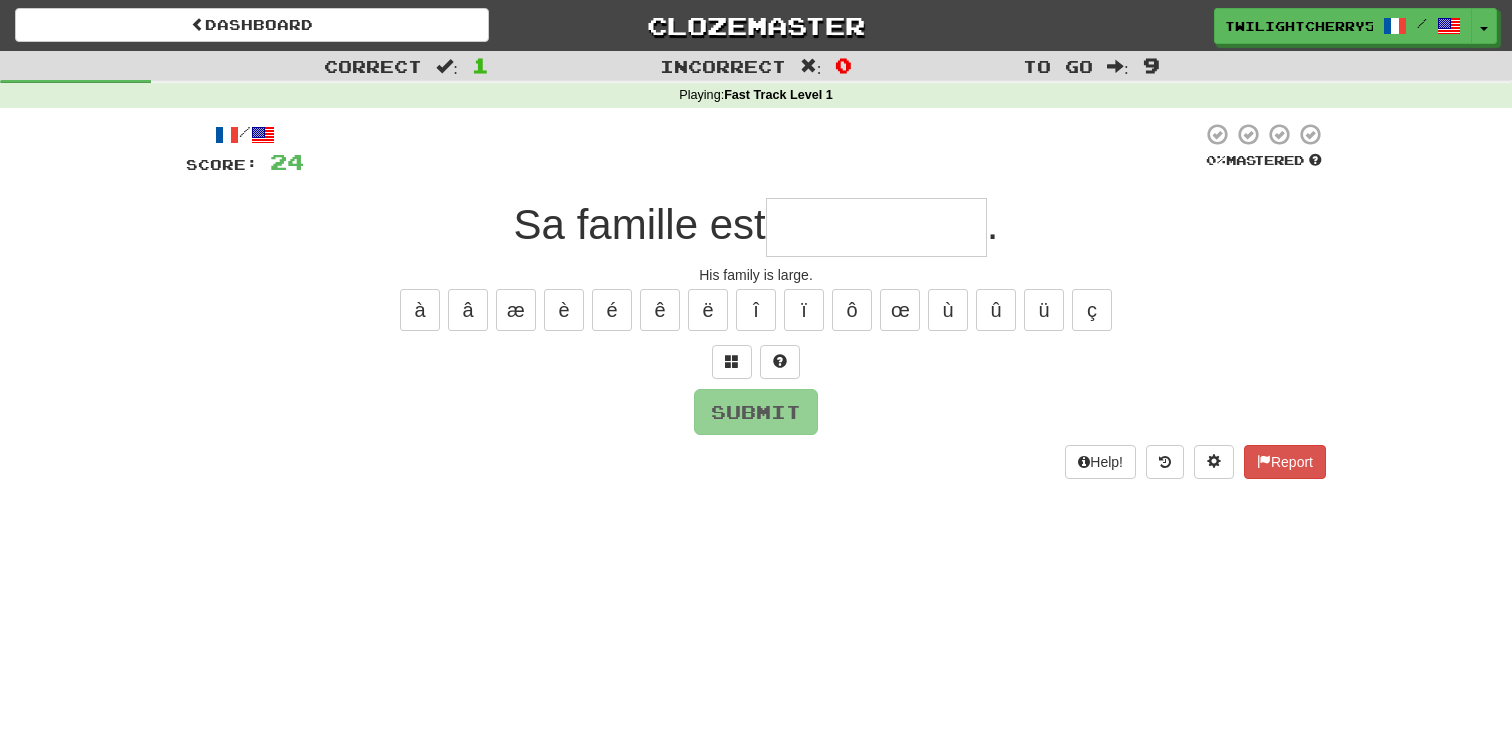 type on "*" 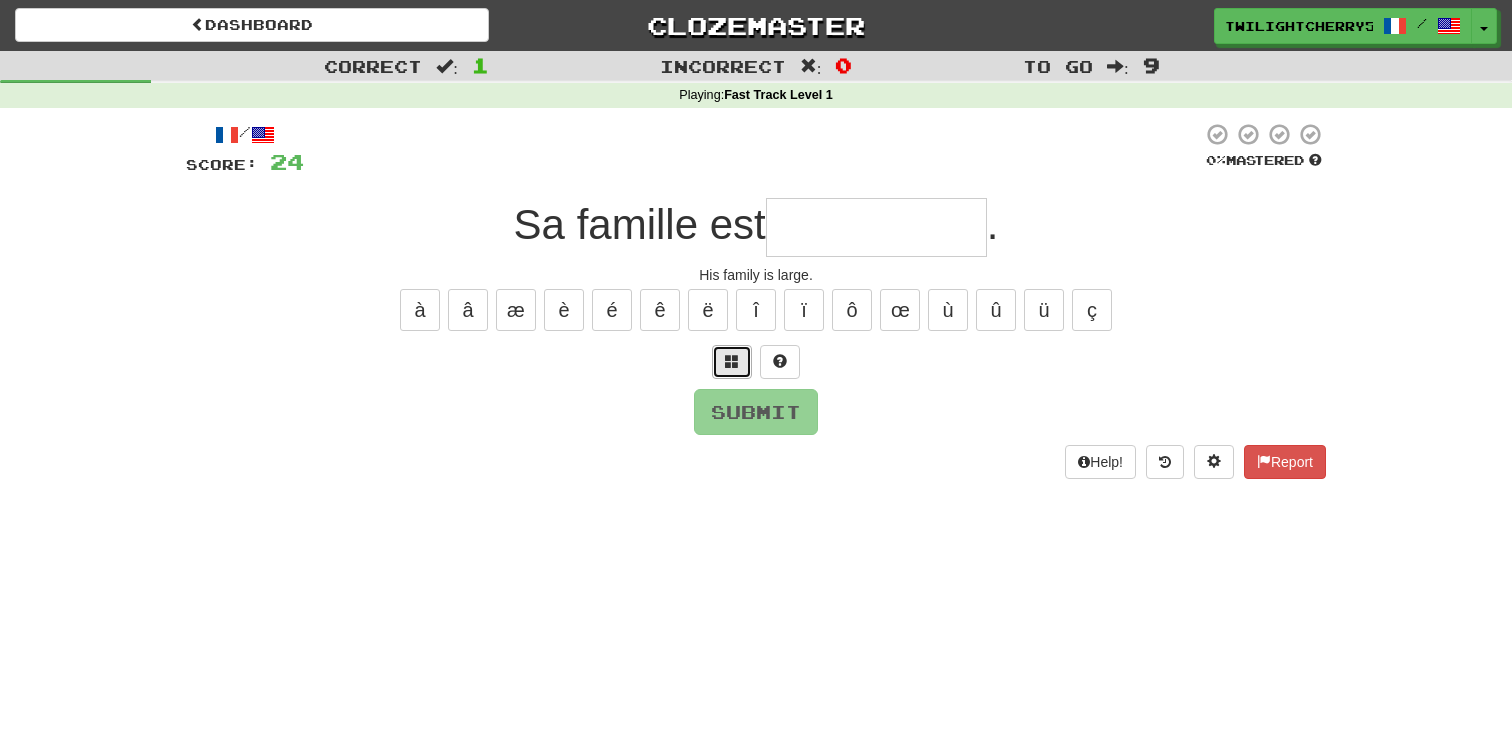 click at bounding box center [732, 362] 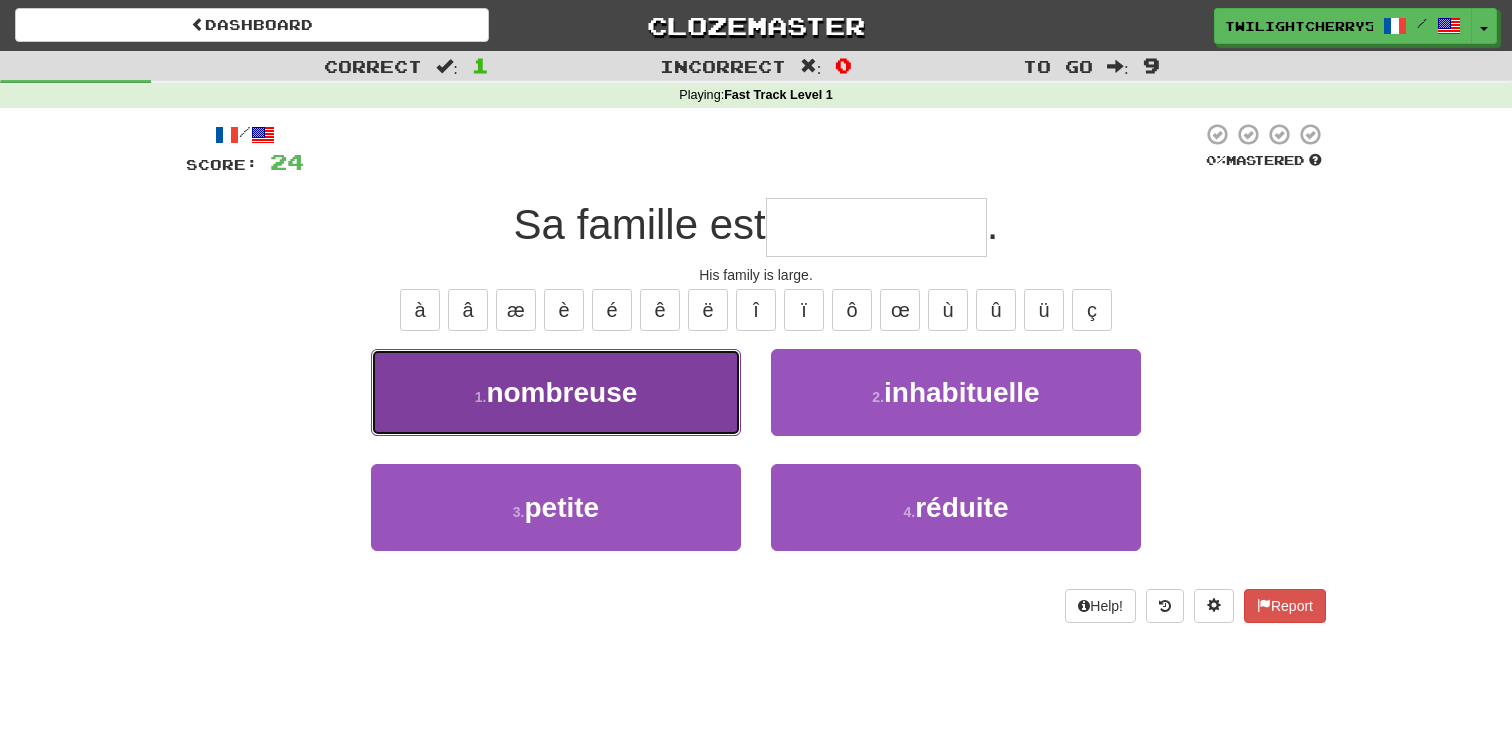 click on "1 .  nombreuse" at bounding box center [556, 392] 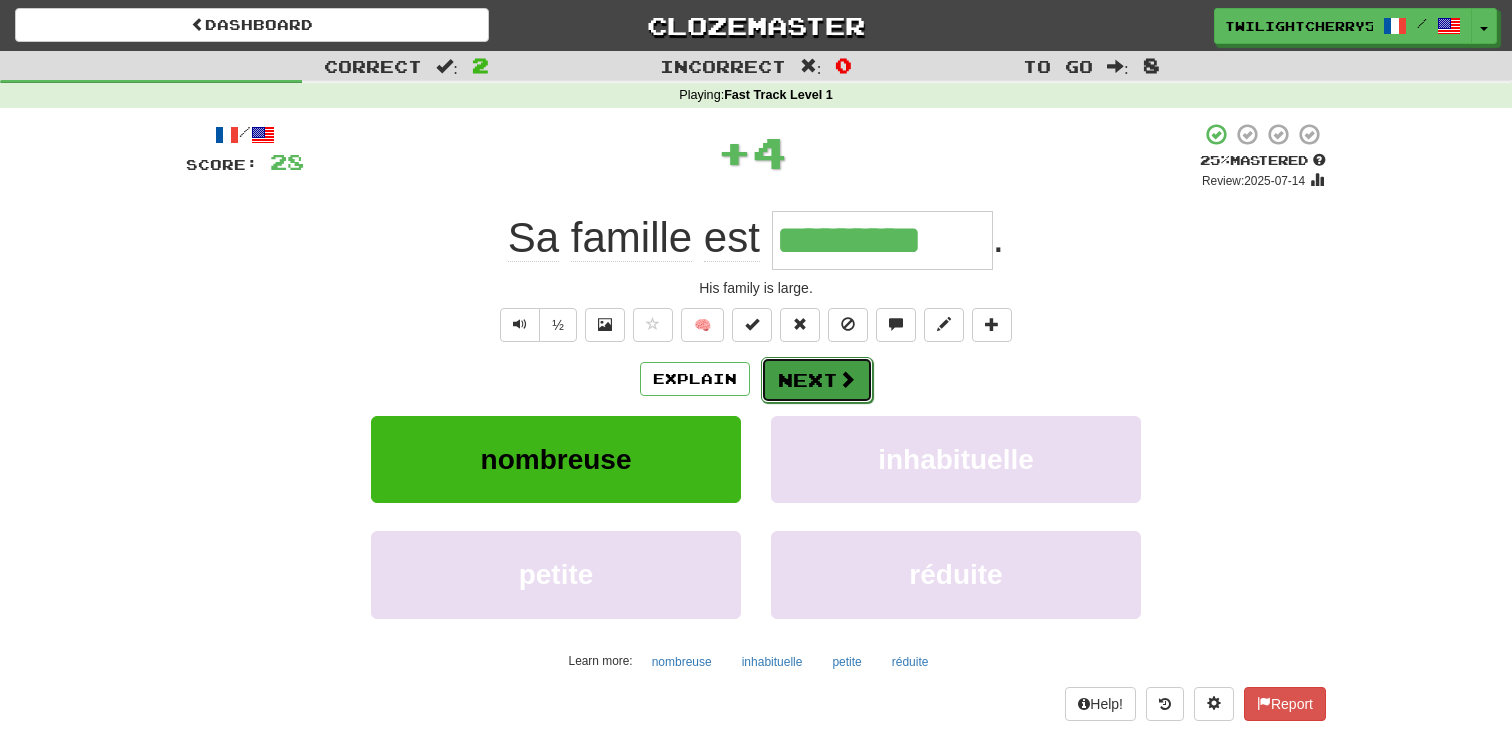 click on "Next" at bounding box center [817, 380] 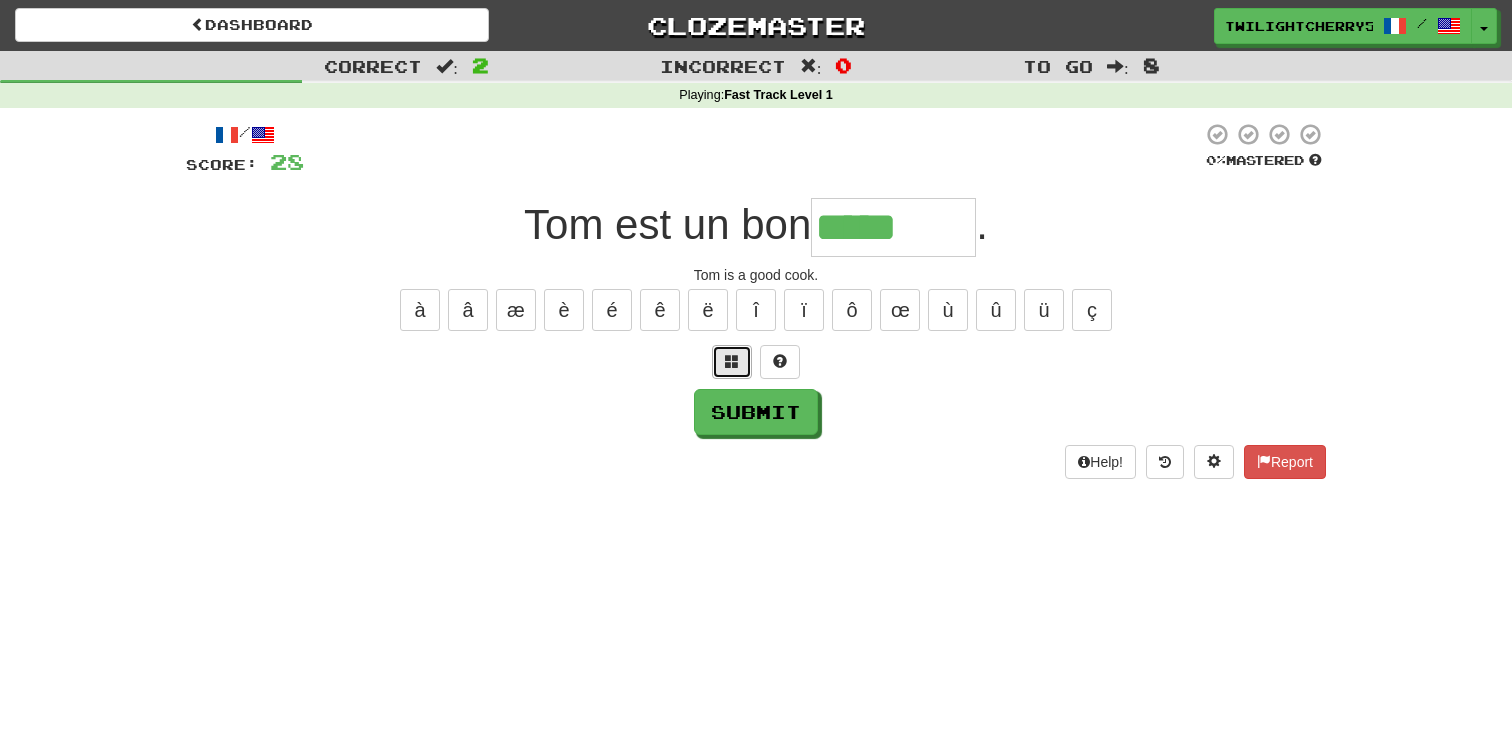 click at bounding box center (732, 362) 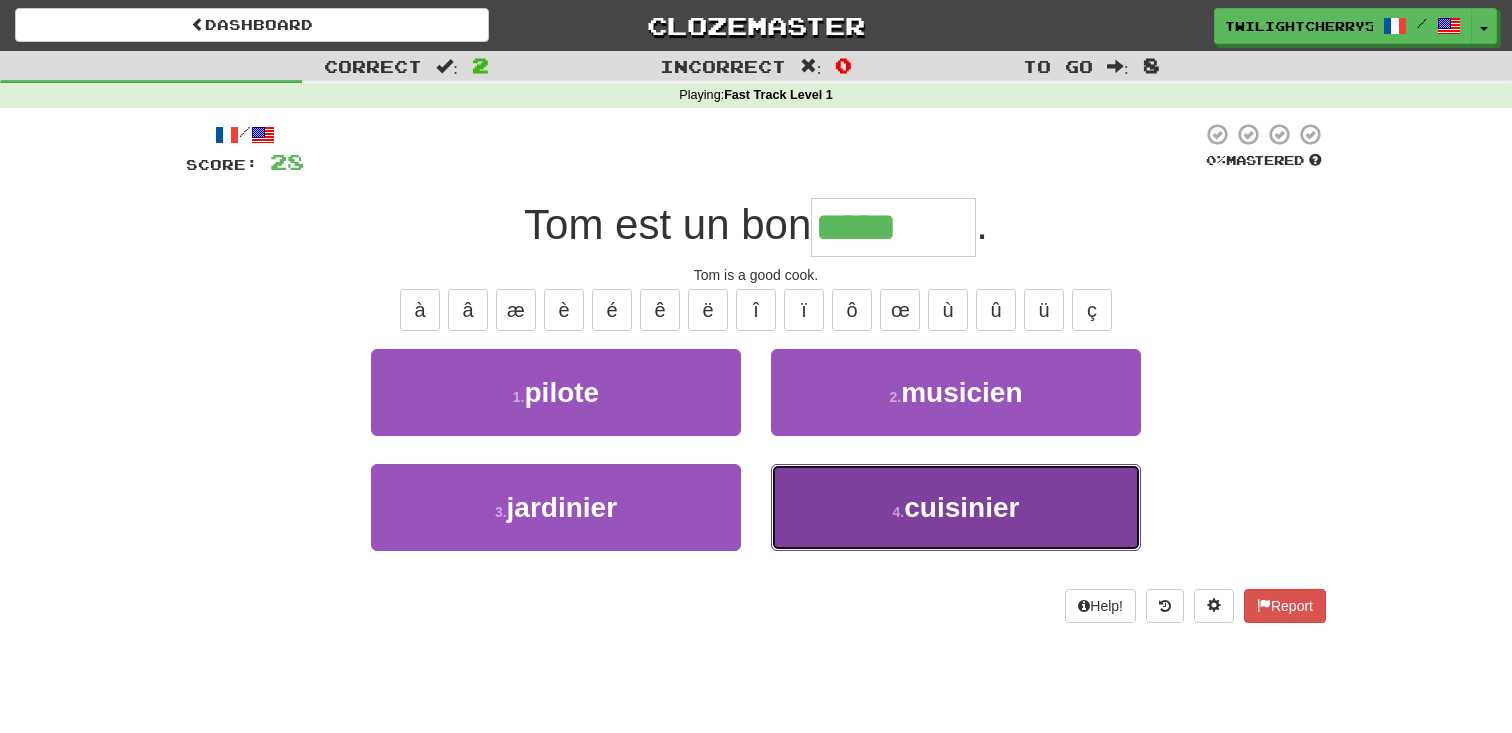 click on "4 .  cuisinier" at bounding box center [956, 507] 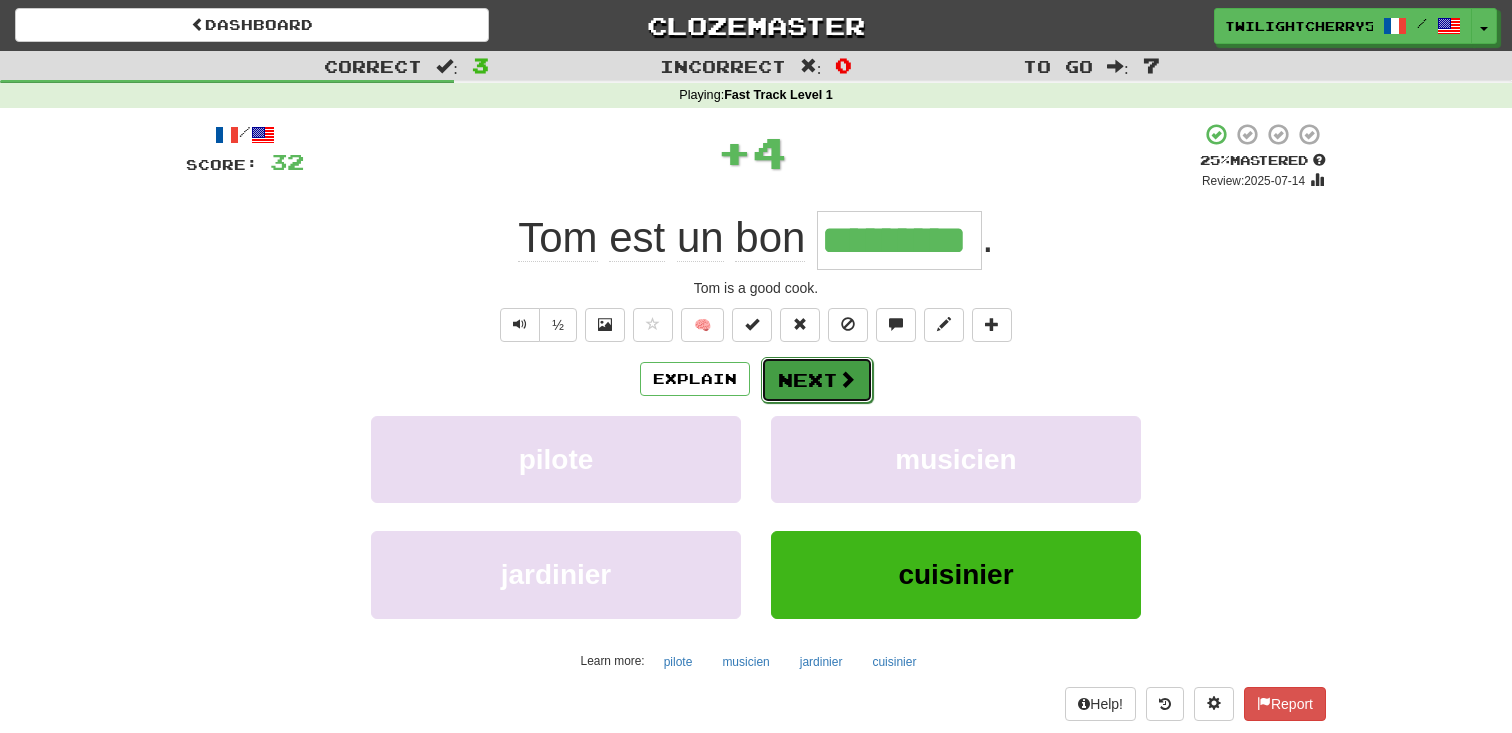 click on "Next" at bounding box center [817, 380] 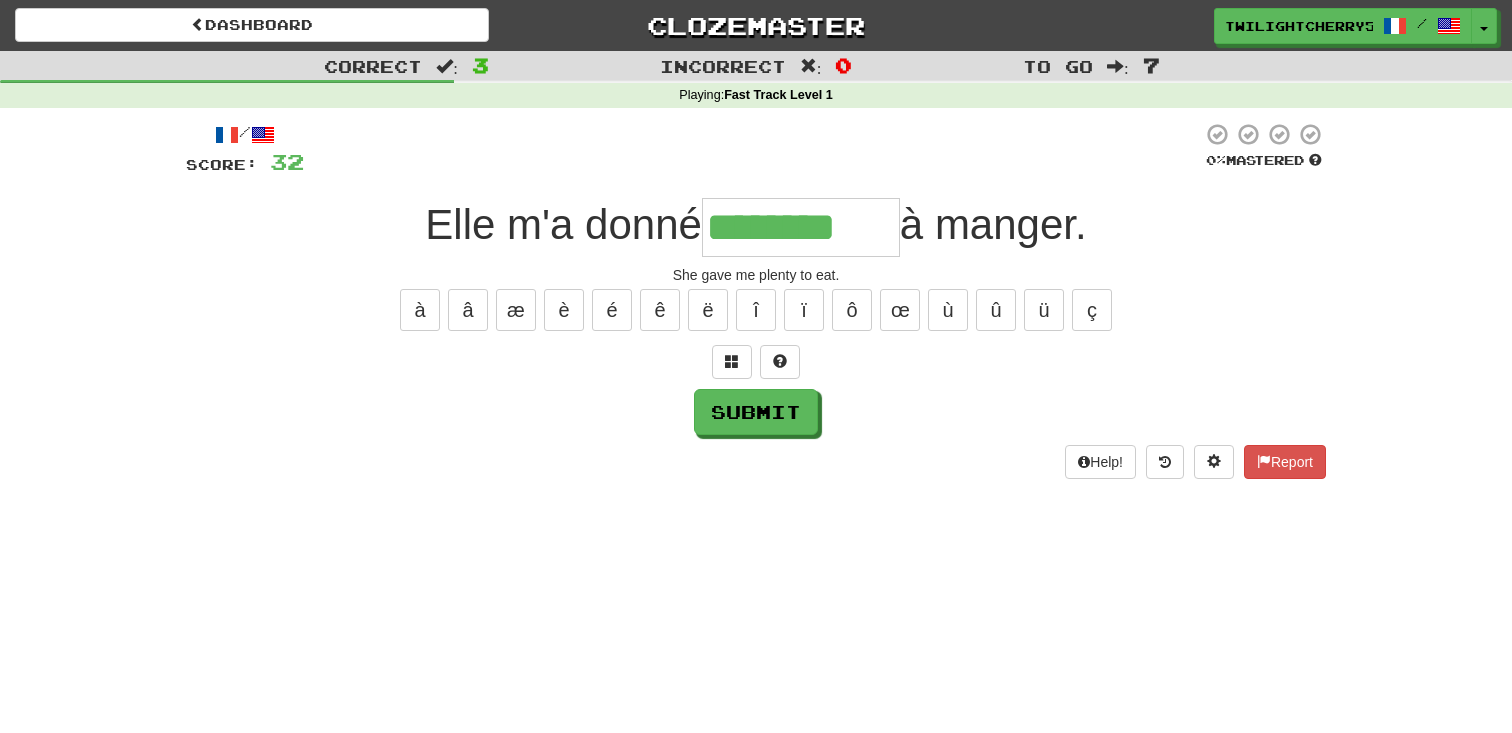 type on "********" 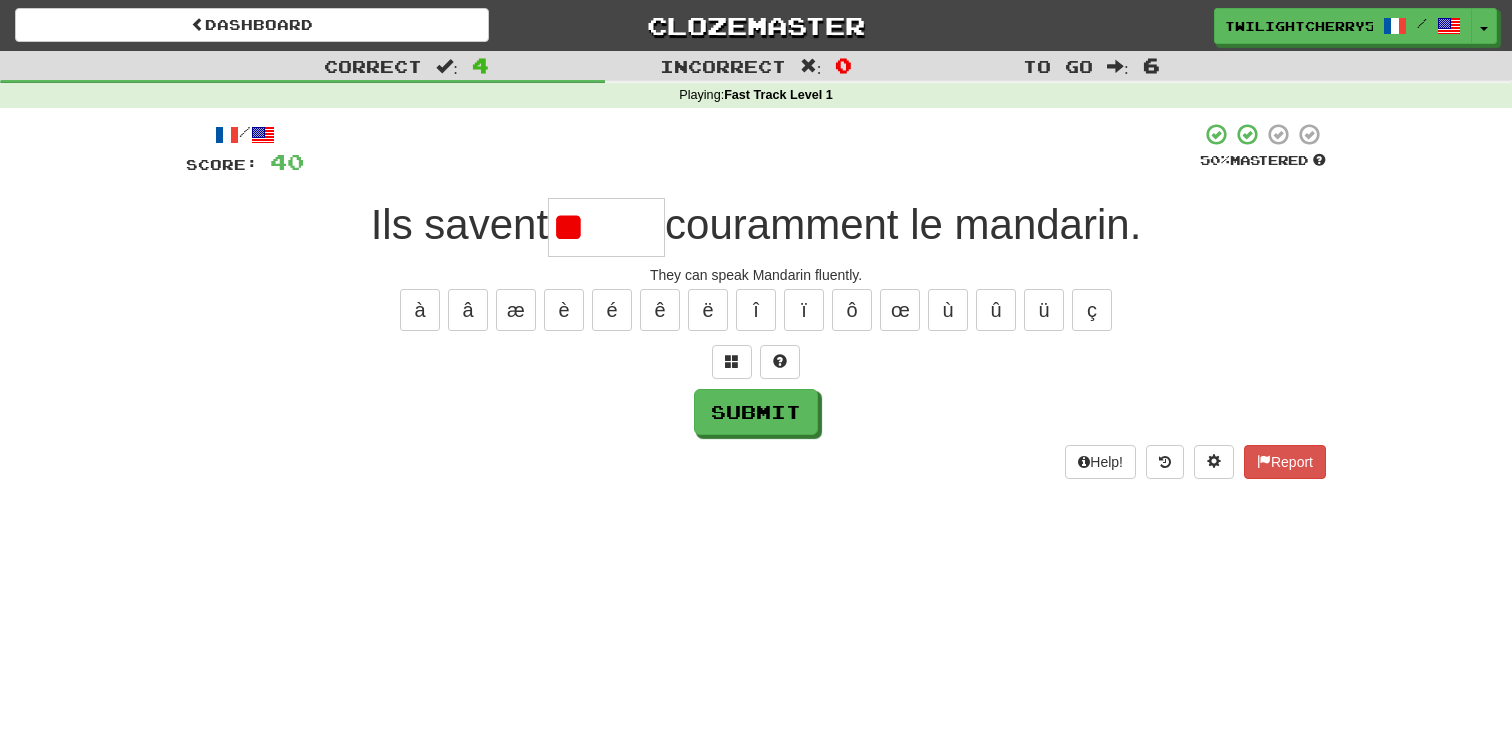 type on "*" 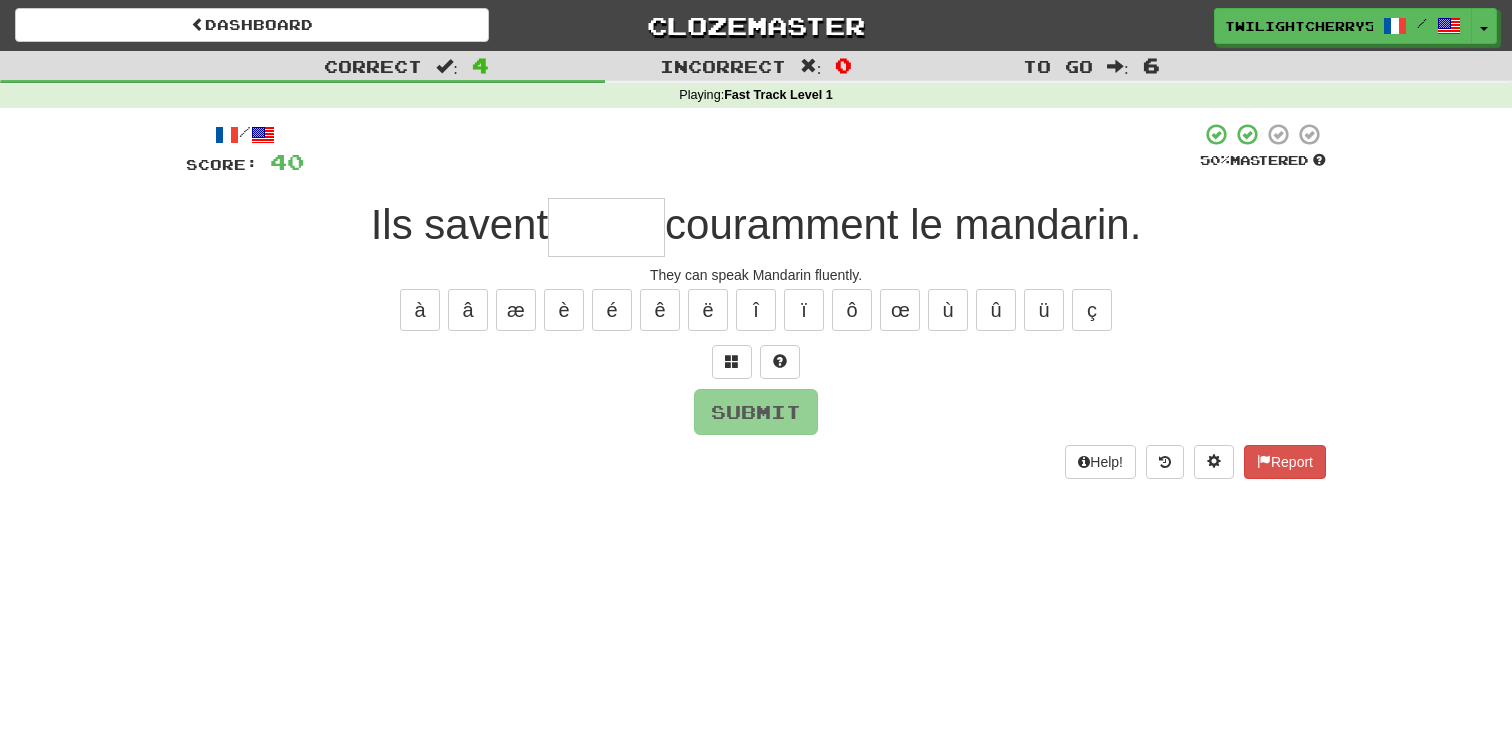 type on "*" 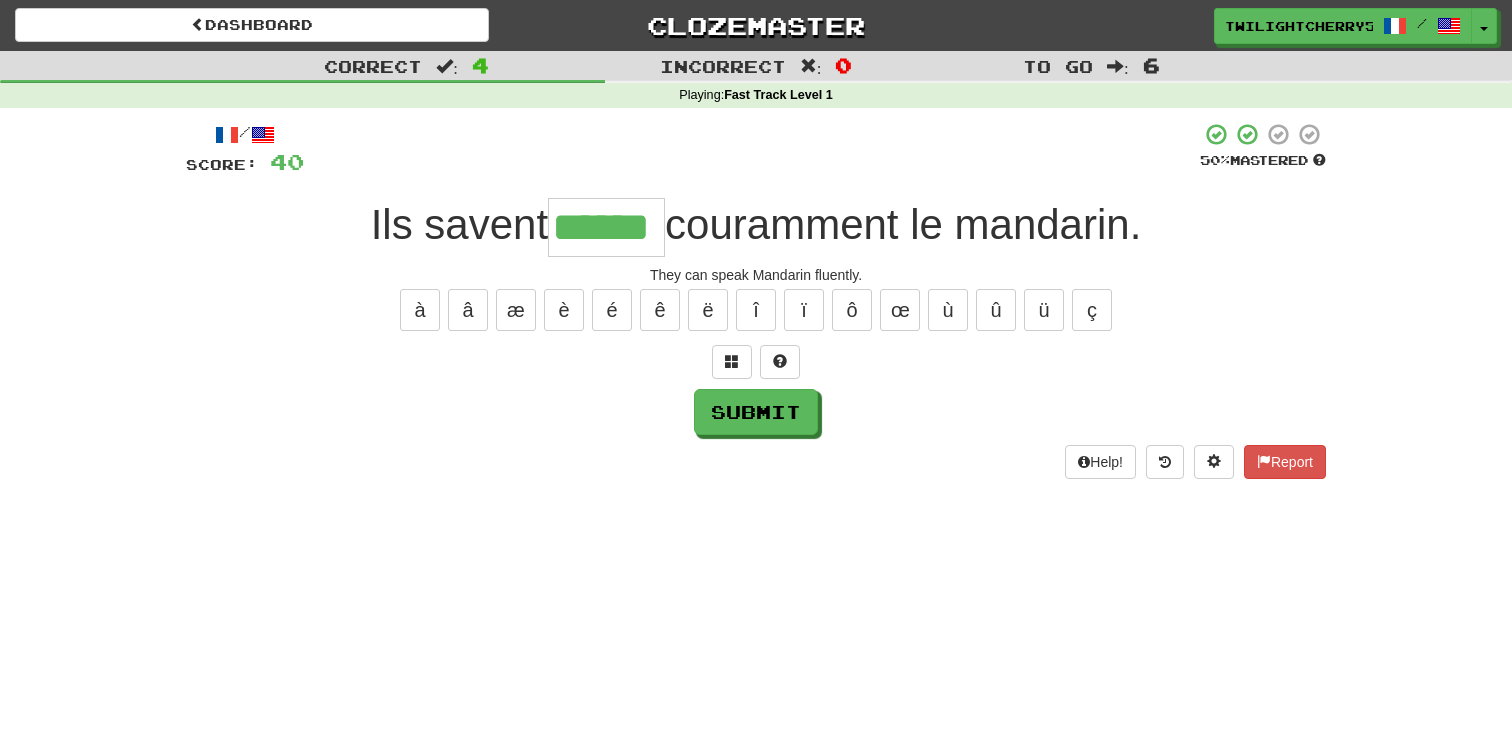type on "******" 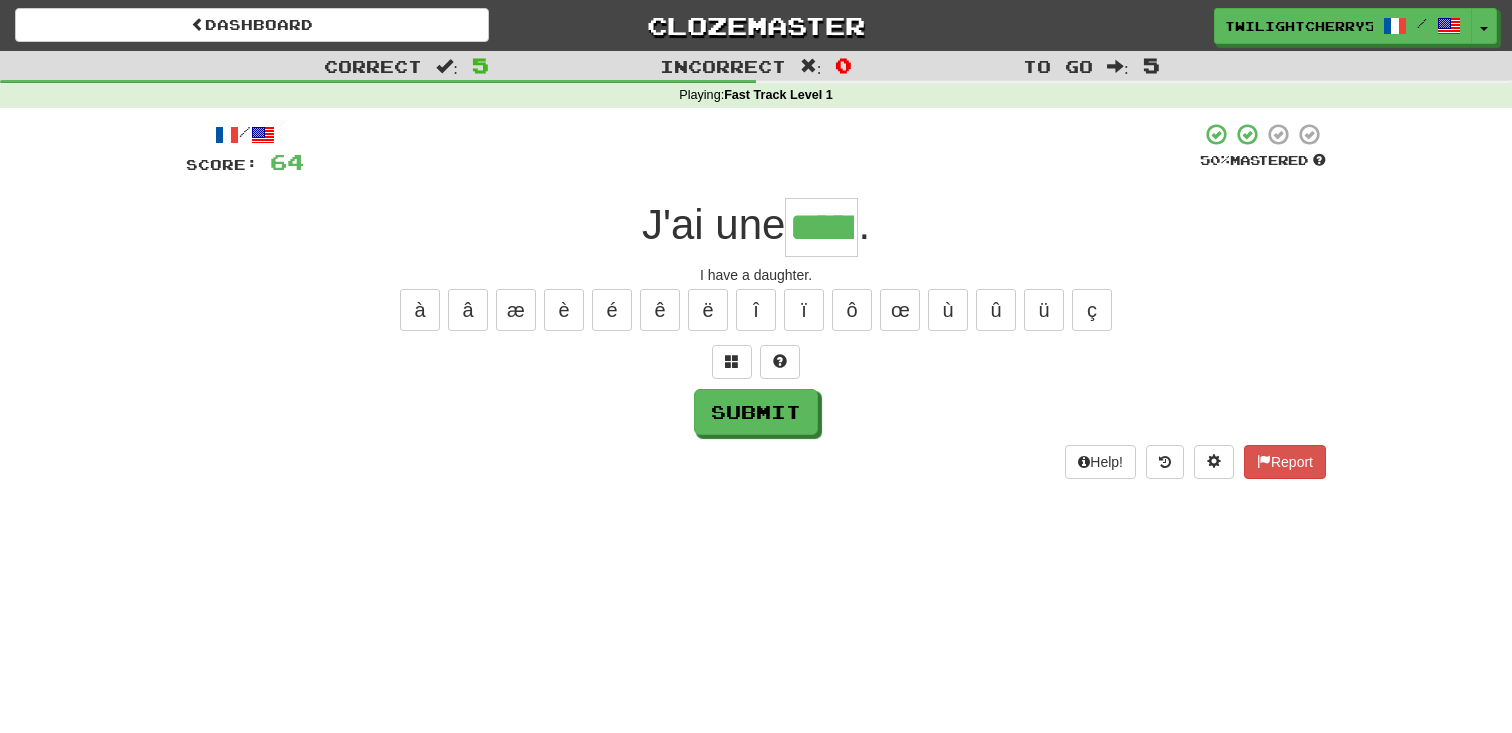 type on "*****" 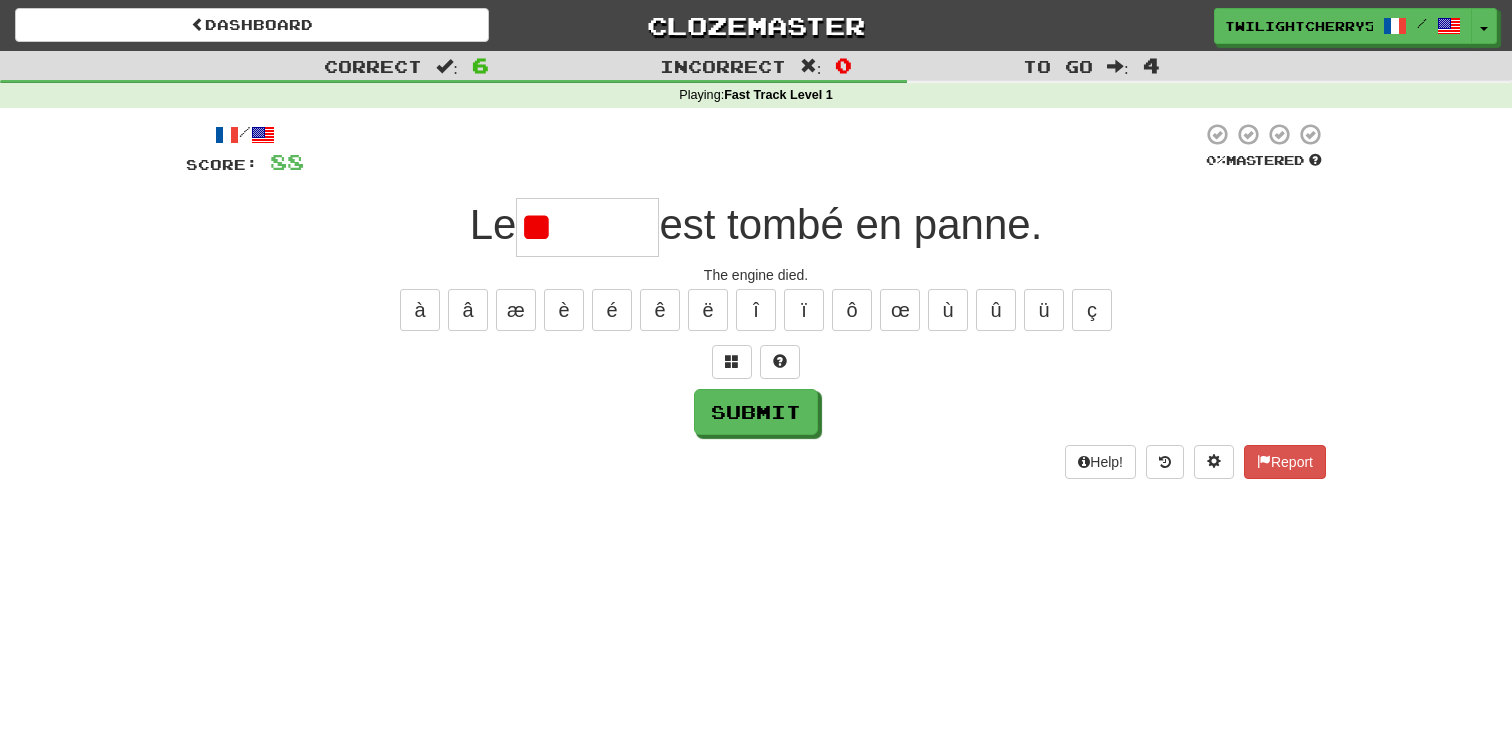 type on "*" 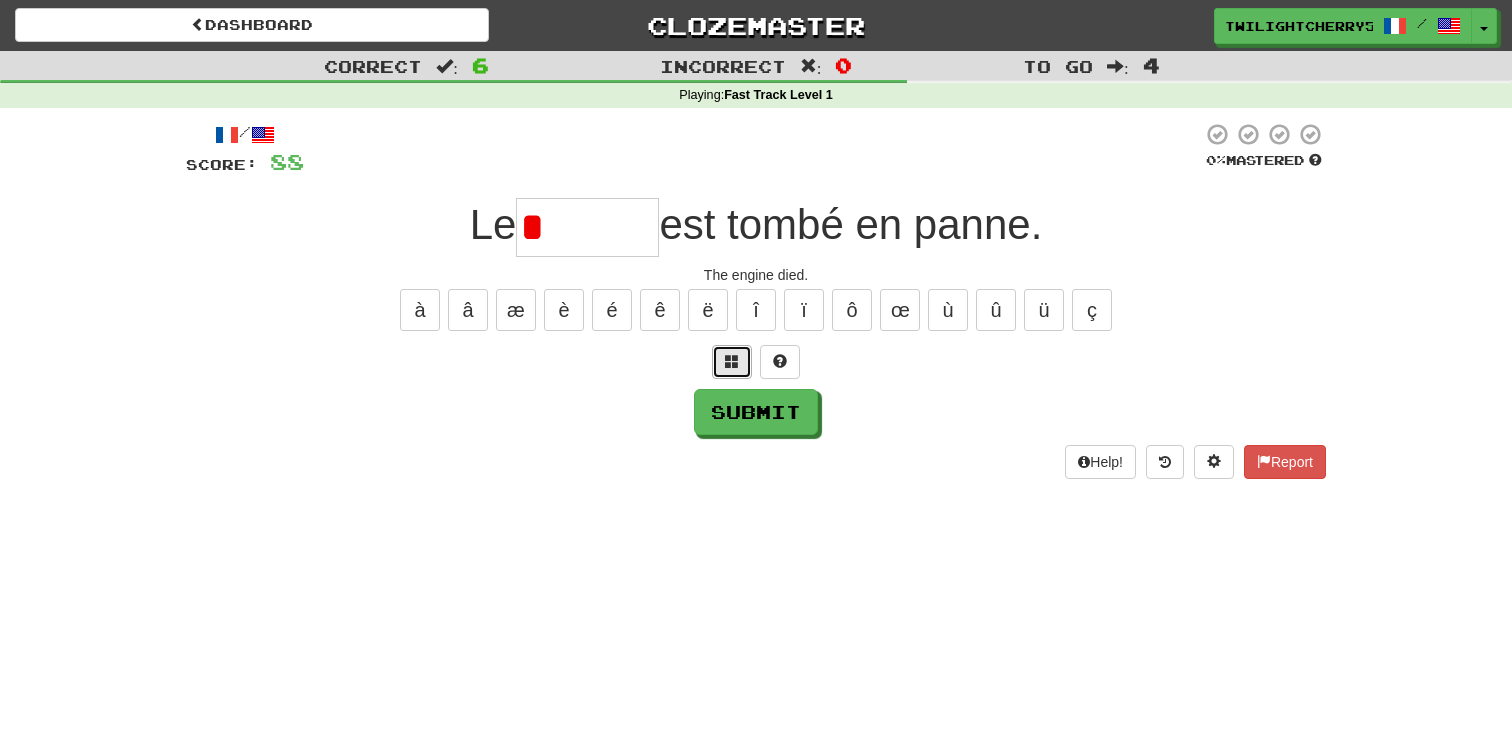 click at bounding box center [732, 362] 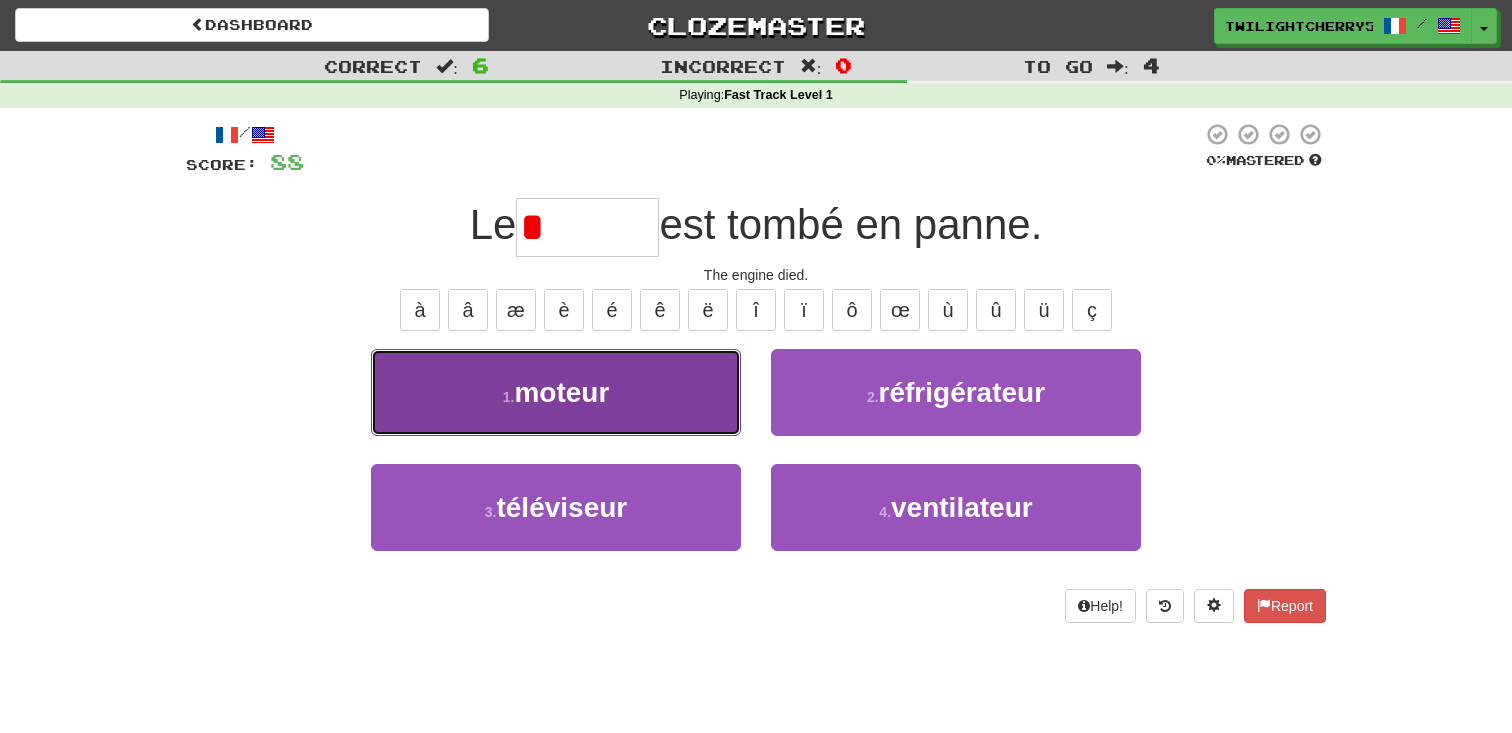 click on "1 .  moteur" at bounding box center (556, 392) 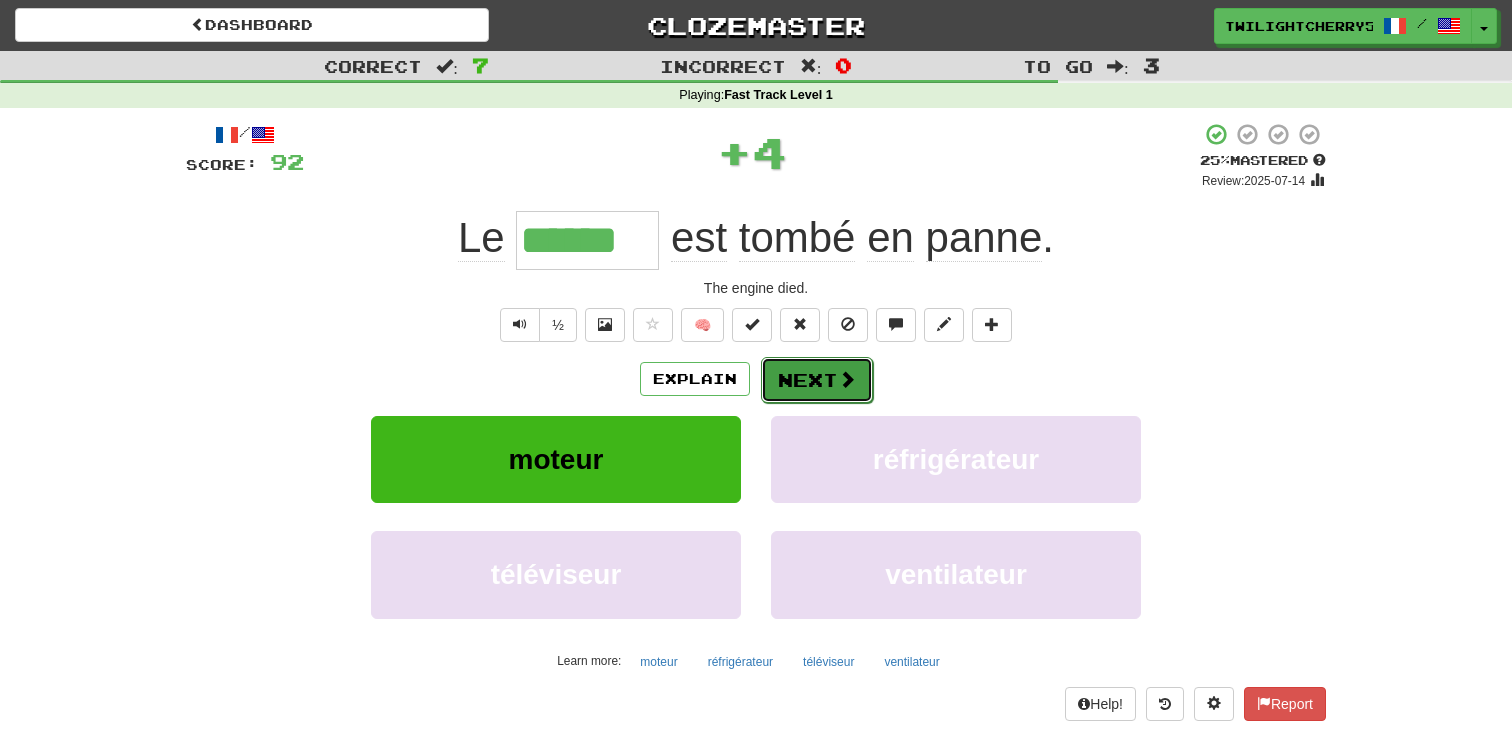 click on "Next" at bounding box center (817, 380) 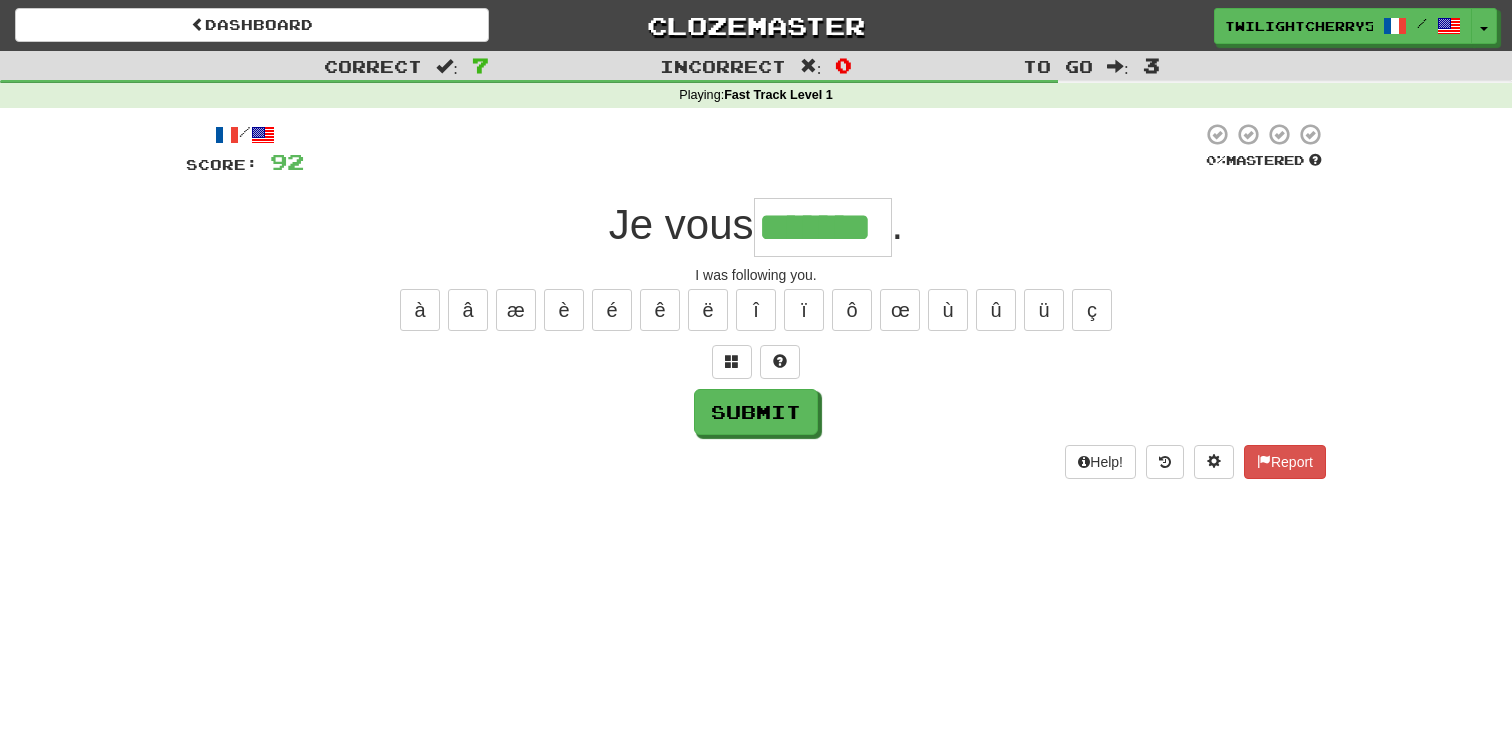type on "*******" 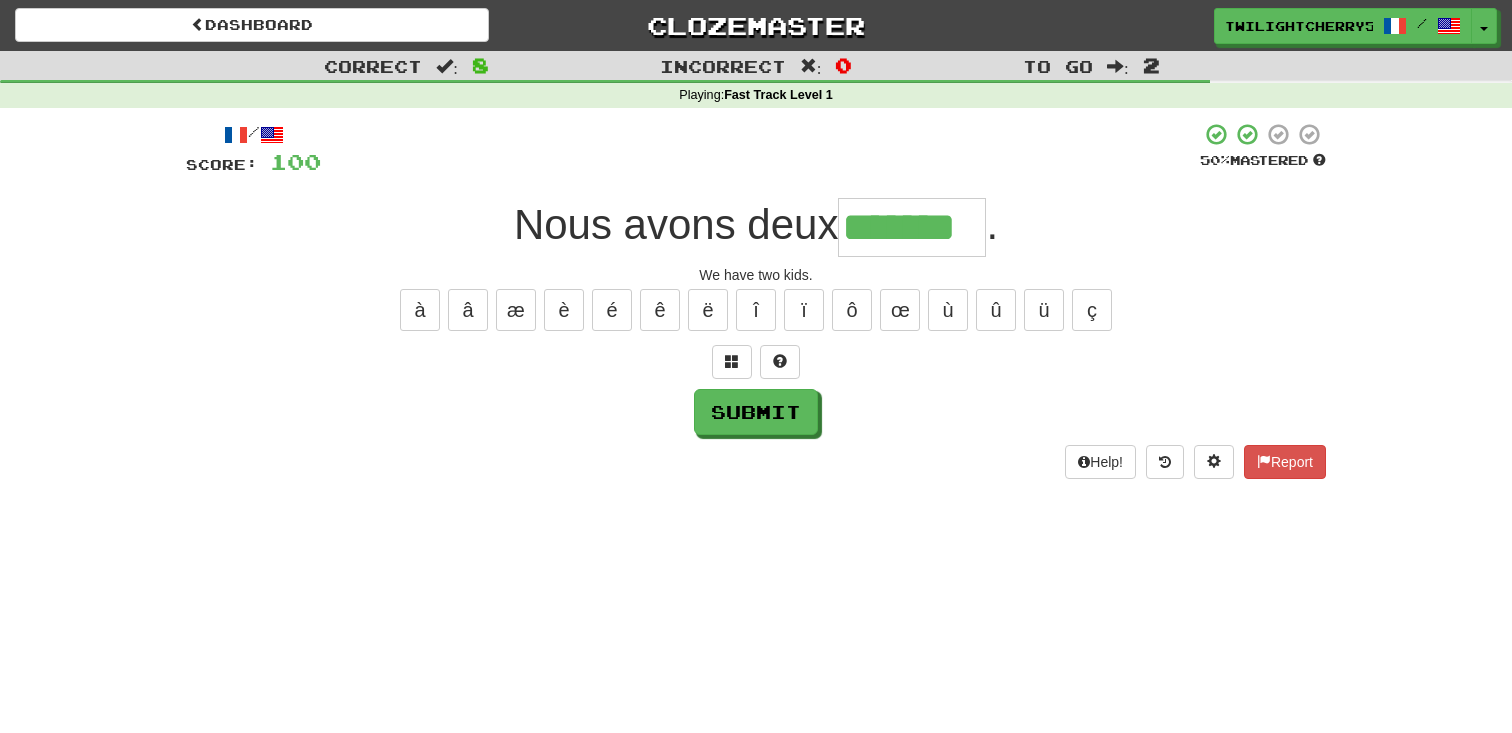 type on "*******" 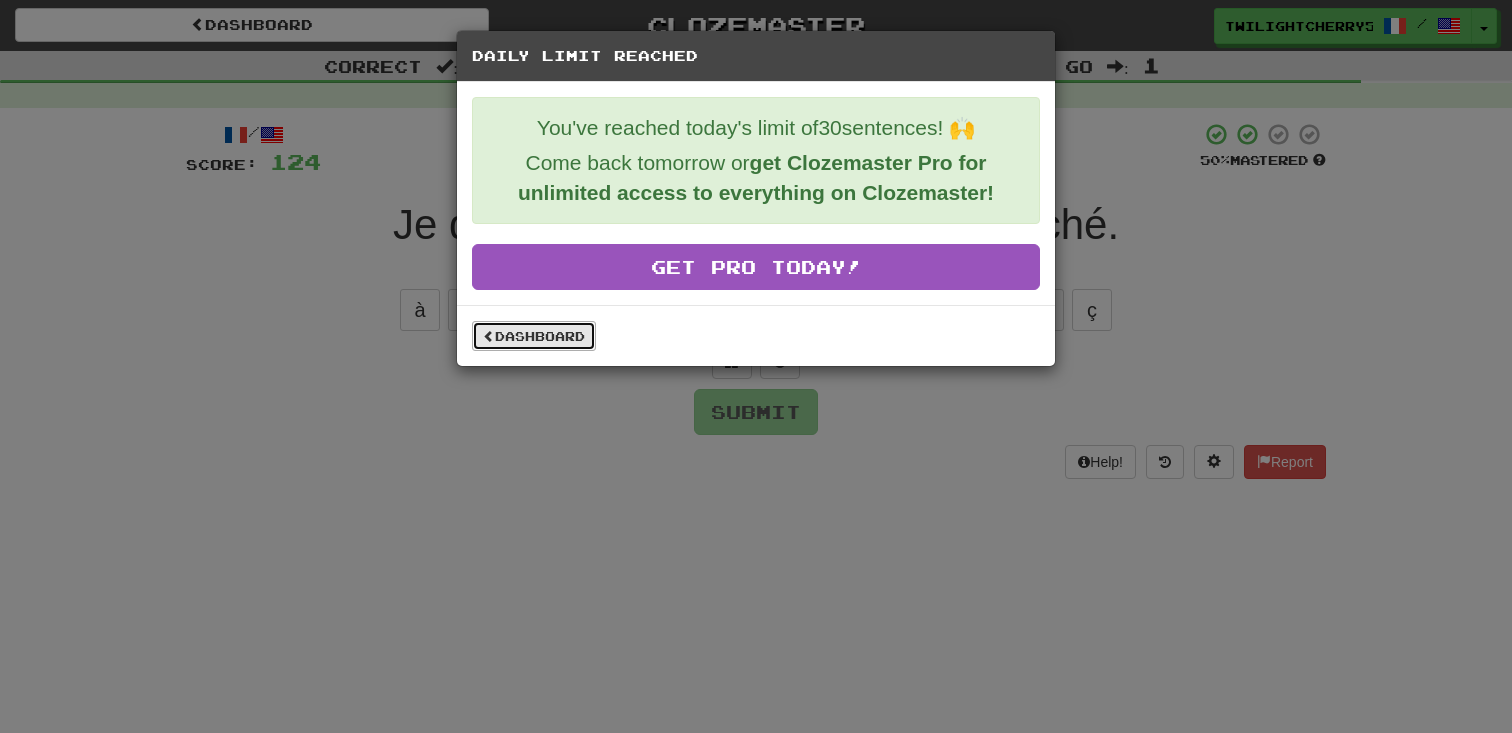 click on "Dashboard" at bounding box center [534, 336] 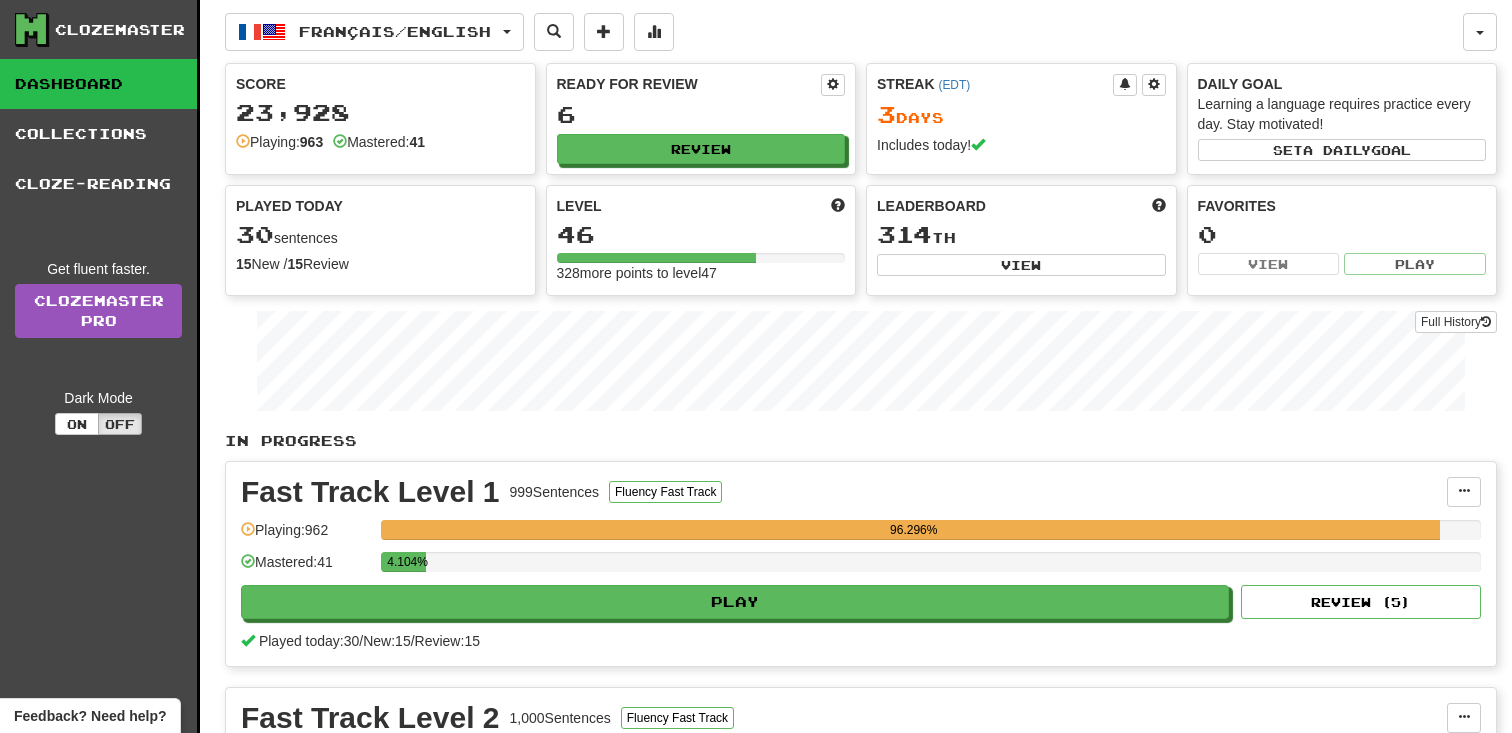 scroll, scrollTop: 0, scrollLeft: 0, axis: both 